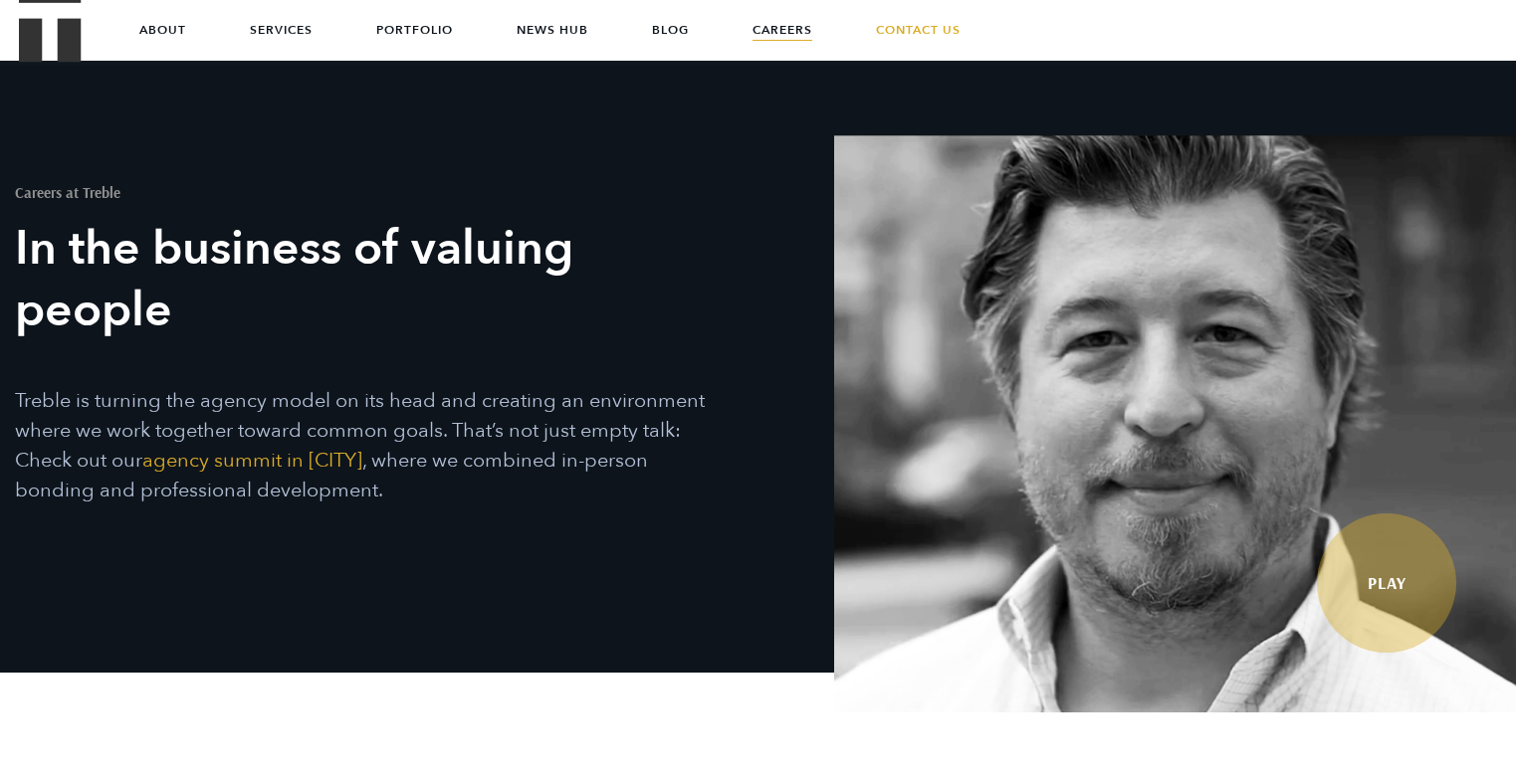 scroll, scrollTop: 5227, scrollLeft: 0, axis: vertical 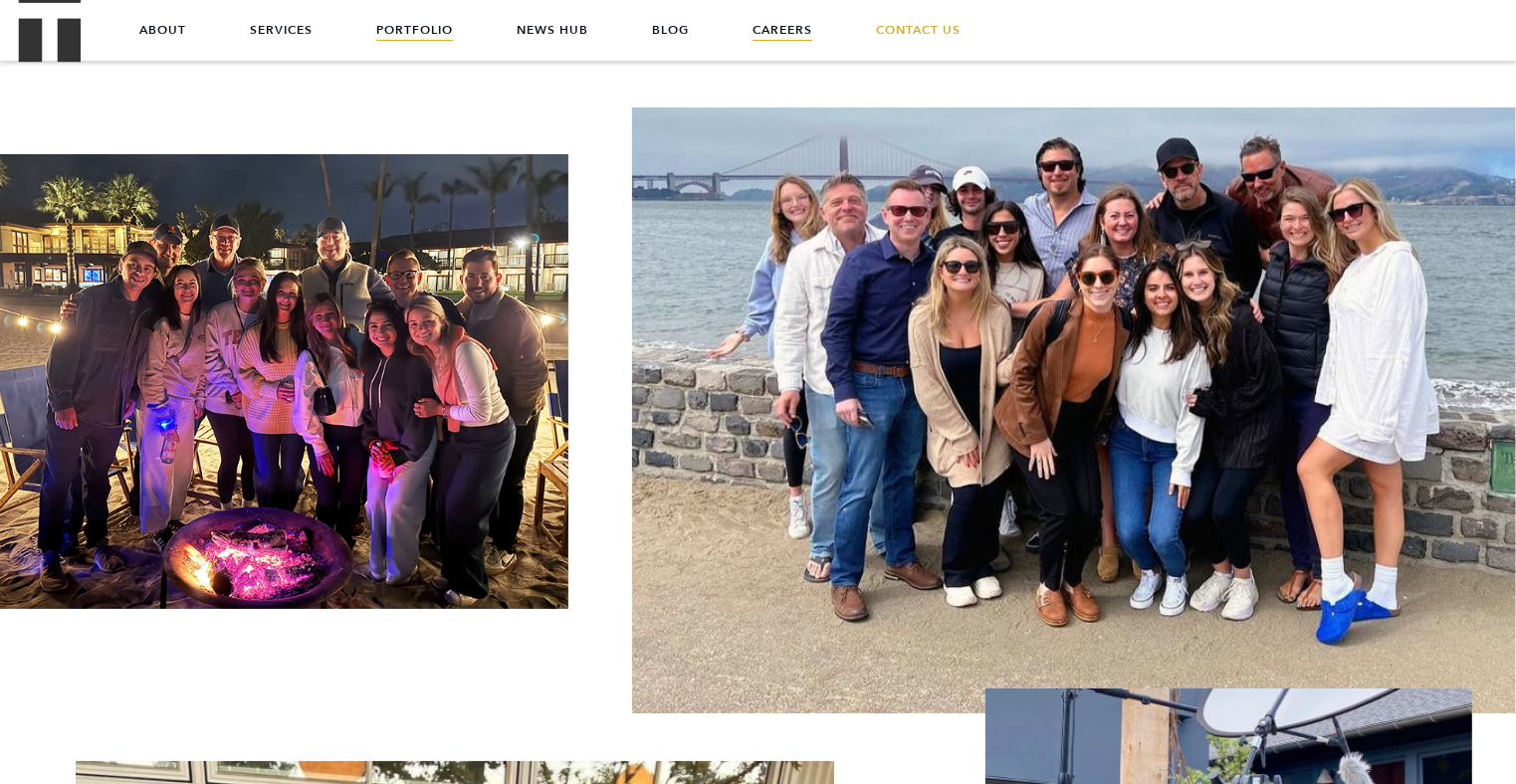 click on "Portfolio" at bounding box center (414, 30) 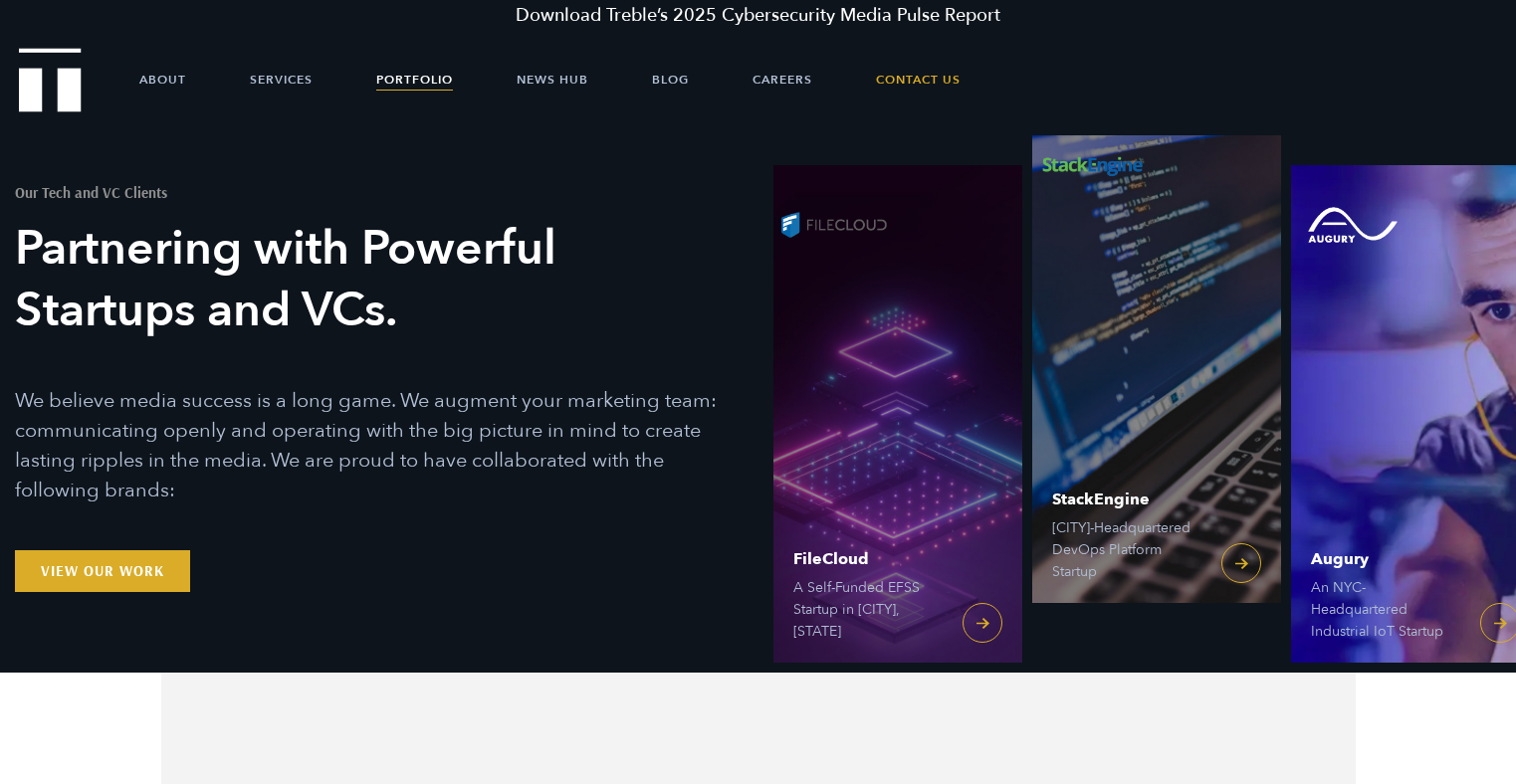 scroll, scrollTop: 0, scrollLeft: 0, axis: both 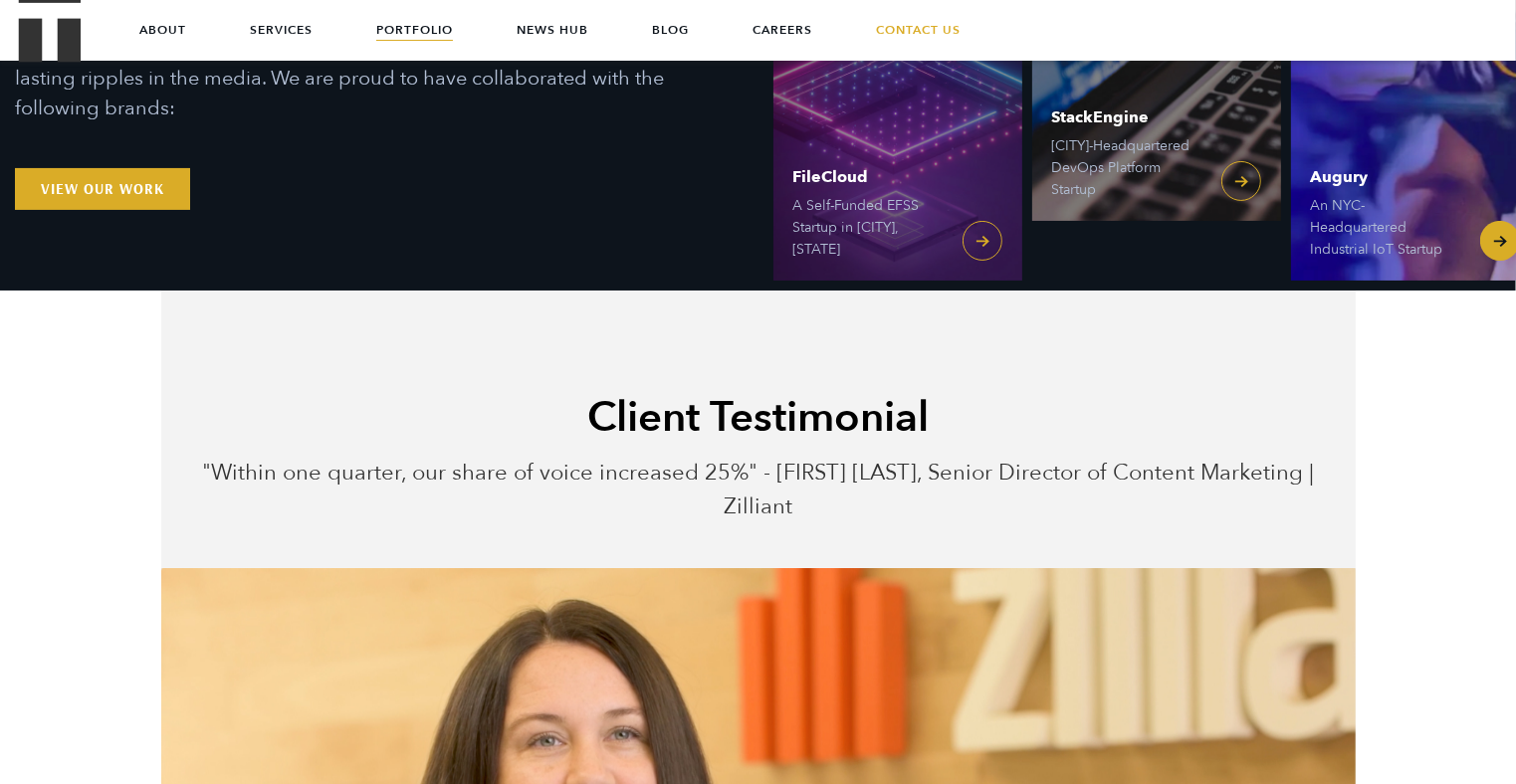 click on "An NYC-Headquartered Industrial IoT Startup" at bounding box center [1386, 228] 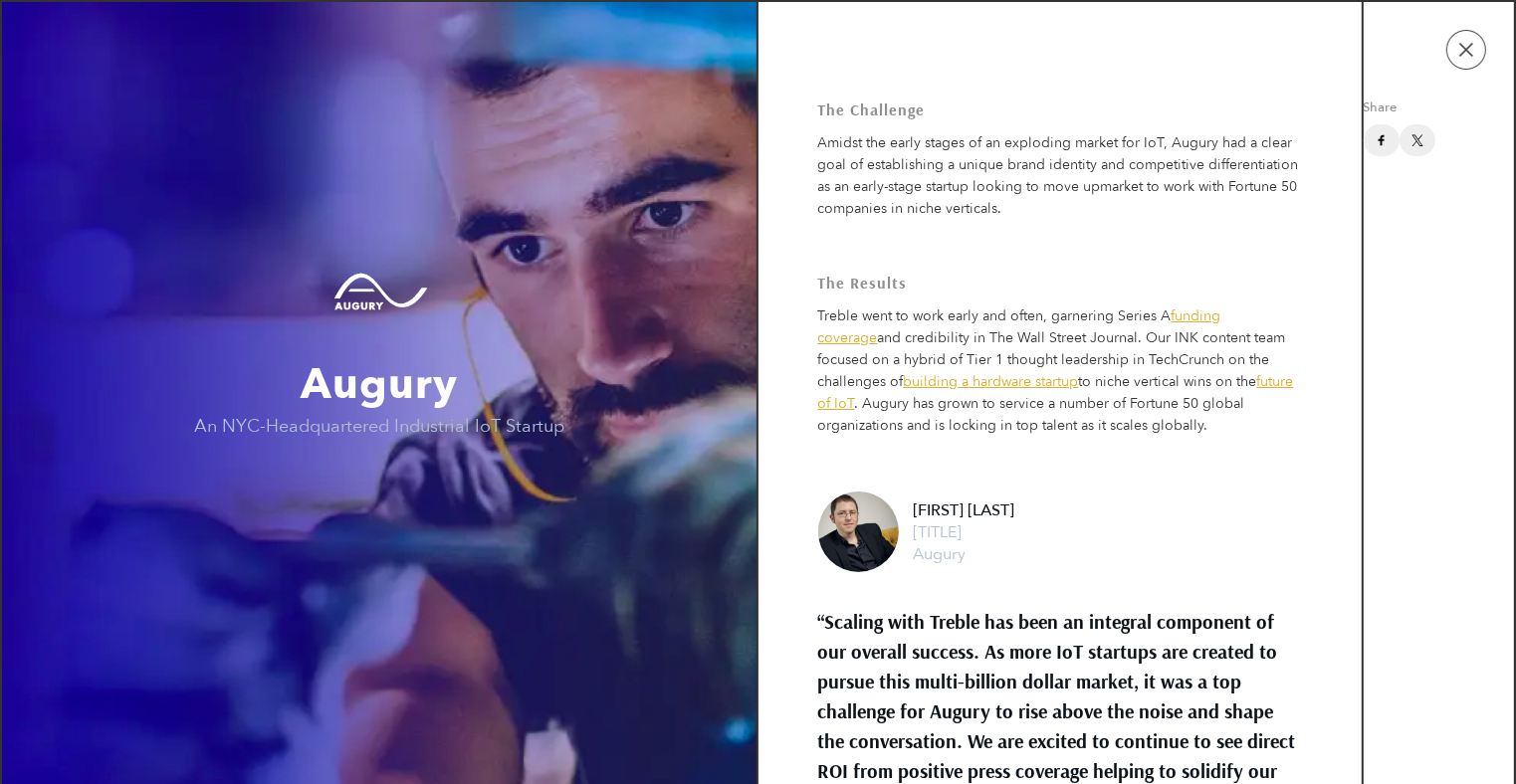scroll, scrollTop: 62, scrollLeft: 0, axis: vertical 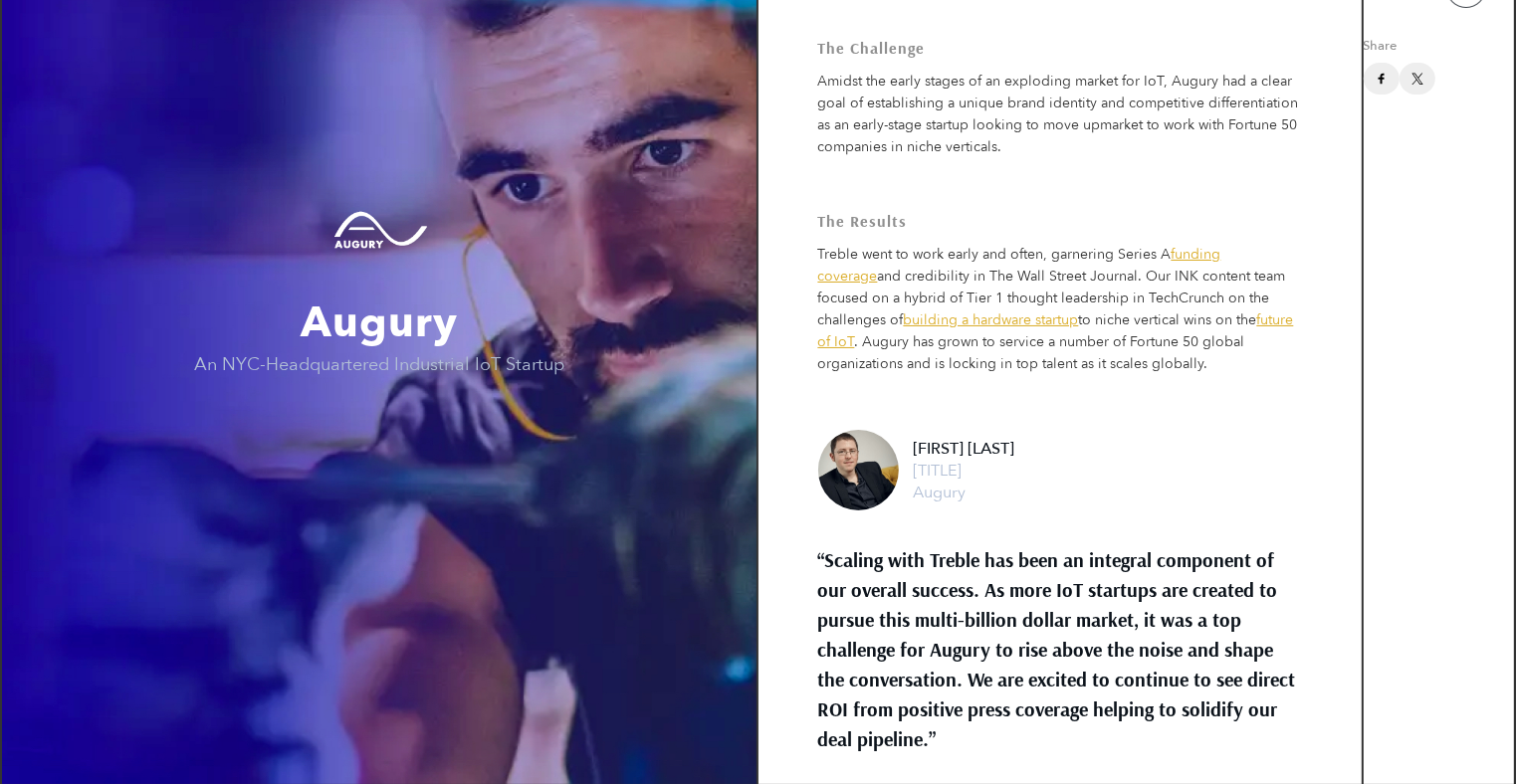 click on "Share" at bounding box center [1439, 362] 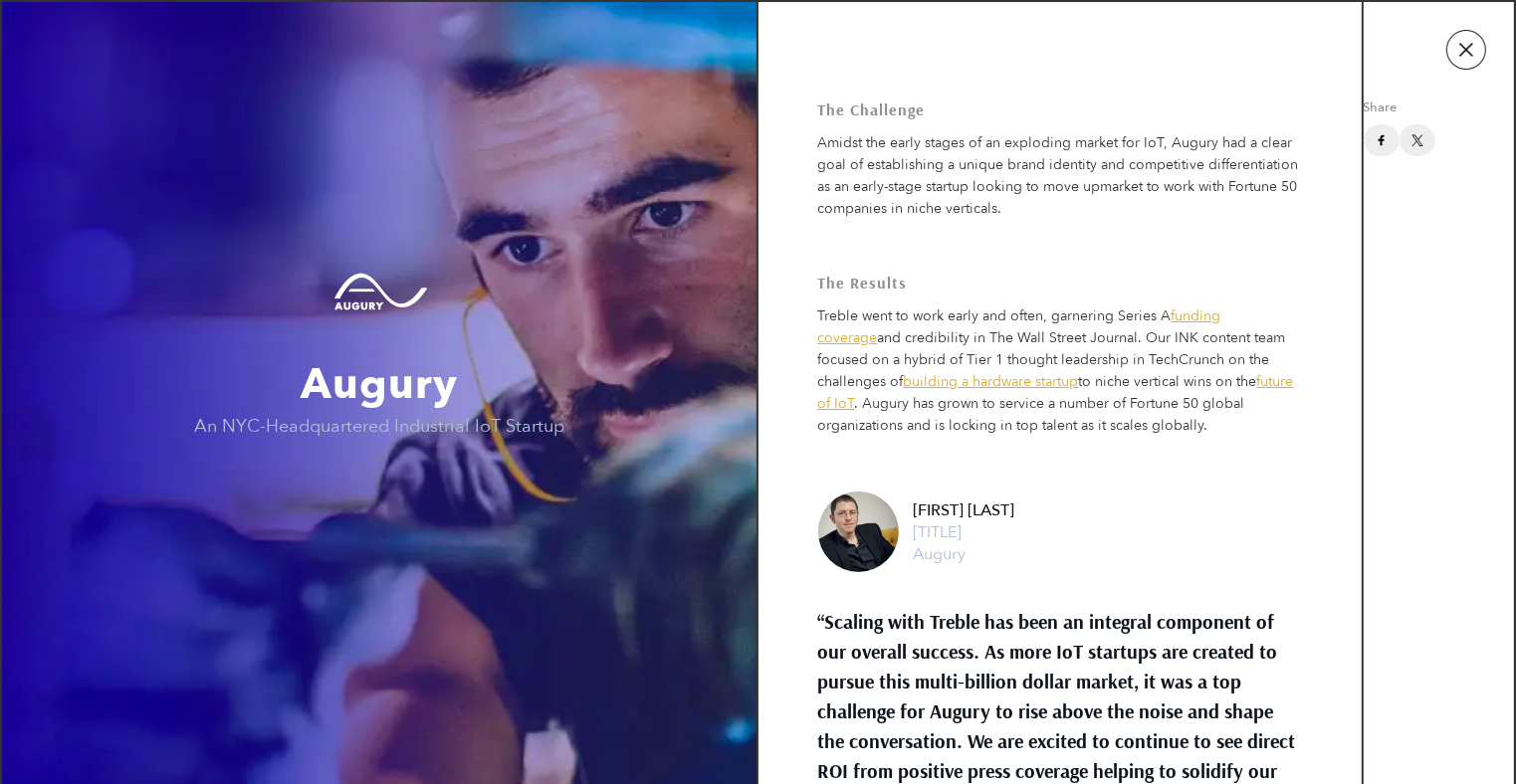 click at bounding box center [1466, 50] 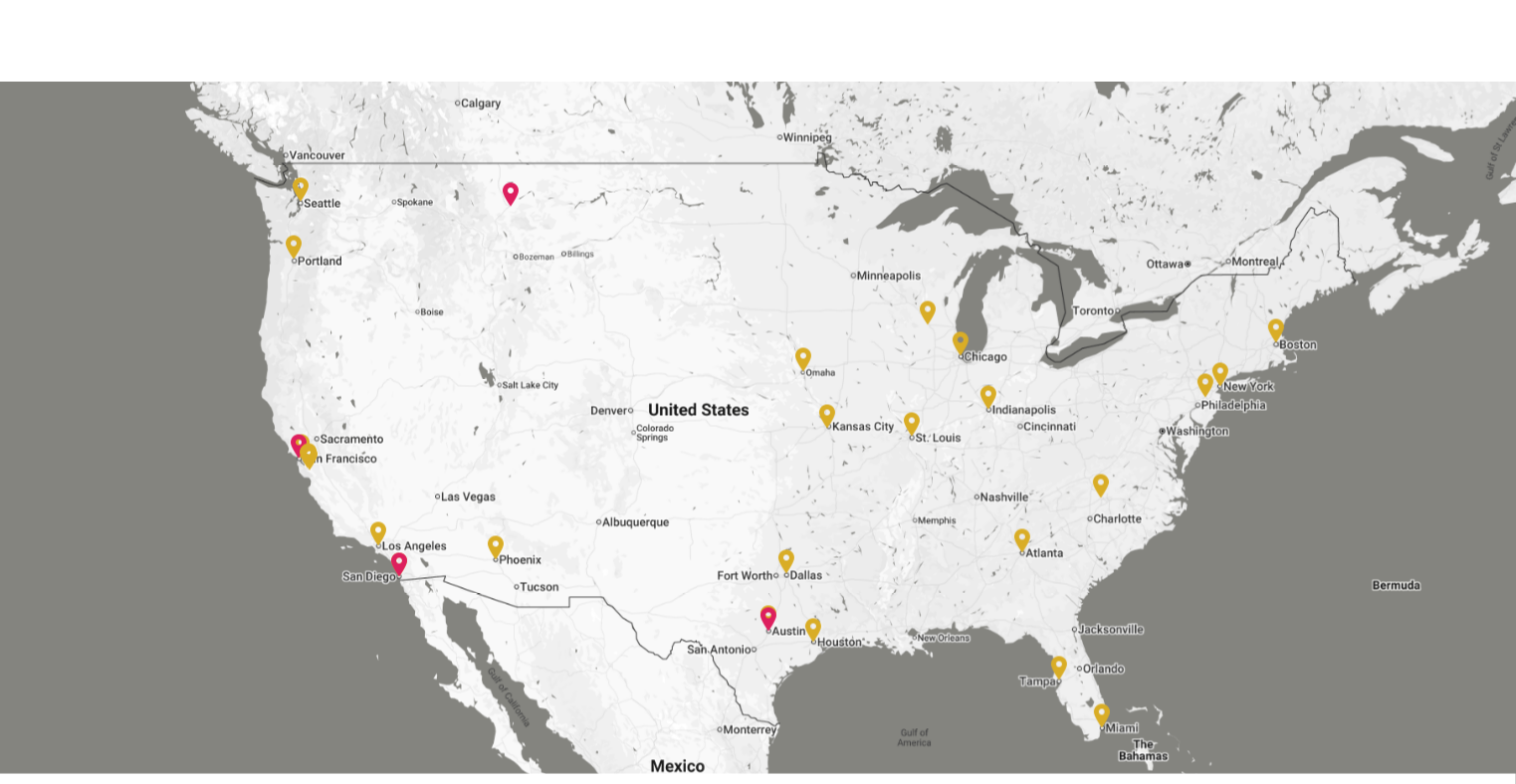scroll, scrollTop: 3669, scrollLeft: 0, axis: vertical 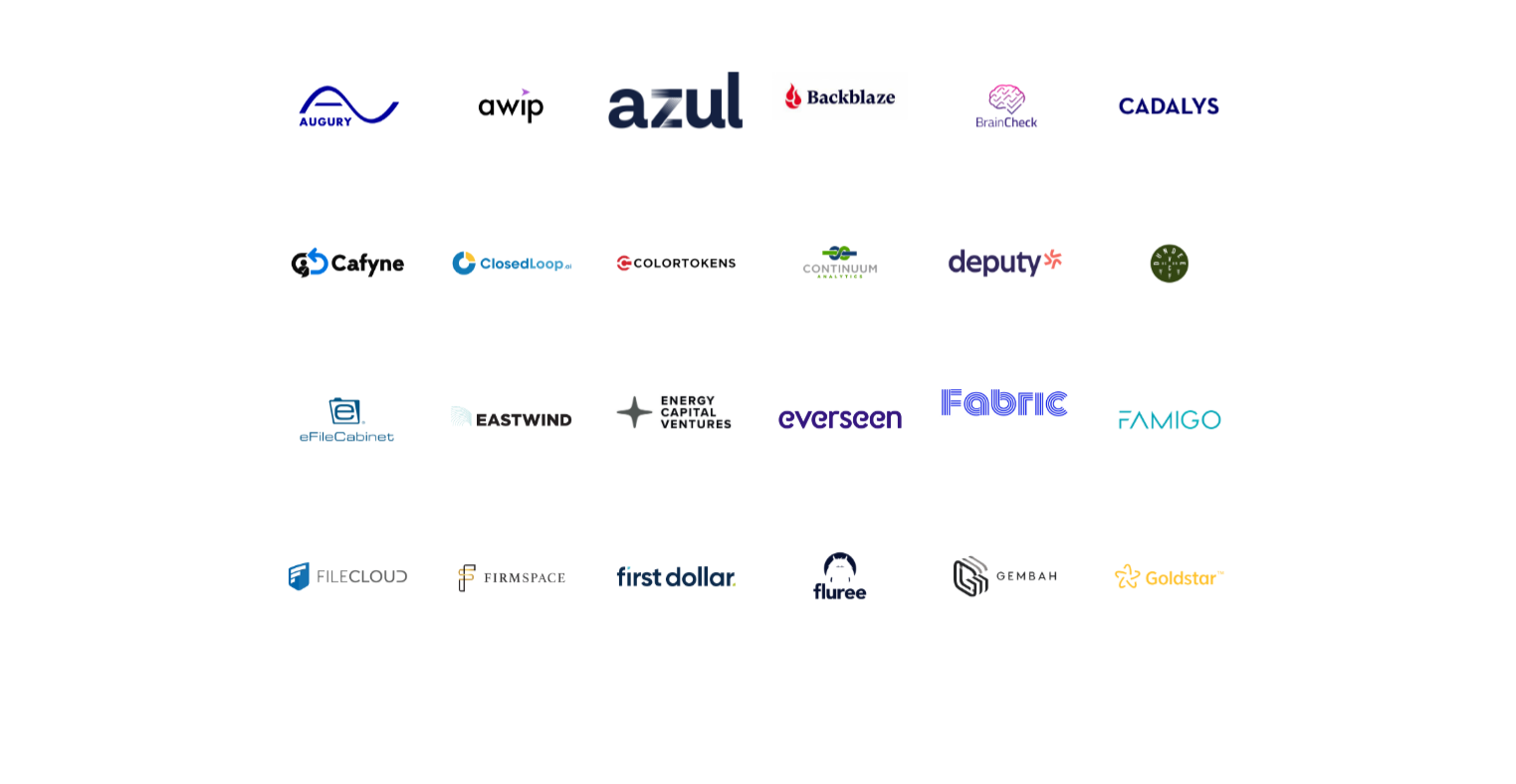 drag, startPoint x: 778, startPoint y: 610, endPoint x: 546, endPoint y: 204, distance: 467.6109 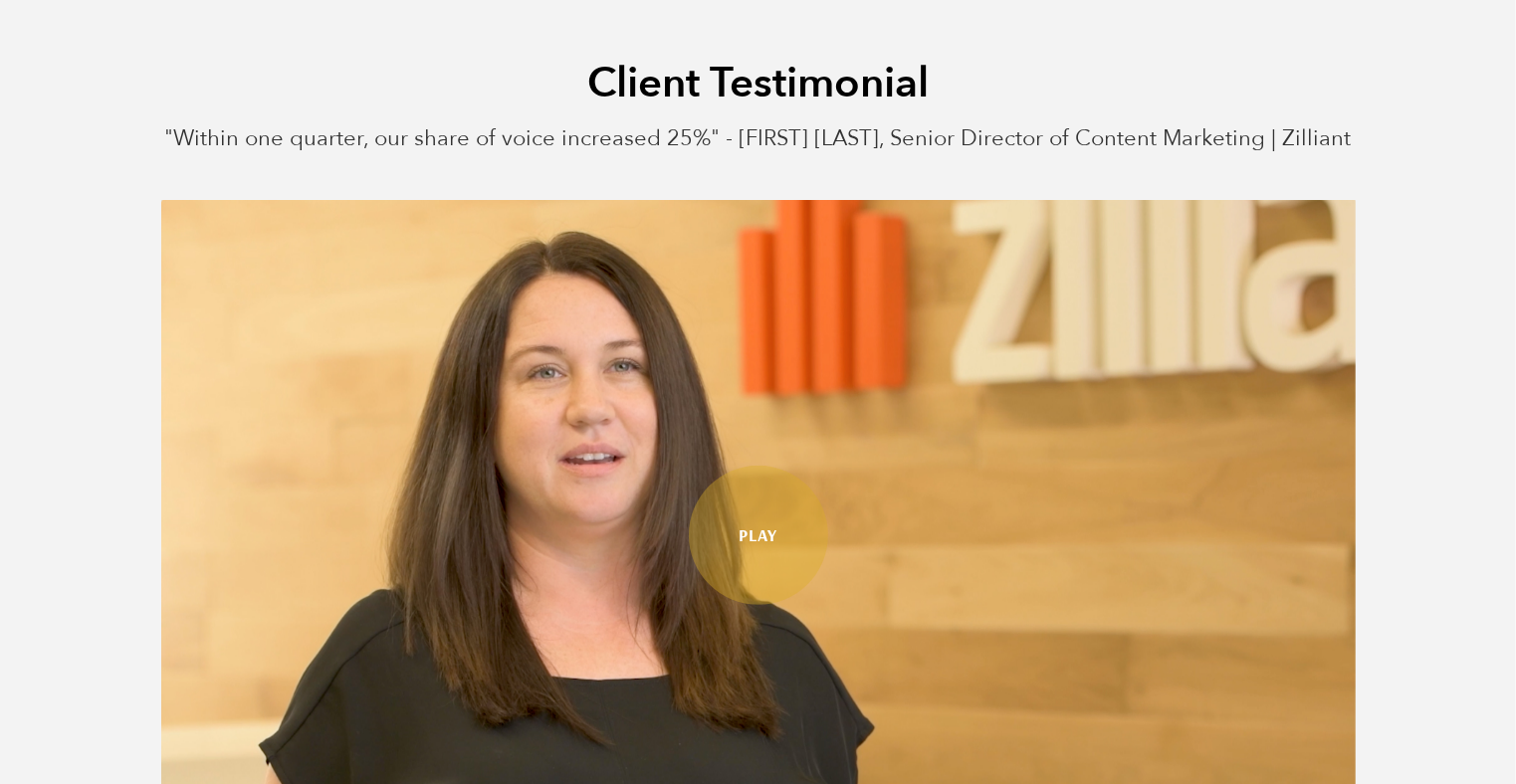 scroll, scrollTop: 725, scrollLeft: 0, axis: vertical 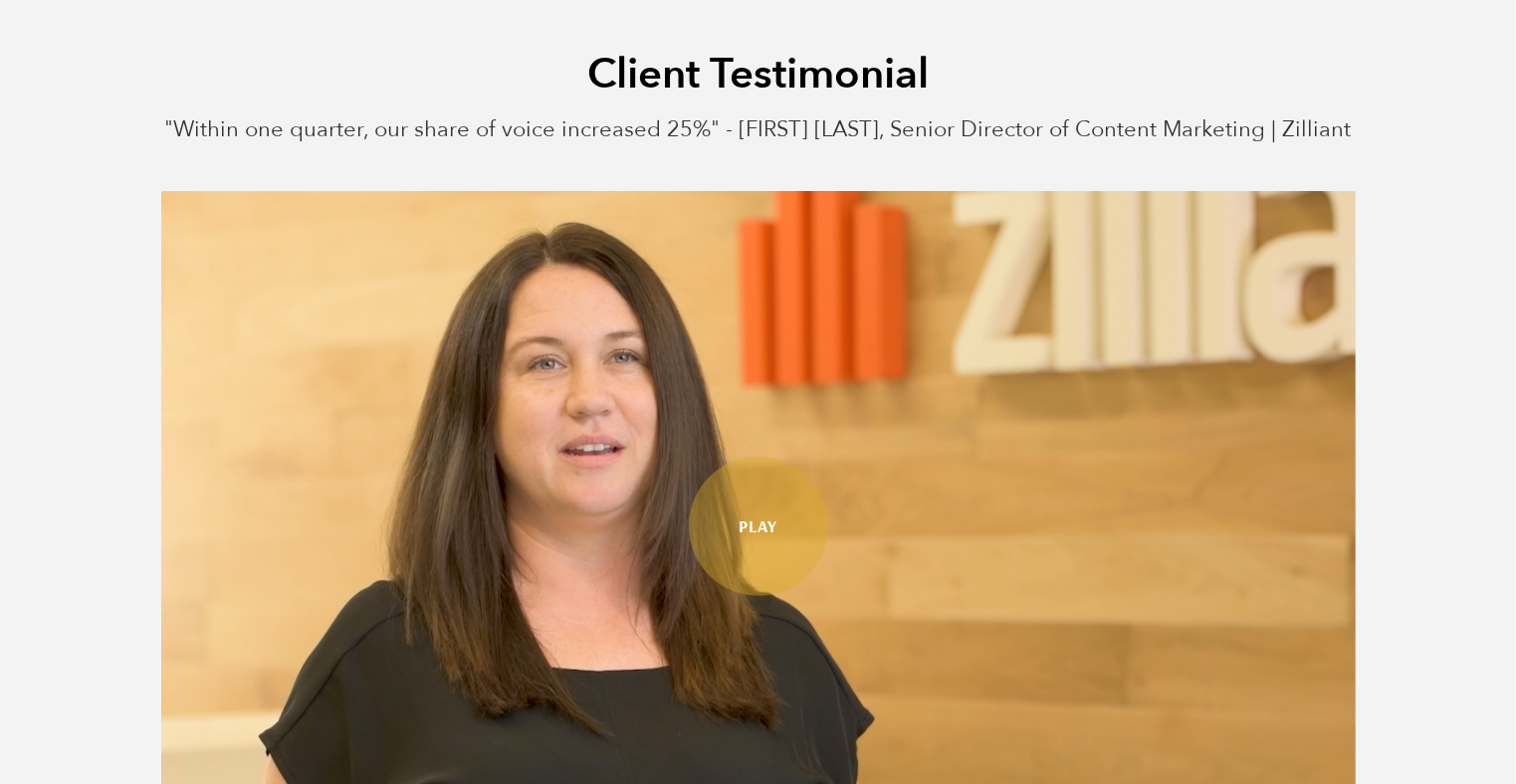 click at bounding box center (758, 526) 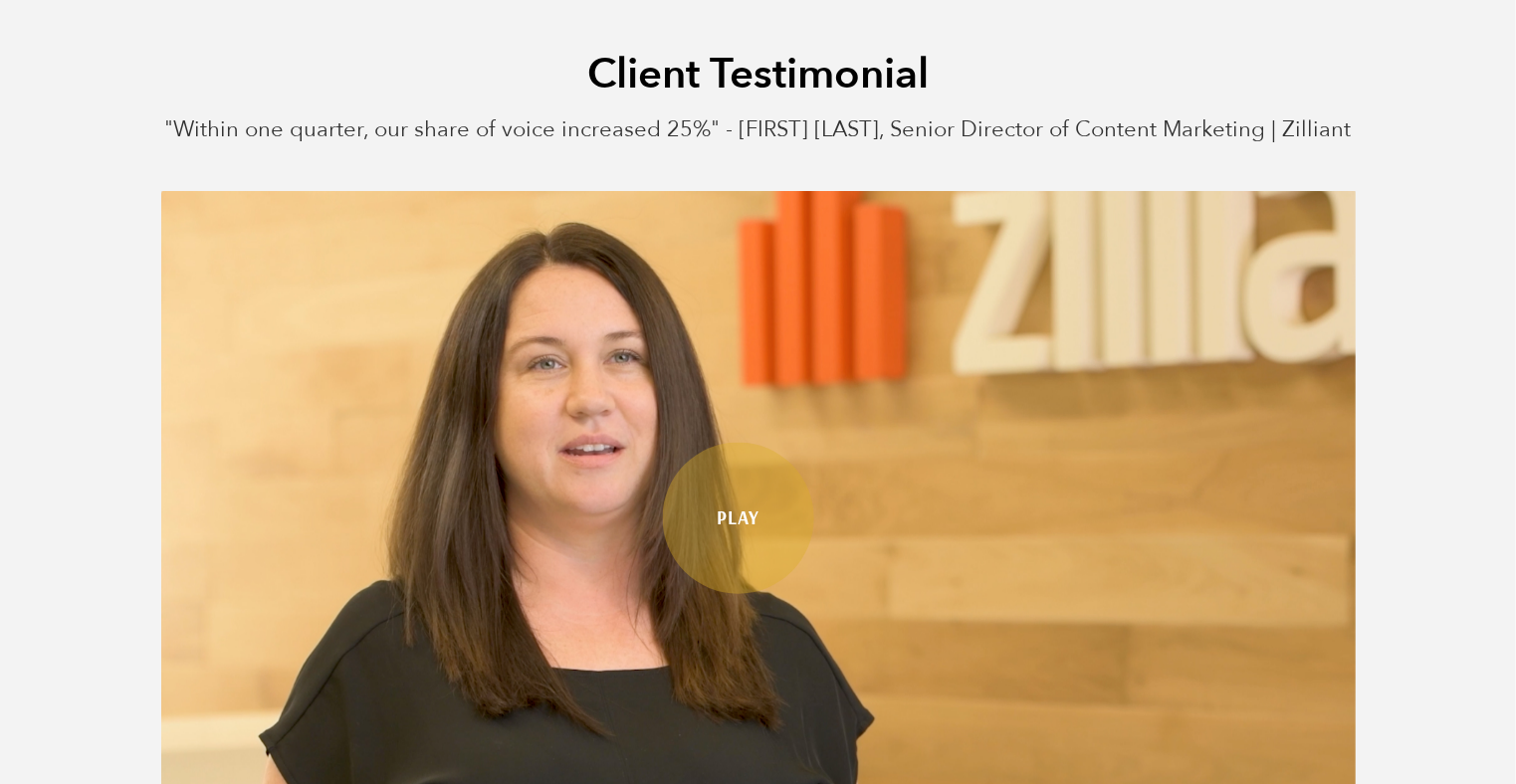 click on "Play" at bounding box center (738, 518) 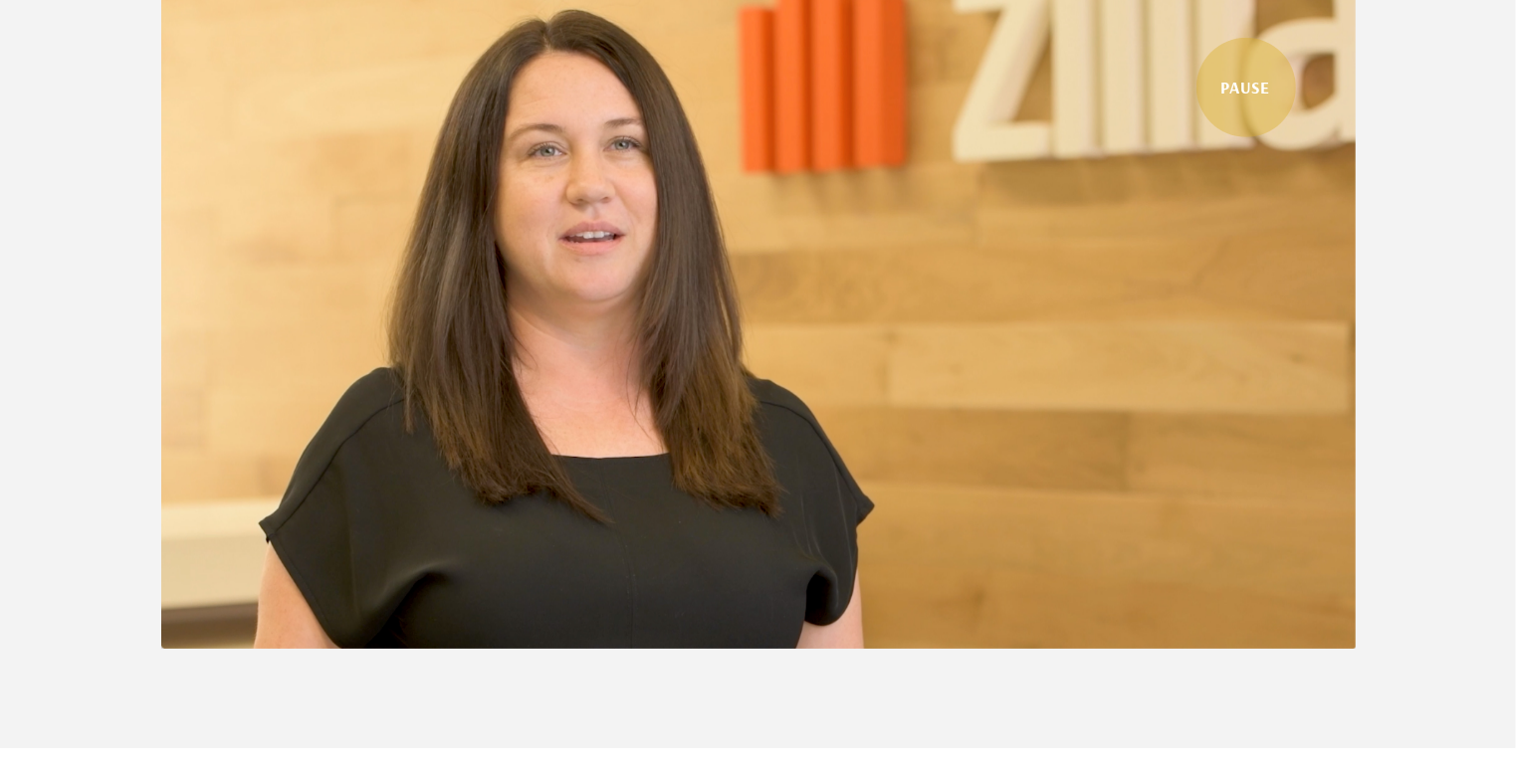 scroll, scrollTop: 944, scrollLeft: 0, axis: vertical 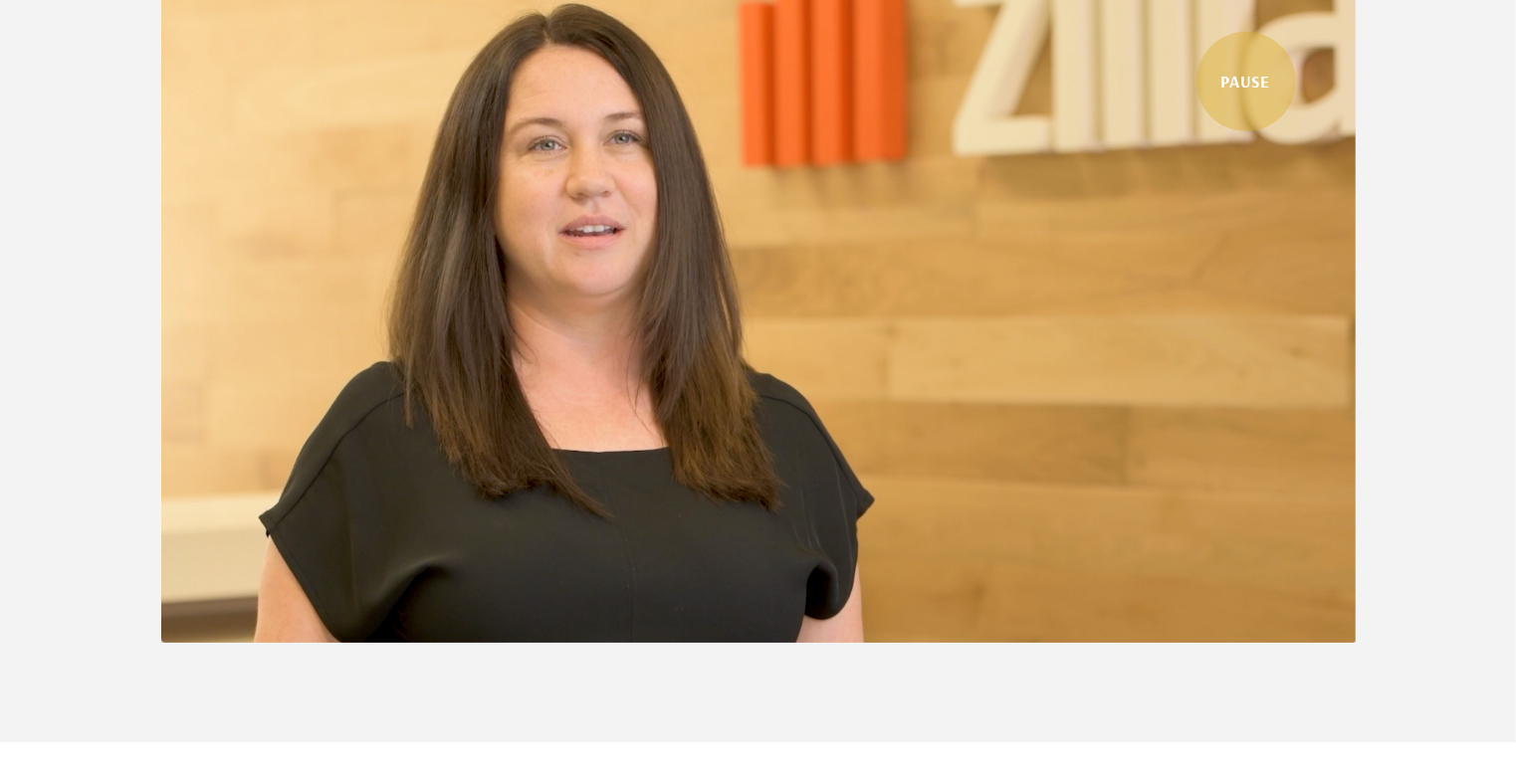 click at bounding box center [758, 307] 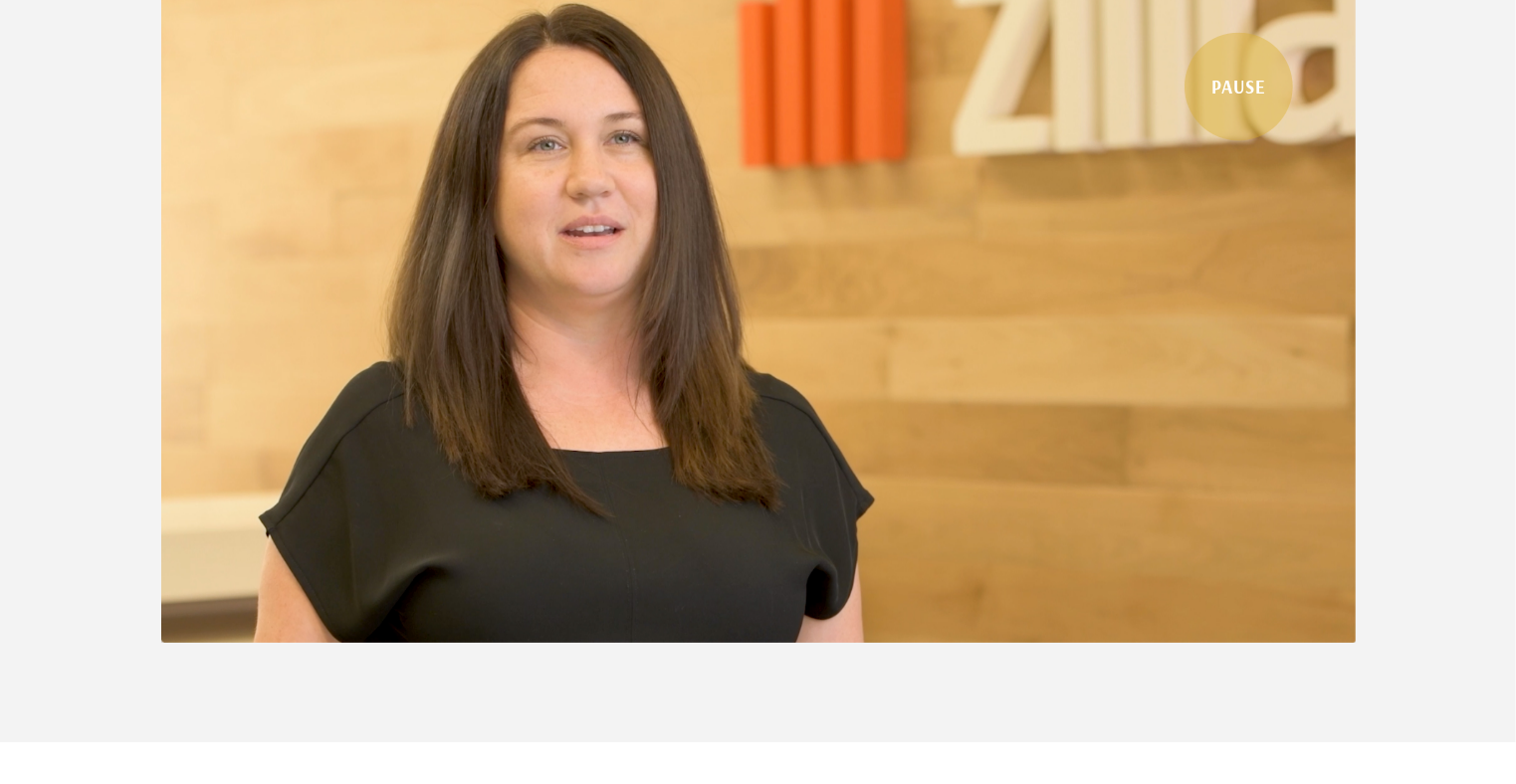click on "PAUSE" at bounding box center [1238, 87] 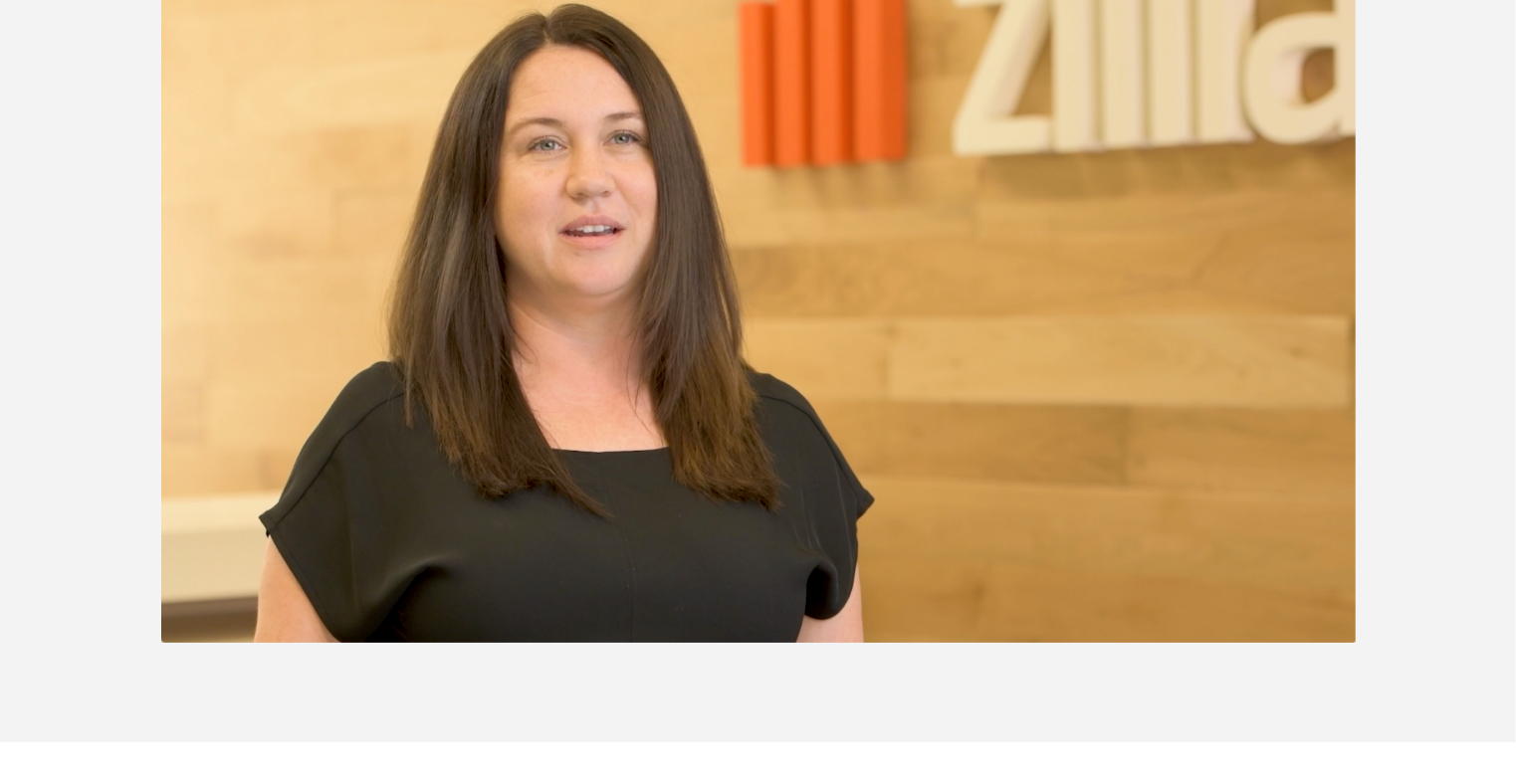 click at bounding box center [758, 307] 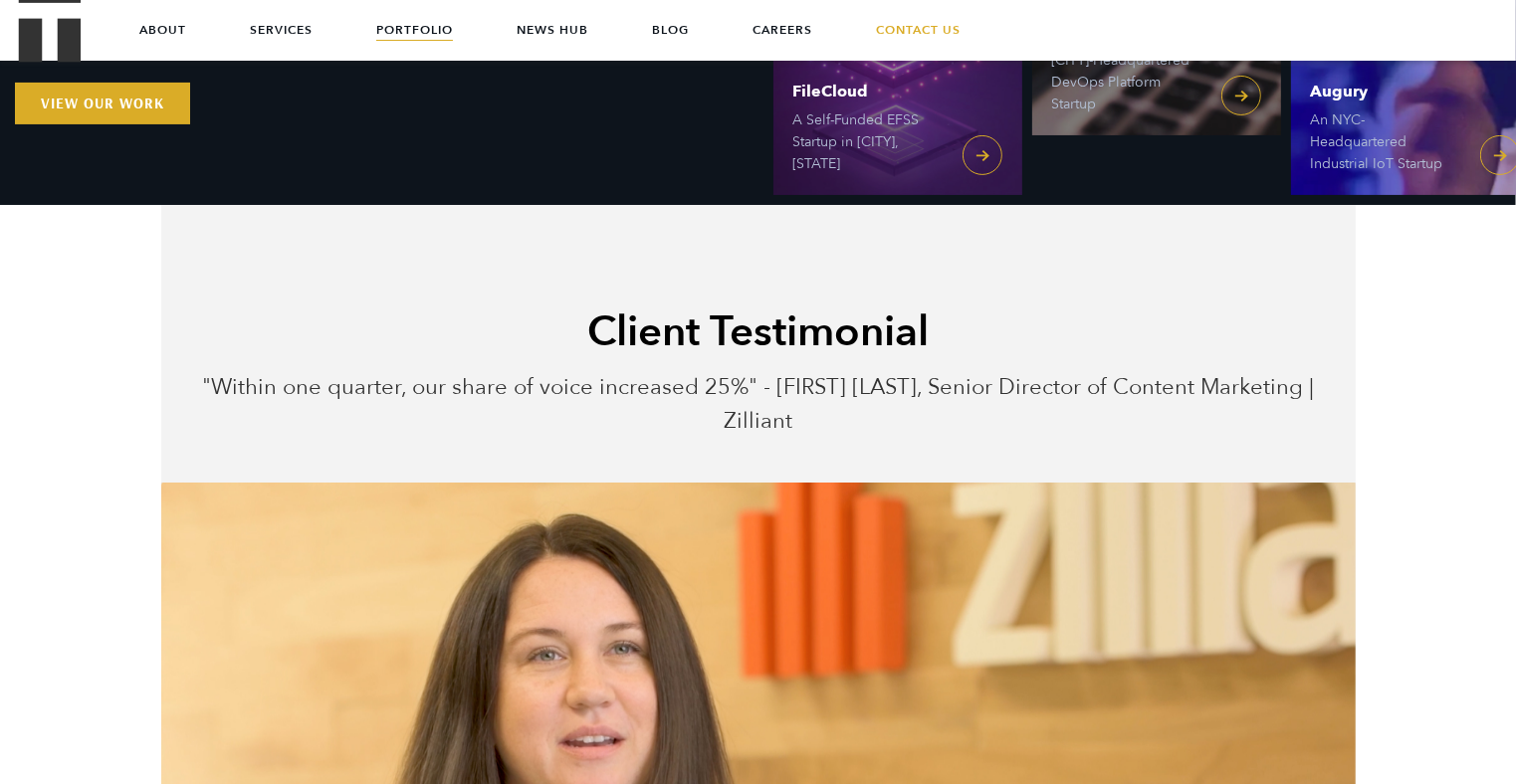 scroll, scrollTop: 0, scrollLeft: 0, axis: both 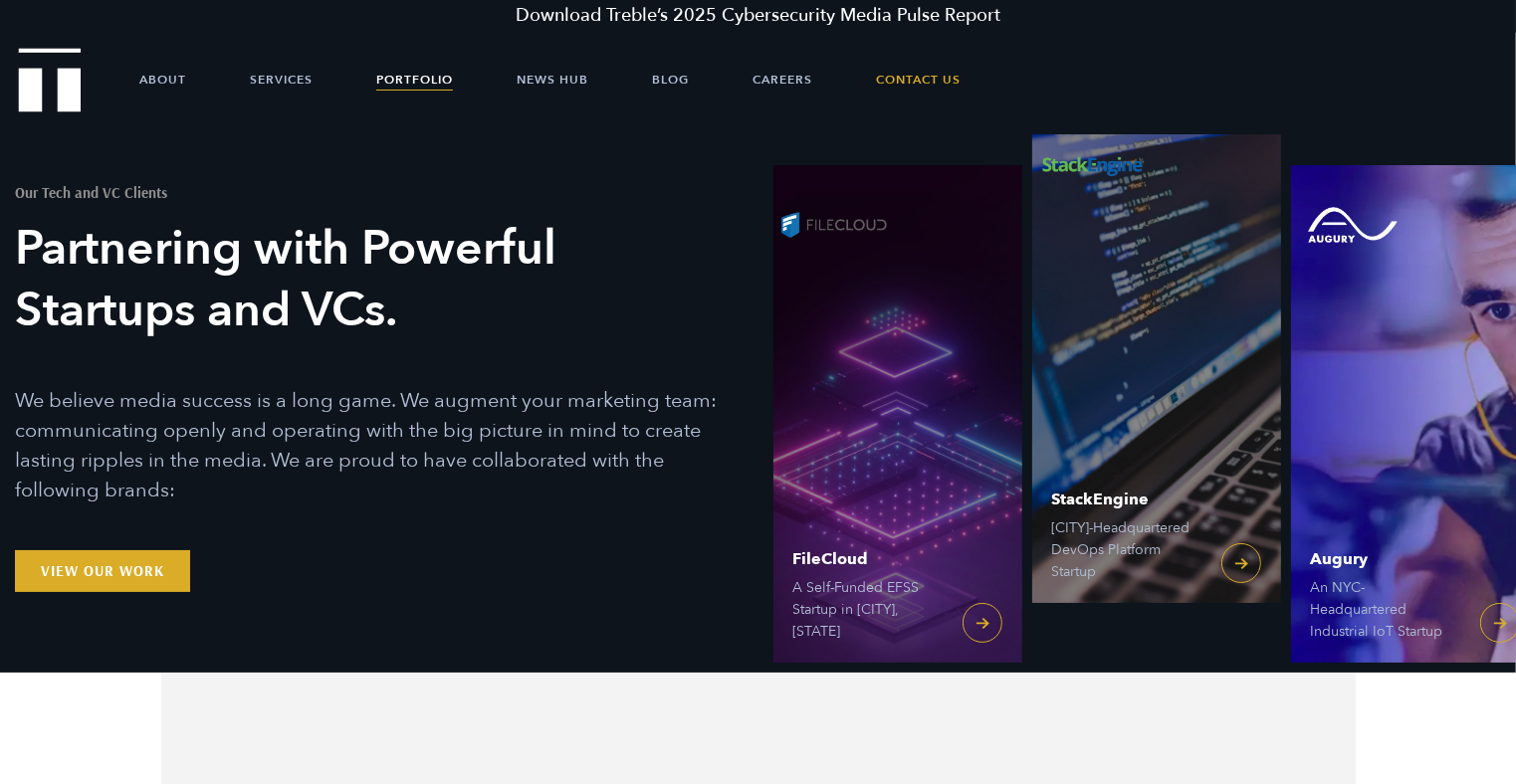 click on "Download Treble’s 2025 Cybersecurity Media Pulse Report" at bounding box center [758, 16] 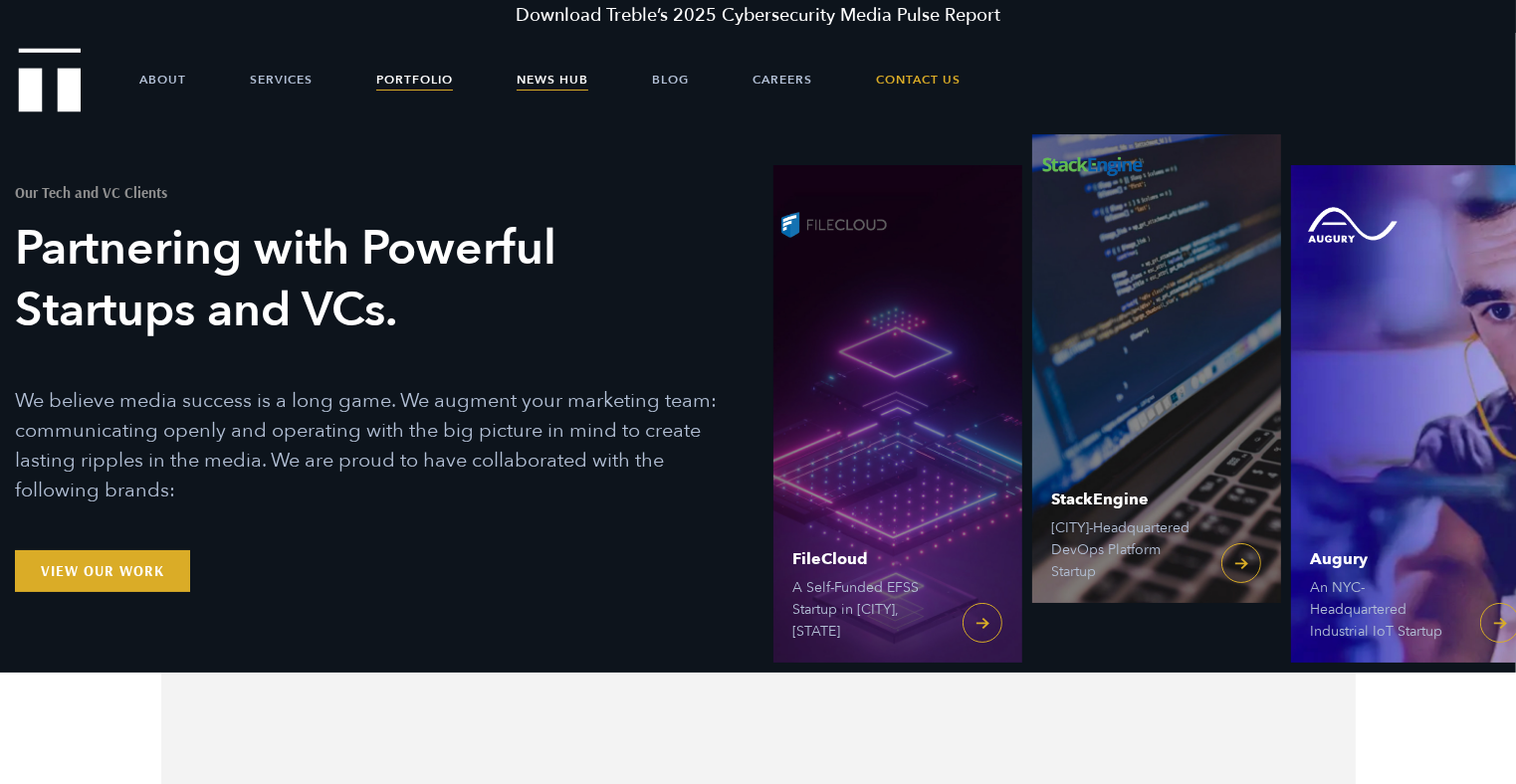 click on "News Hub" at bounding box center [552, 80] 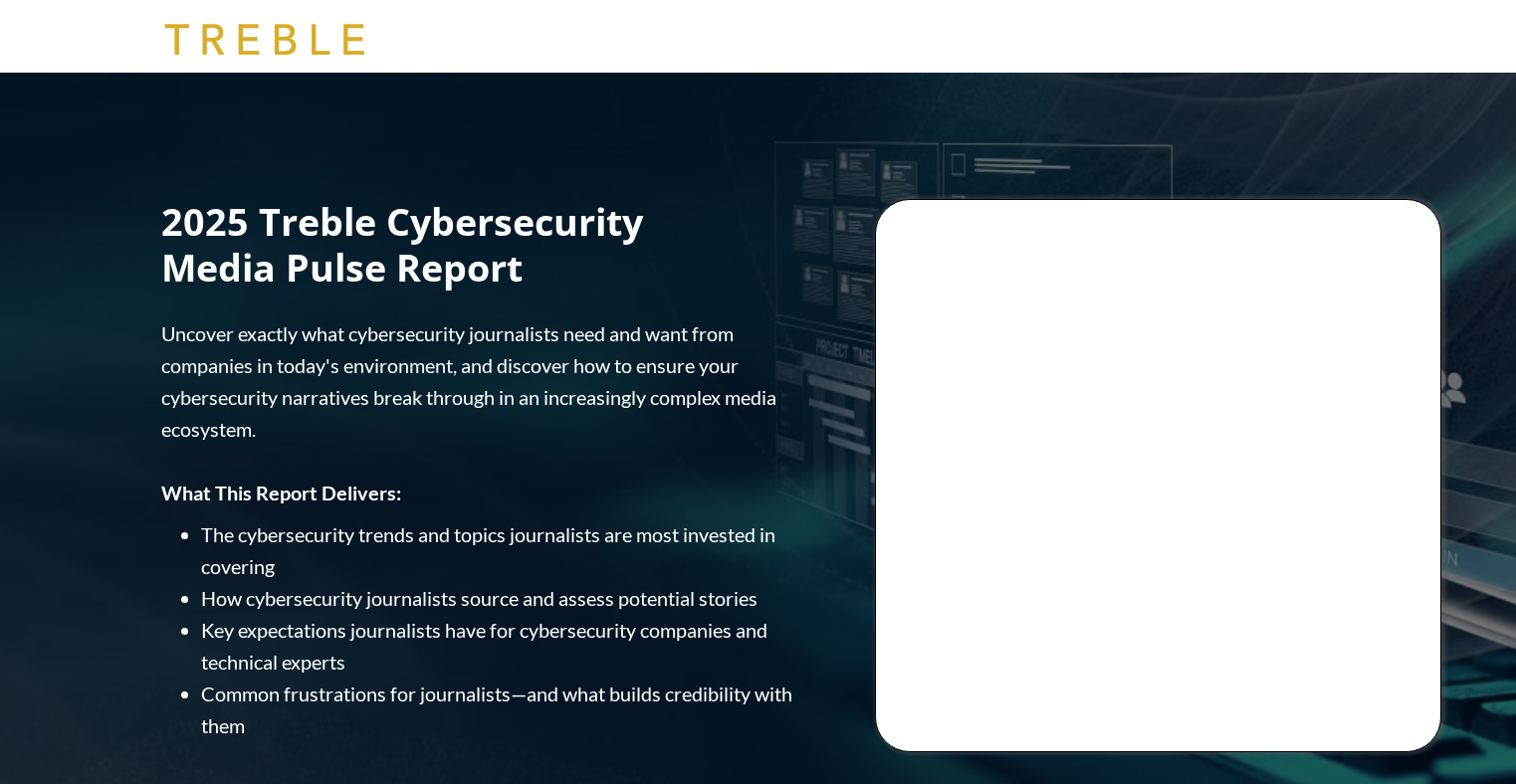 scroll, scrollTop: 0, scrollLeft: 0, axis: both 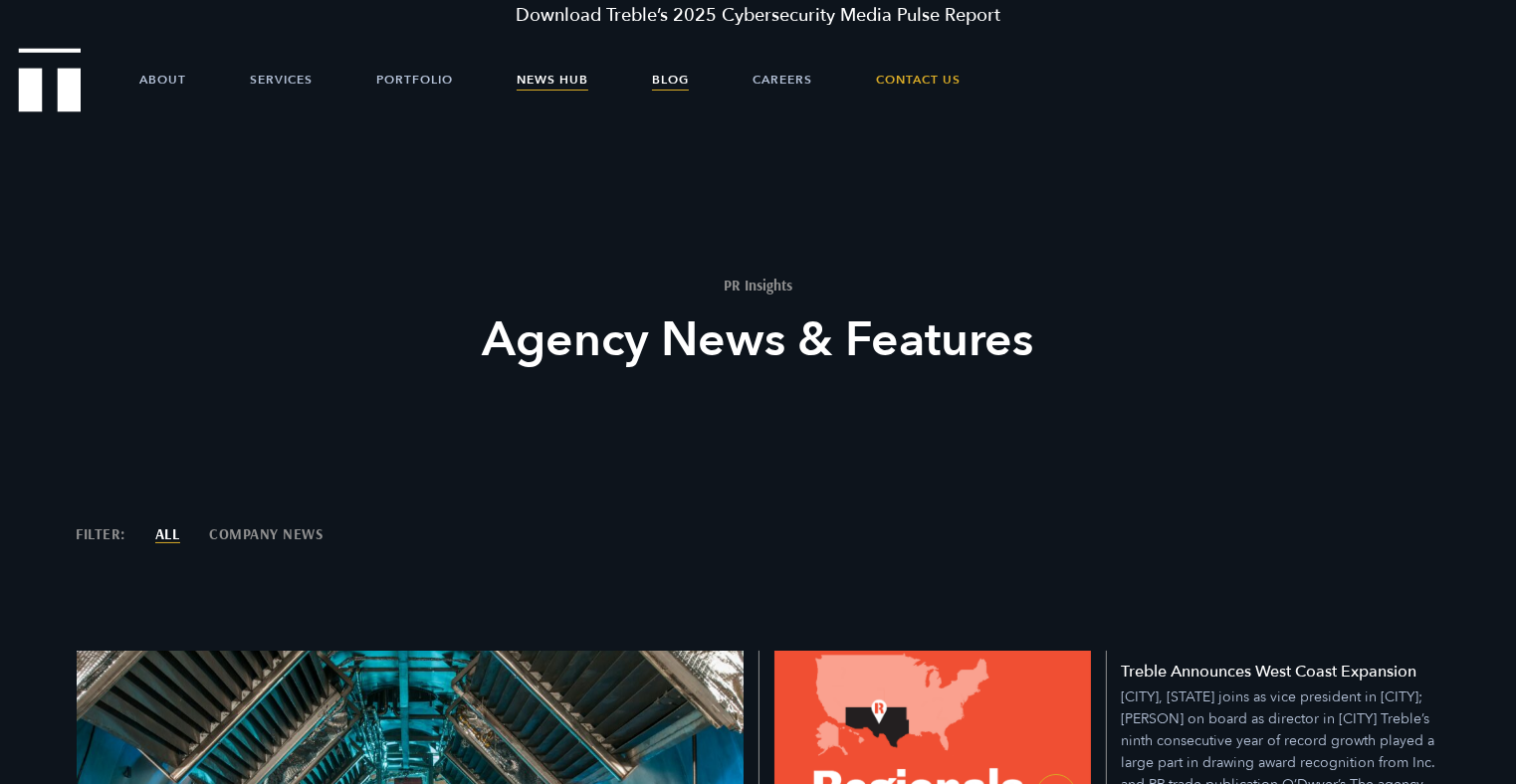 click on "Blog" at bounding box center (670, 80) 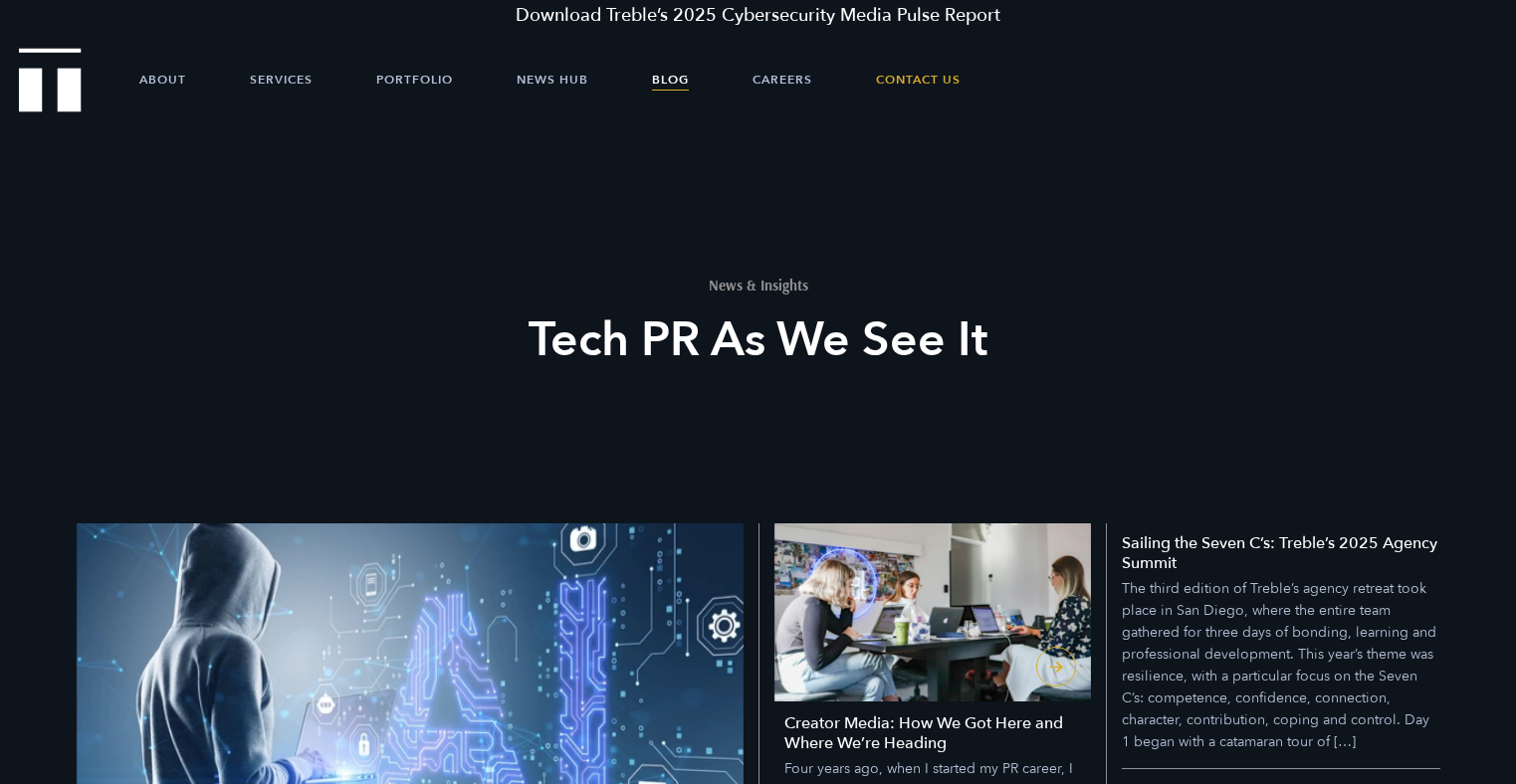 scroll, scrollTop: 0, scrollLeft: 0, axis: both 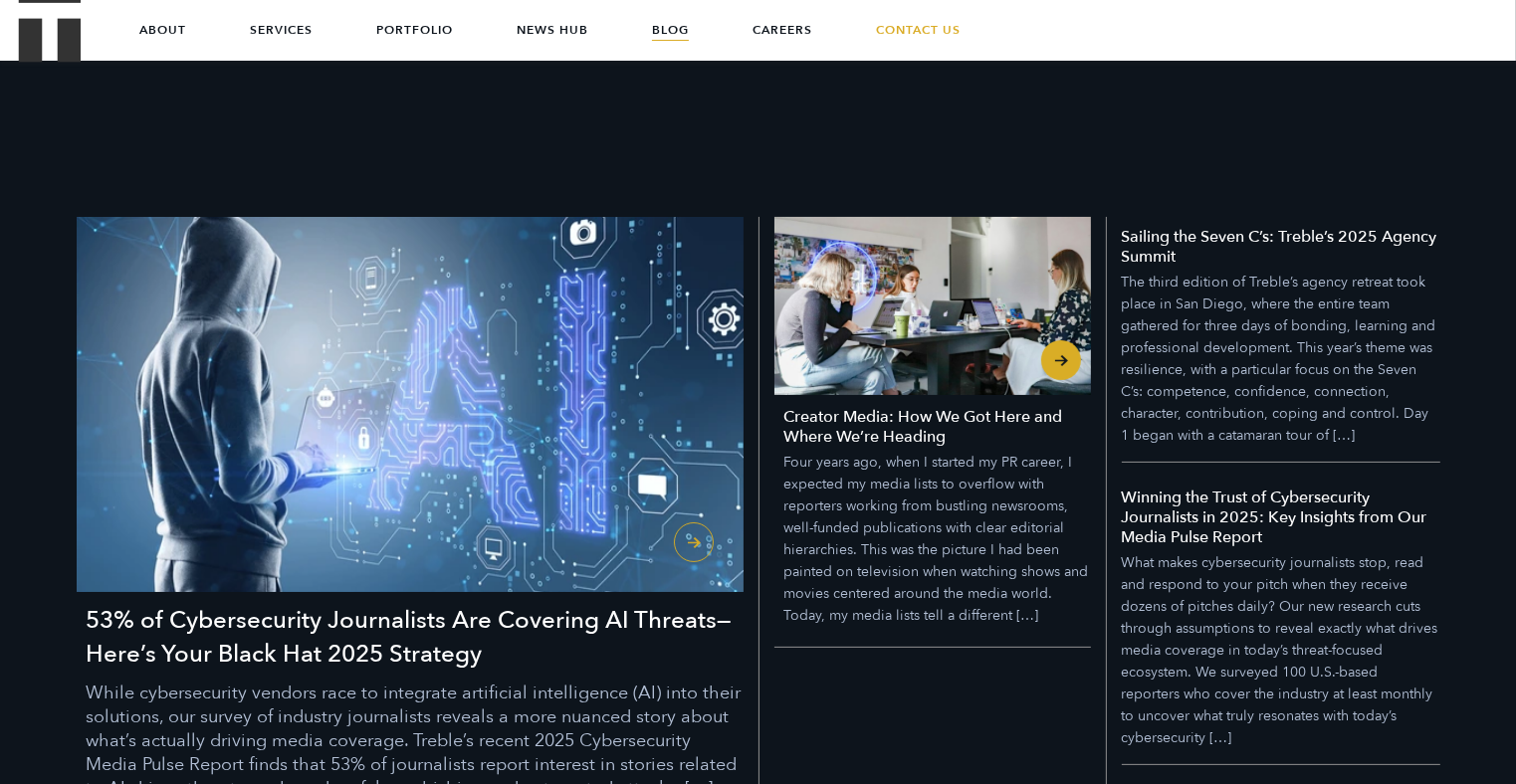 click on "Four years ago, when I started my PR career, I expected my media lists to overflow with reporters working from bustling newsrooms, well-funded publications with clear editorial hierarchies. This was the picture I had been painted on television when watching shows and movies centered around the media world. Today, my media lists tell a different […]" at bounding box center (938, 539) 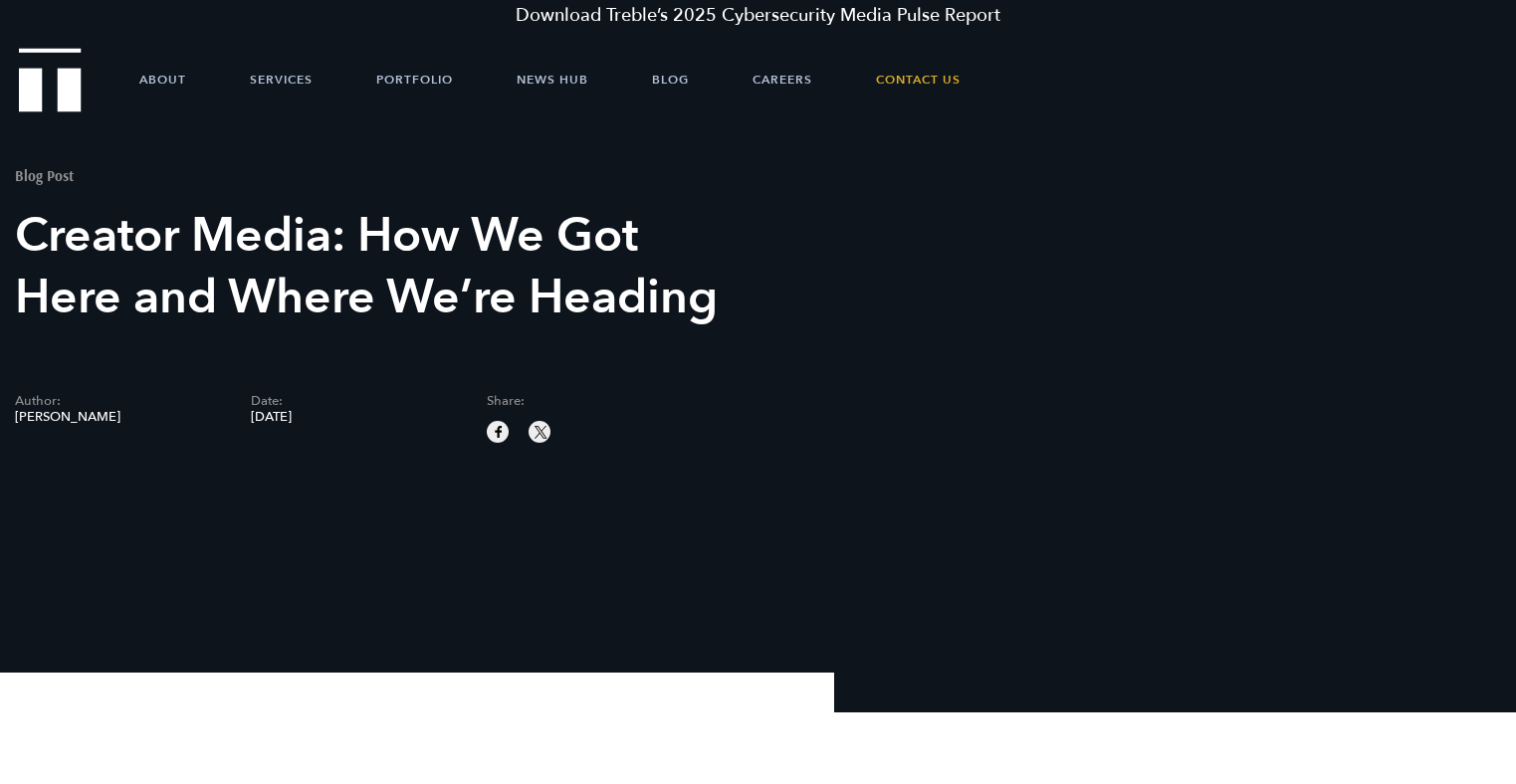 scroll, scrollTop: 0, scrollLeft: 0, axis: both 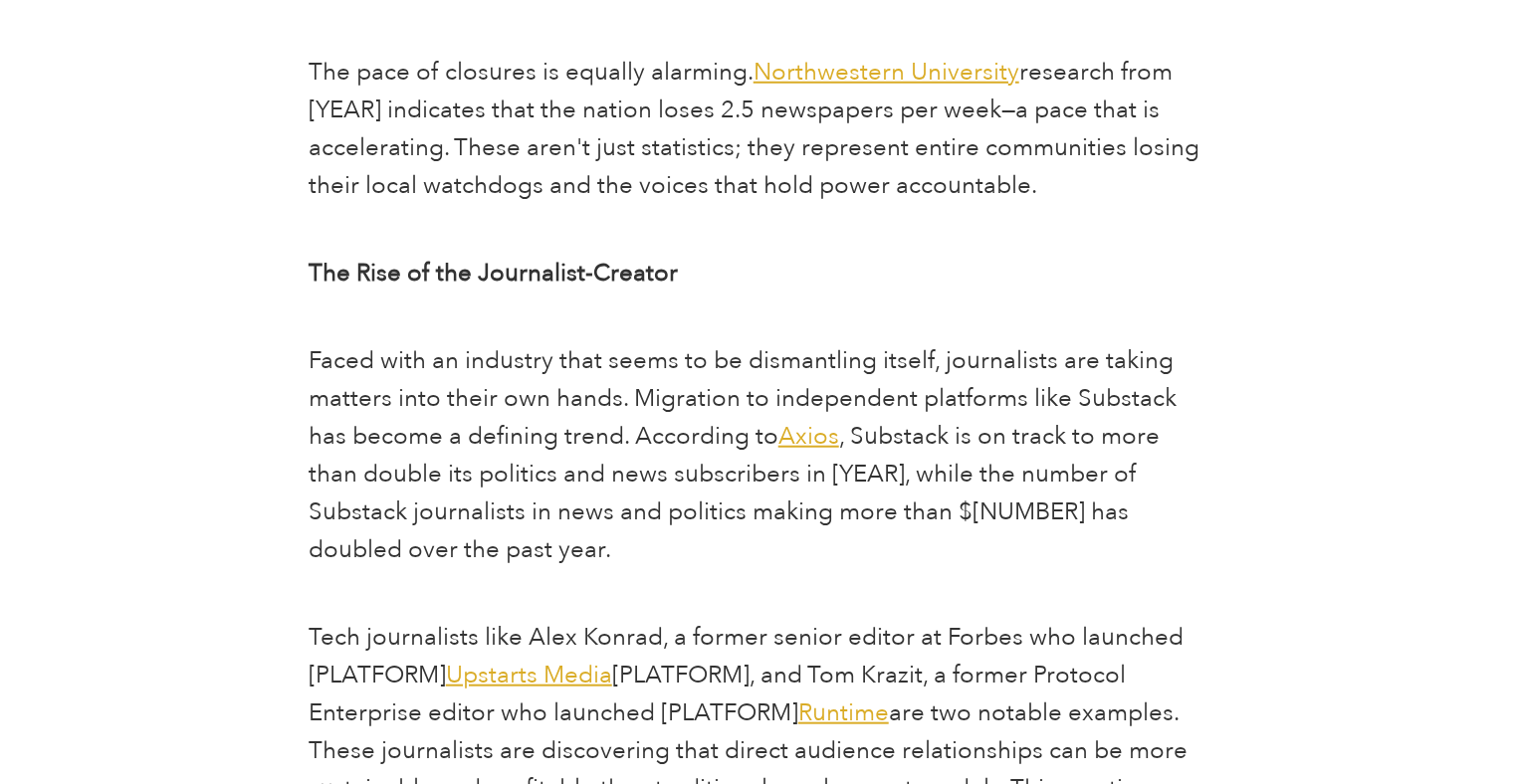 click on "Faced with an industry that seems to be systematically dismantling itself, journalists are taking matters into their own hands. Migration to independent platforms like Substack has become a defining trend. According to  Axios , Substack is on track to more than double its politics and news subscribers in 2024, while the number of Substack journalists in news and politics making more than $1 million has doubled over the past year." at bounding box center (758, 456) 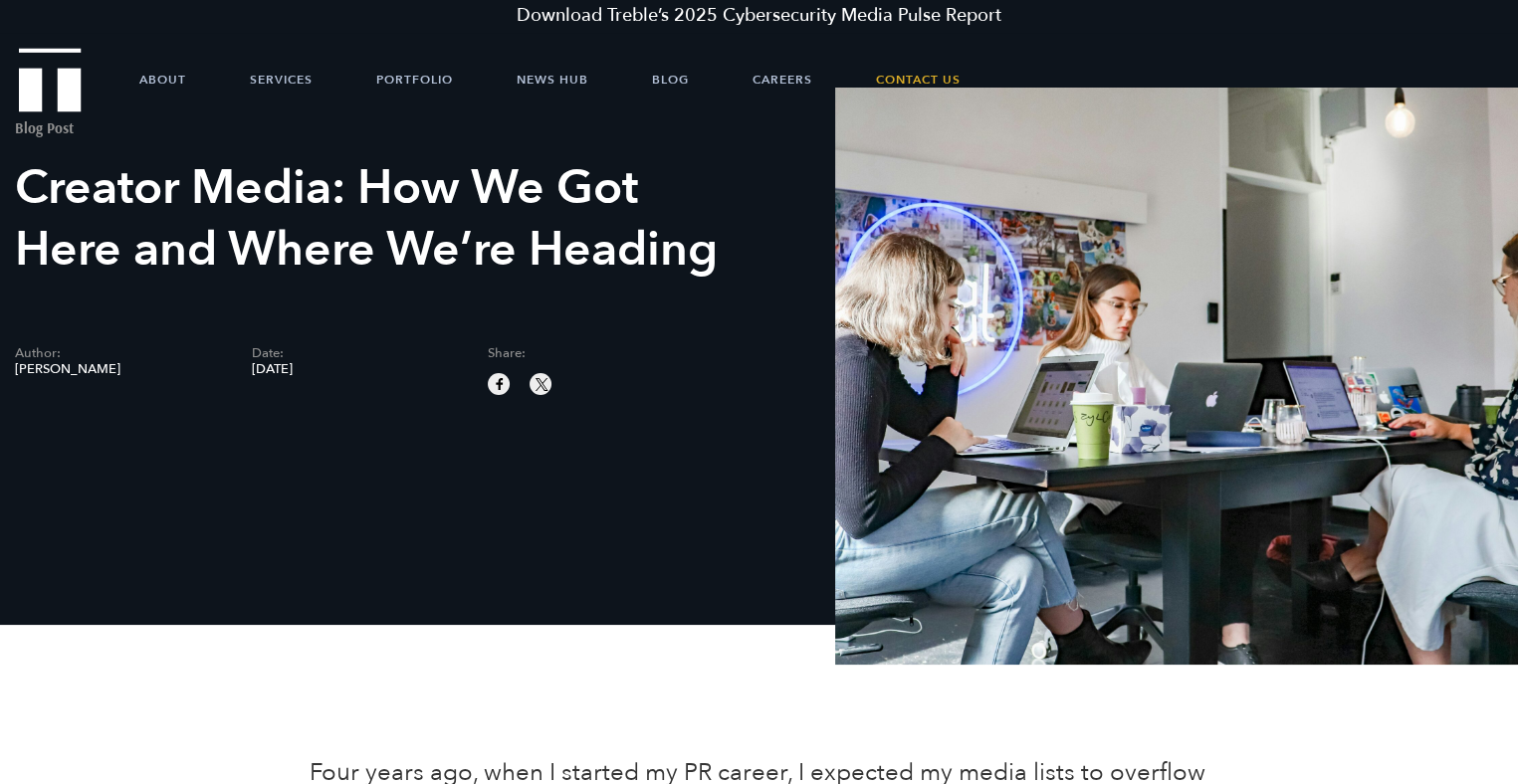 scroll, scrollTop: 0, scrollLeft: 0, axis: both 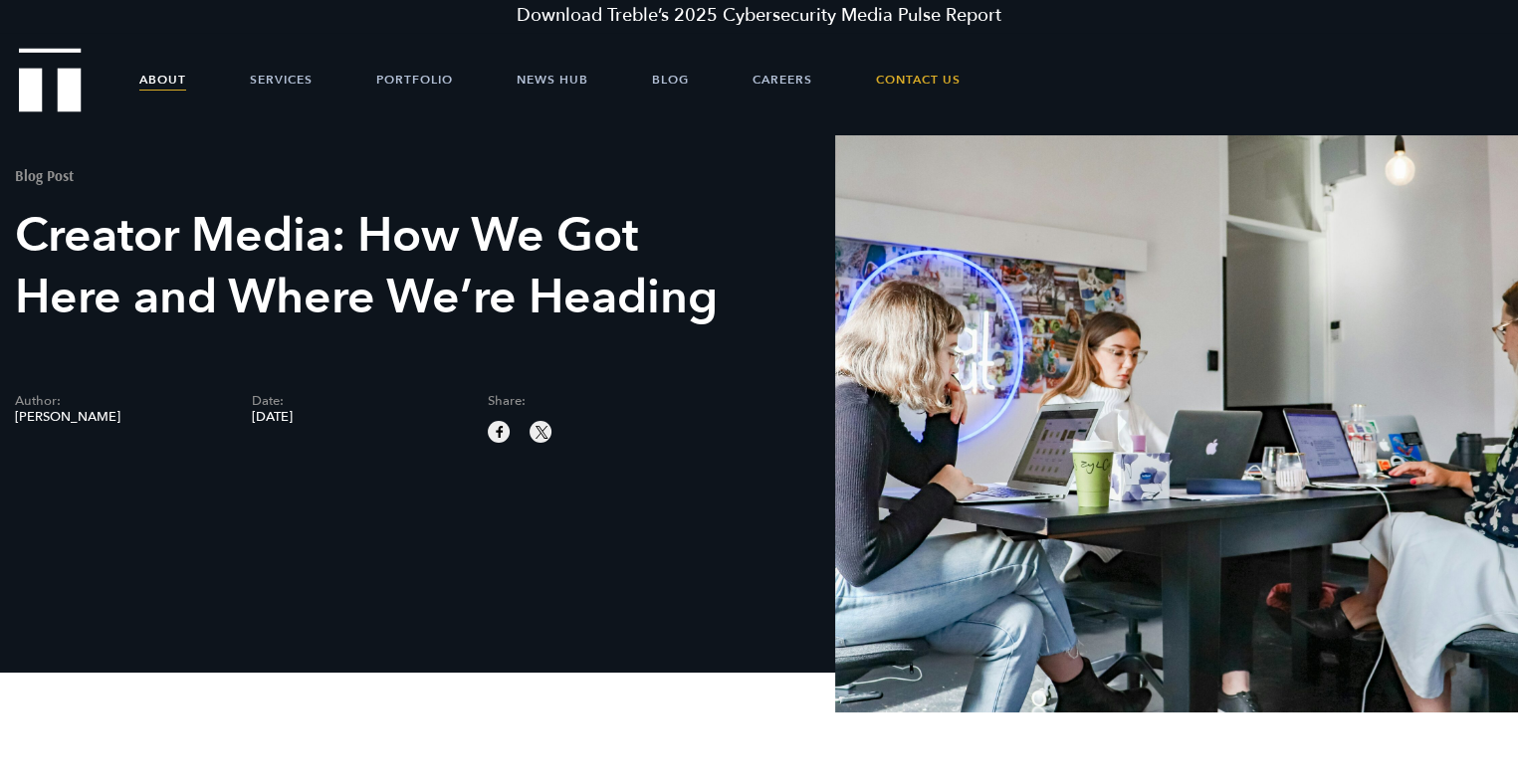 click on "About" at bounding box center (162, 80) 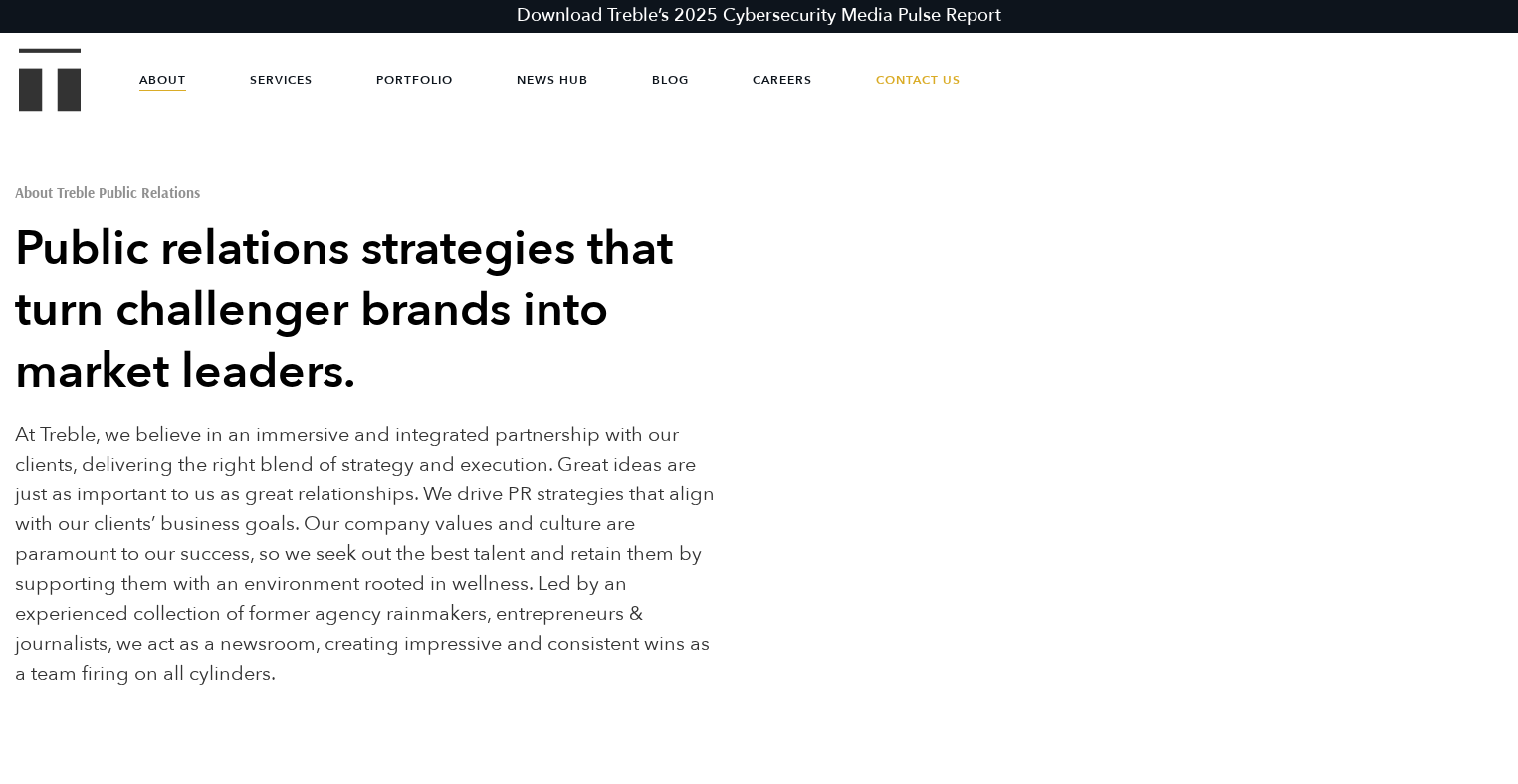 scroll, scrollTop: 0, scrollLeft: 0, axis: both 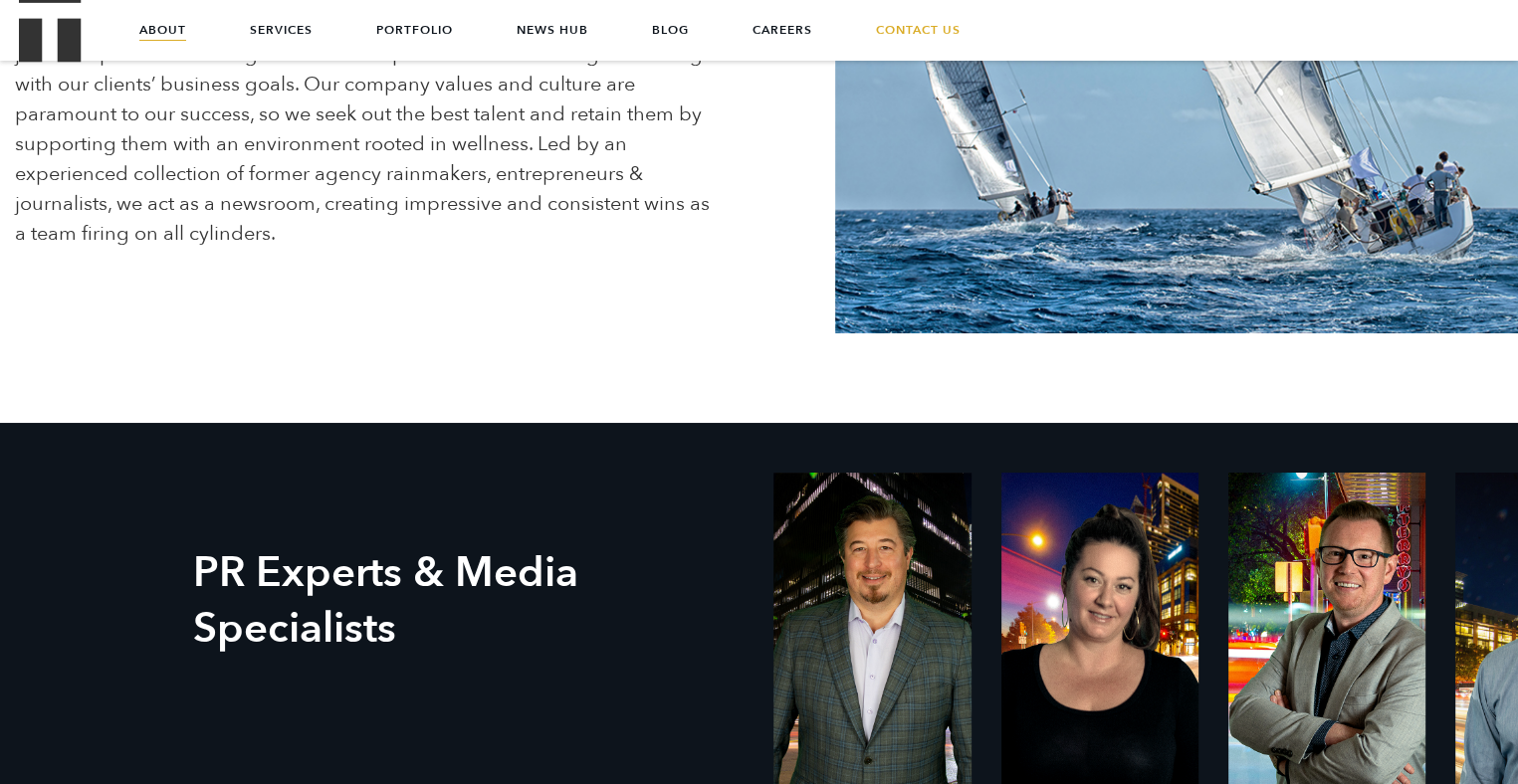 drag, startPoint x: 635, startPoint y: 552, endPoint x: 477, endPoint y: 449, distance: 188.60806 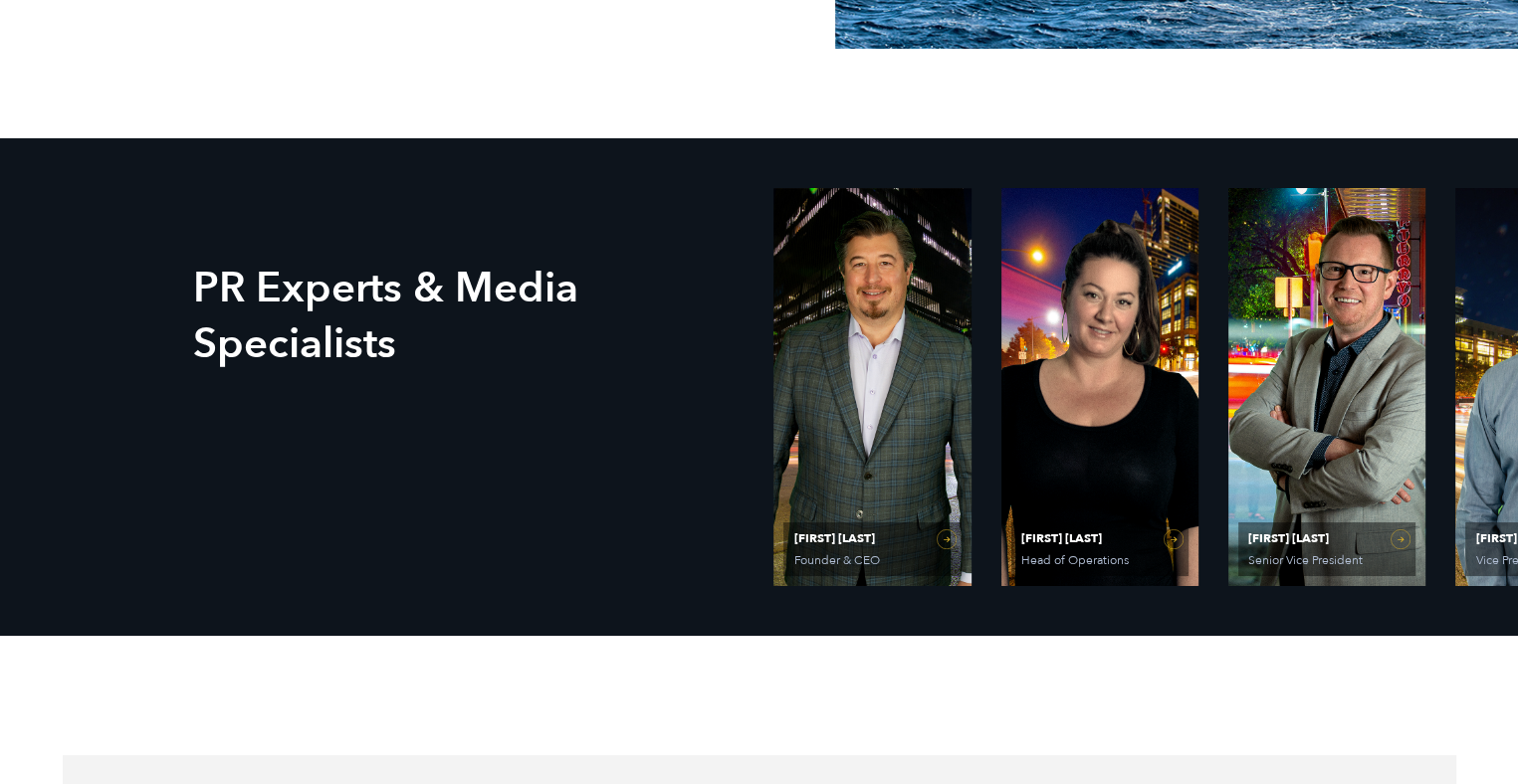 scroll, scrollTop: 727, scrollLeft: 0, axis: vertical 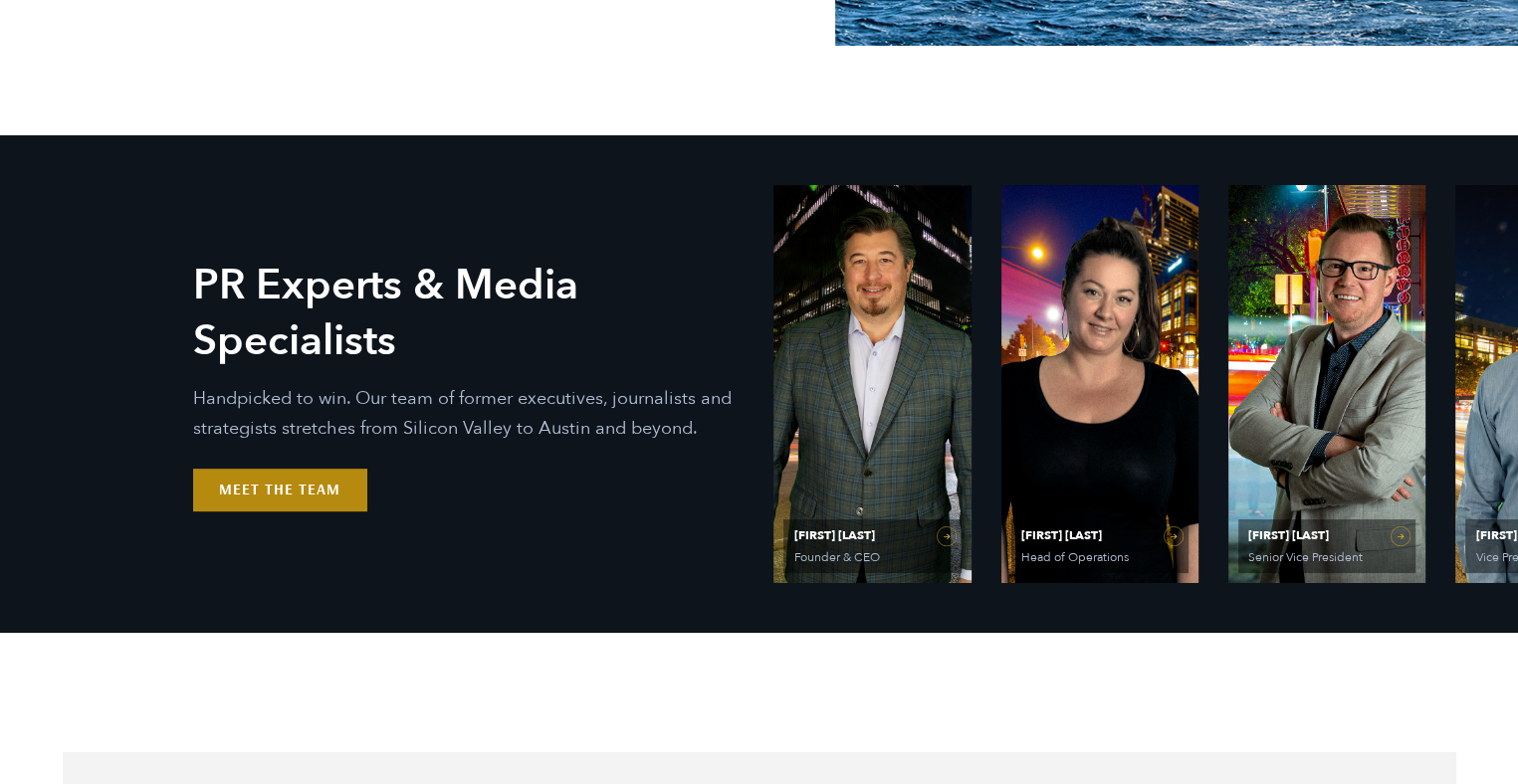 click on "Meet the Team" at bounding box center (280, 490) 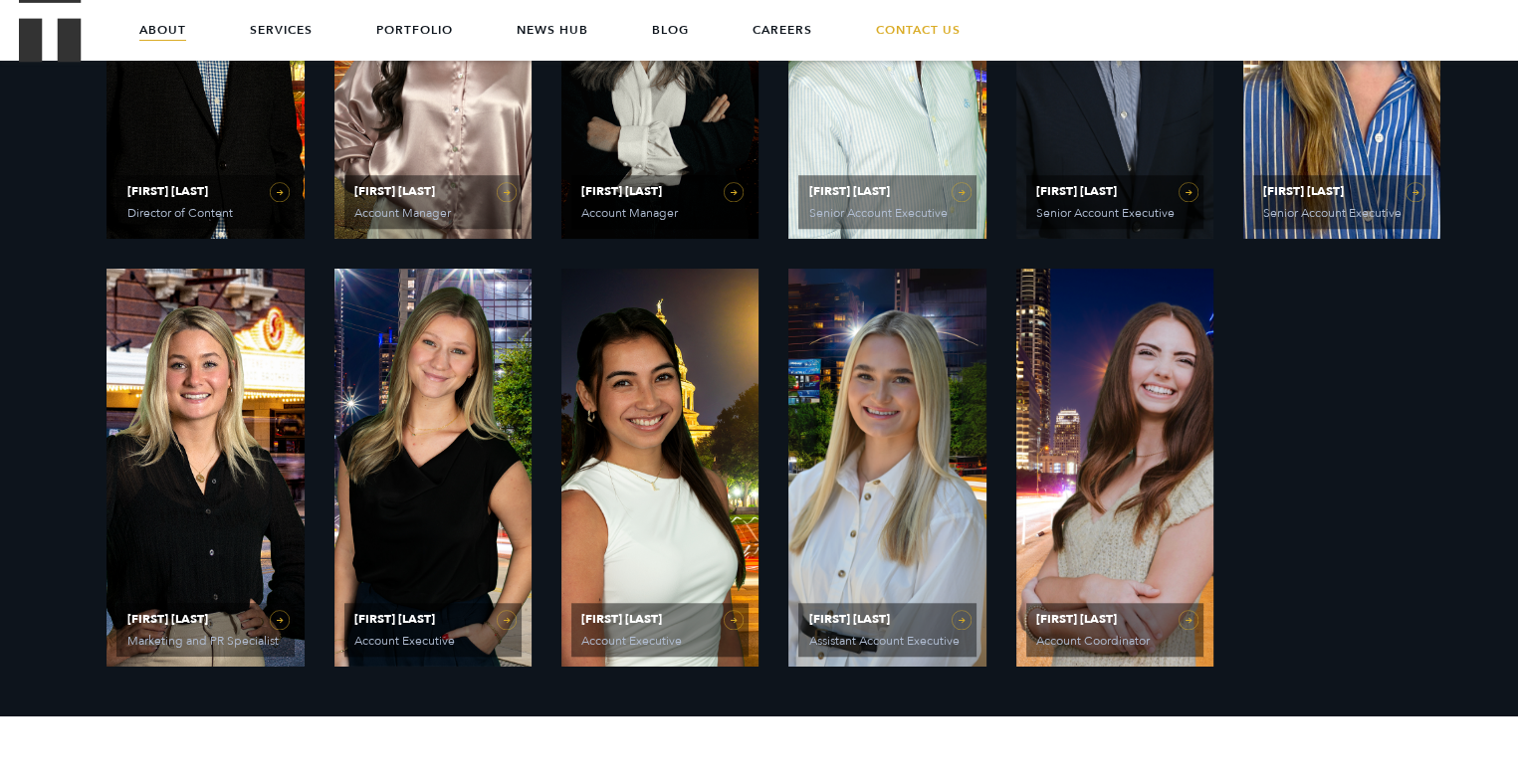scroll, scrollTop: 1498, scrollLeft: 0, axis: vertical 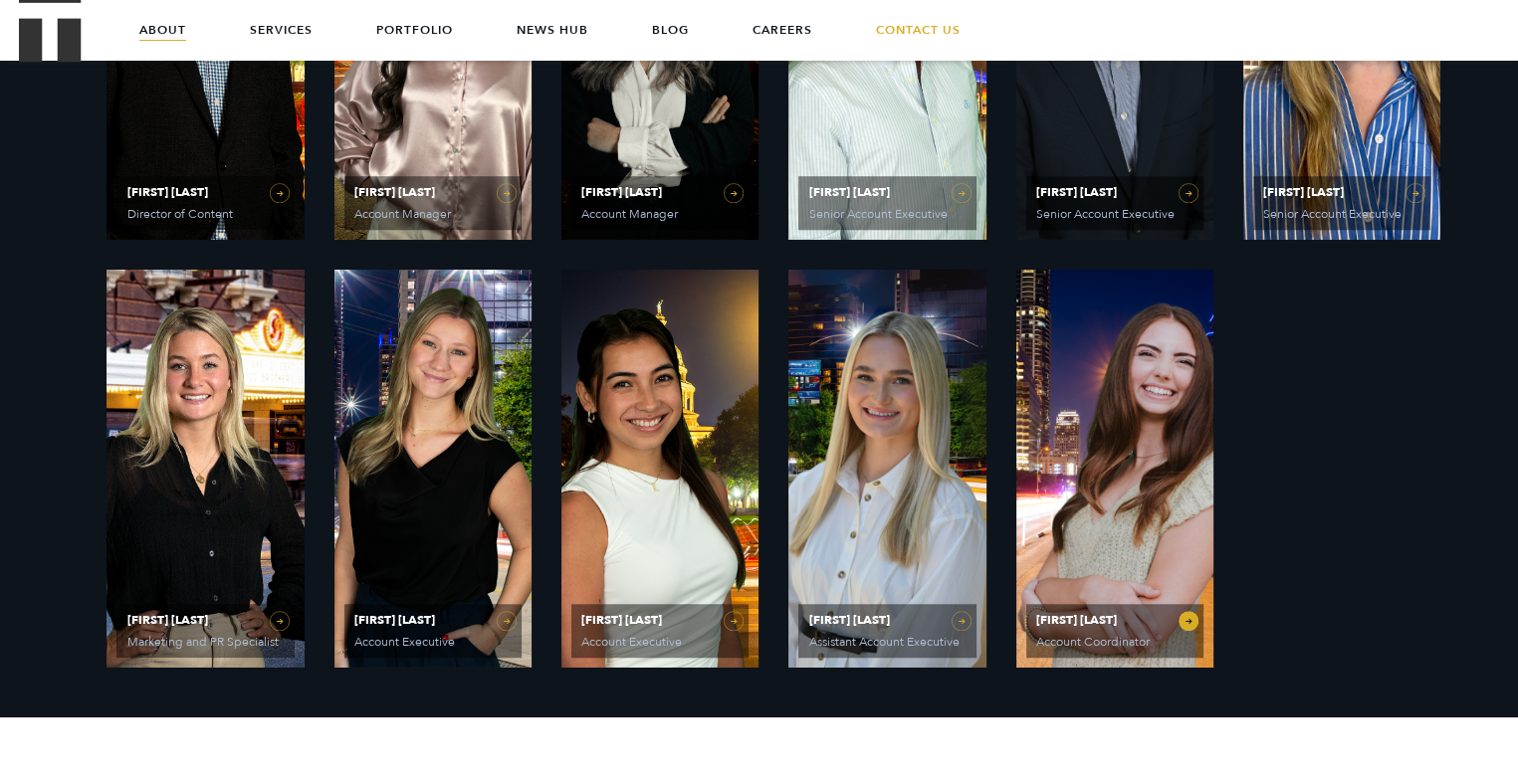 click on "Caroline Hafner Account Coordinator" at bounding box center [1115, 469] 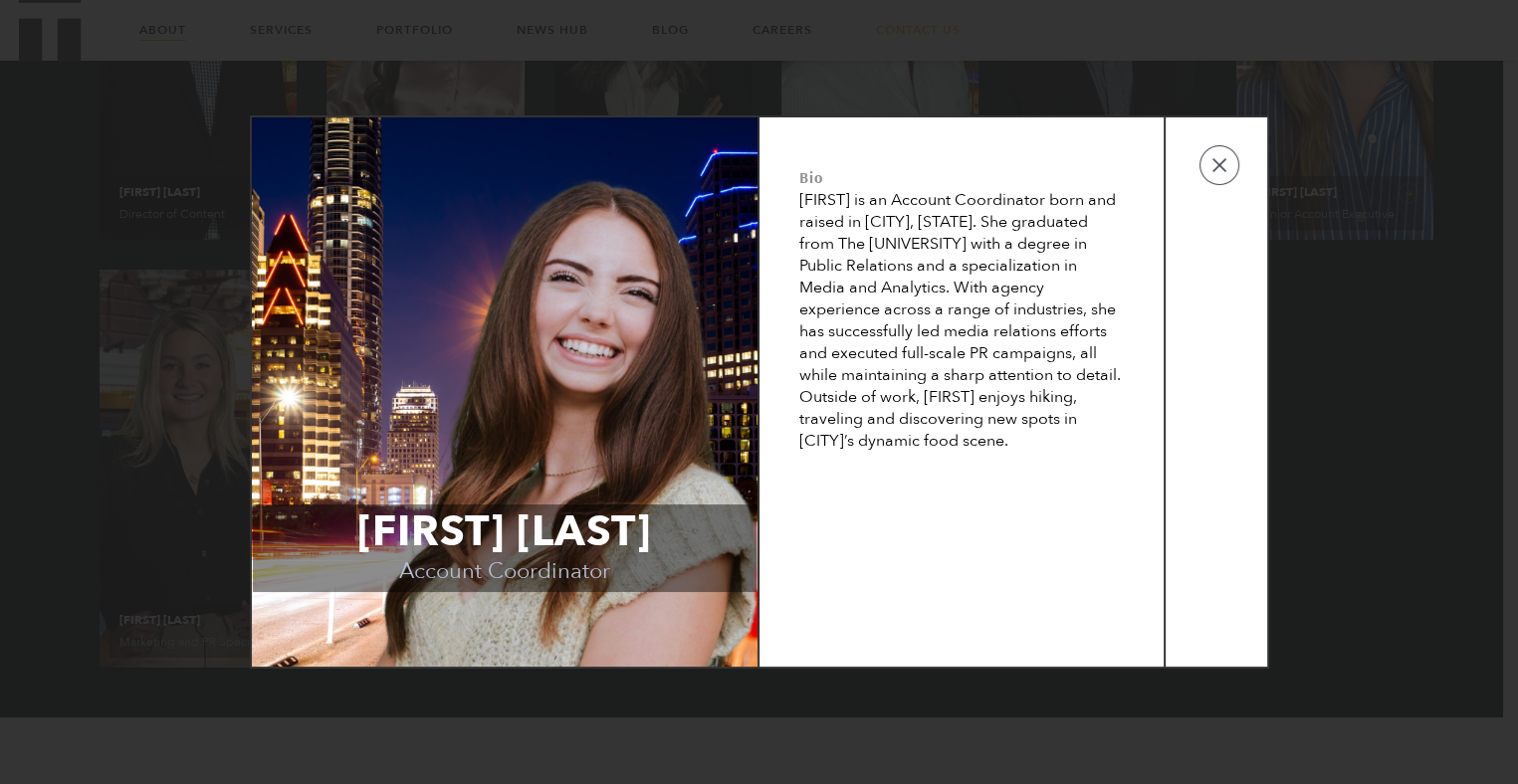 click on "Caroline Hafner Account Coordinator Bio
Caroline is an Account Coordinator born and raised in Austin, Texas. She graduated from The University of Texas at Austin with a degree in Public Relations and a specialization in Media and Analytics. With agency experience across a range of industries, she has successfully led media relations efforts and executed full-scale PR campaigns, all while maintaining a sharp attention to detail. Outside of work, Caroline enjoys hiking, traveling and discovering new spots in Austin’s dynamic food scene." at bounding box center (759, 392) 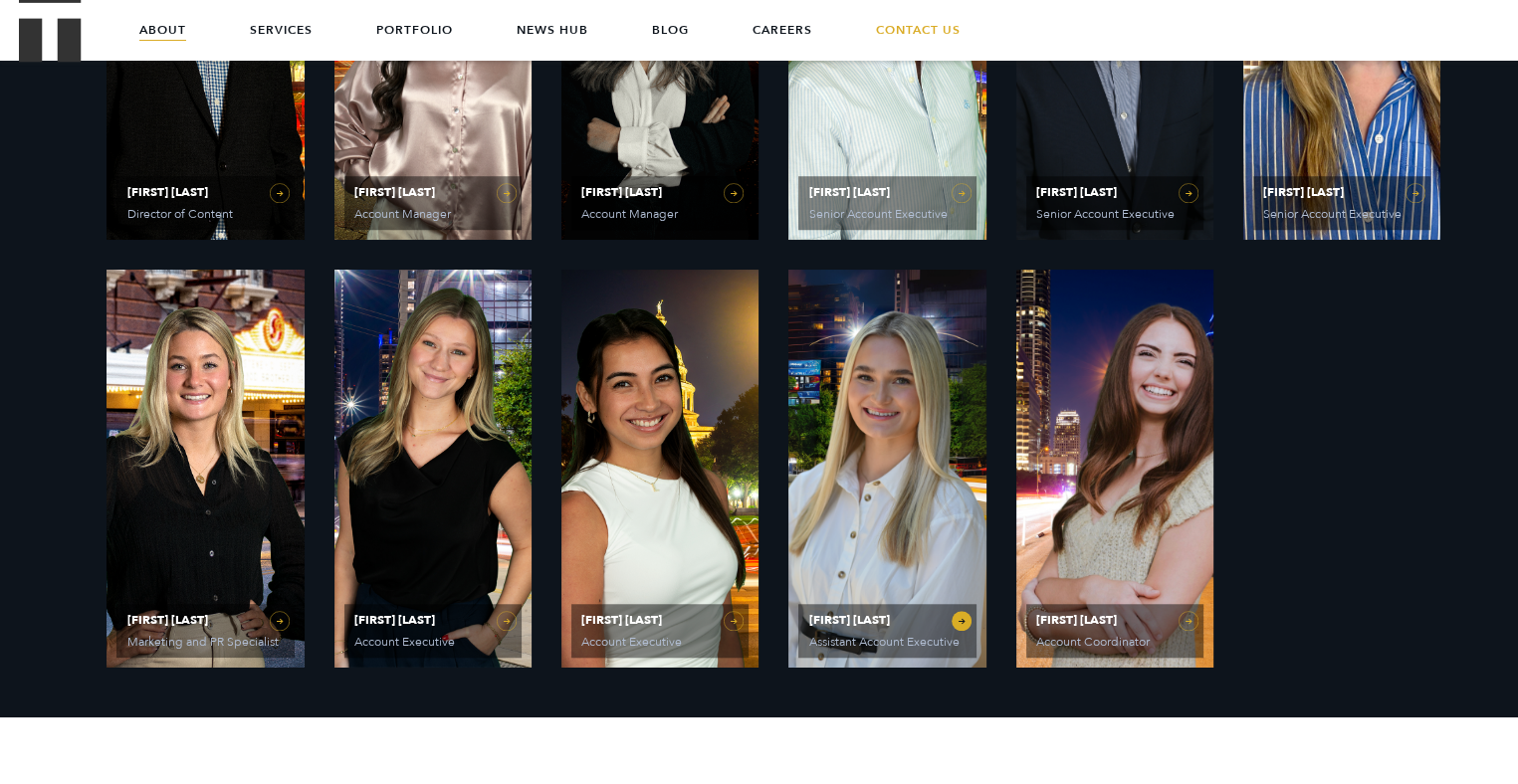click on "Assistant Account Executive" at bounding box center (885, 642) 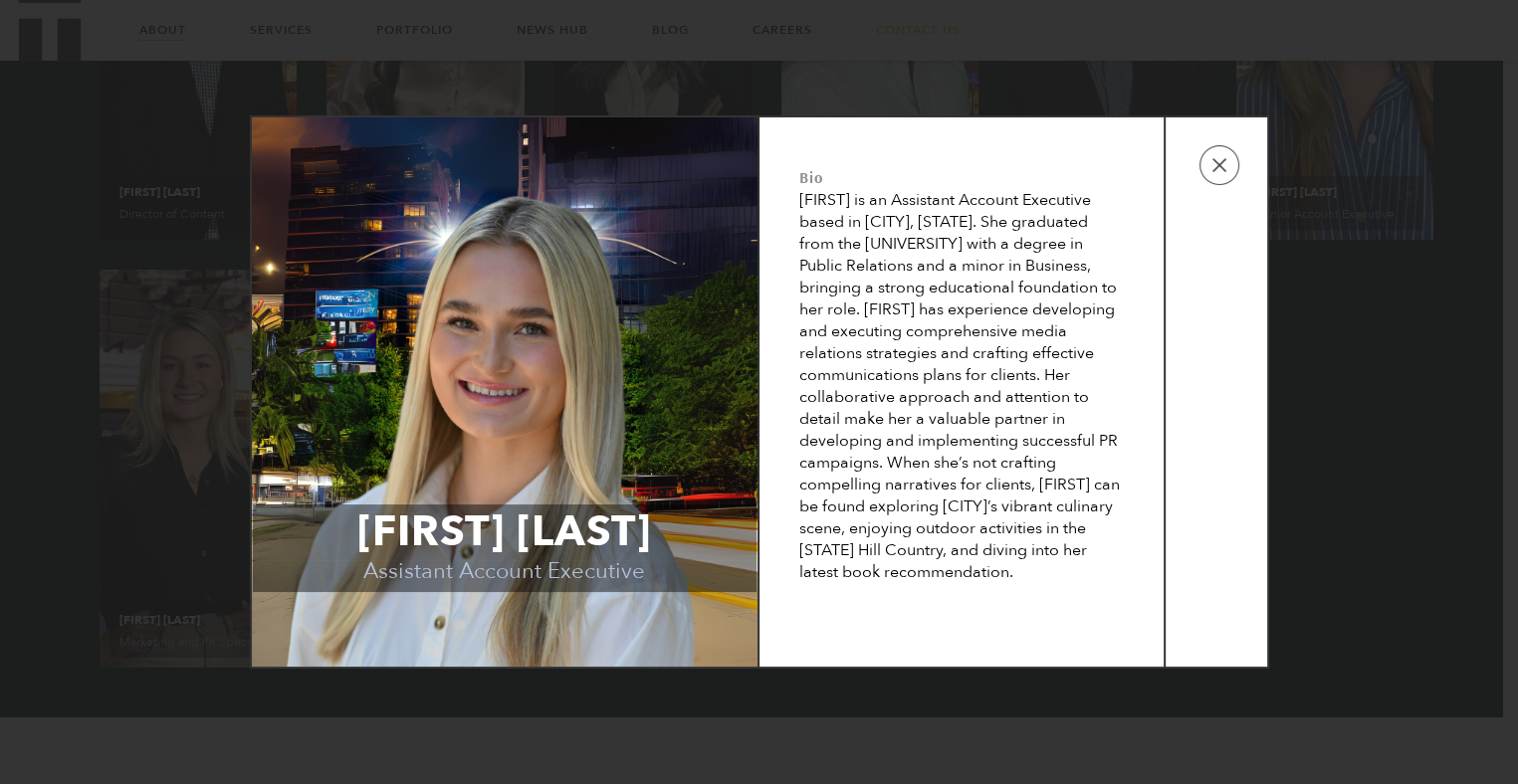 click on "Elizabeth Kalwick Assistant Account Executive Bio
Elizabeth is an Assistant Account Executive based in Austin, Texas. She graduated from the University of Texas at Austin with a degree in Public Relations and a minor in Business, bringing a strong educational foundation to her role. Elizabeth has experience developing and executing comprehensive media relations strategies and crafting effective communications plans for clients. Her collaborative approach and attention to detail make her a valuable partner in developing and implementing successful PR campaigns. When she’s not crafting compelling narratives for clients, Elizabeth can be found exploring Austin’s vibrant culinary scene, enjoying outdoor activities in the Texas Hill Country, and diving into her latest book recommendation." at bounding box center [759, 392] 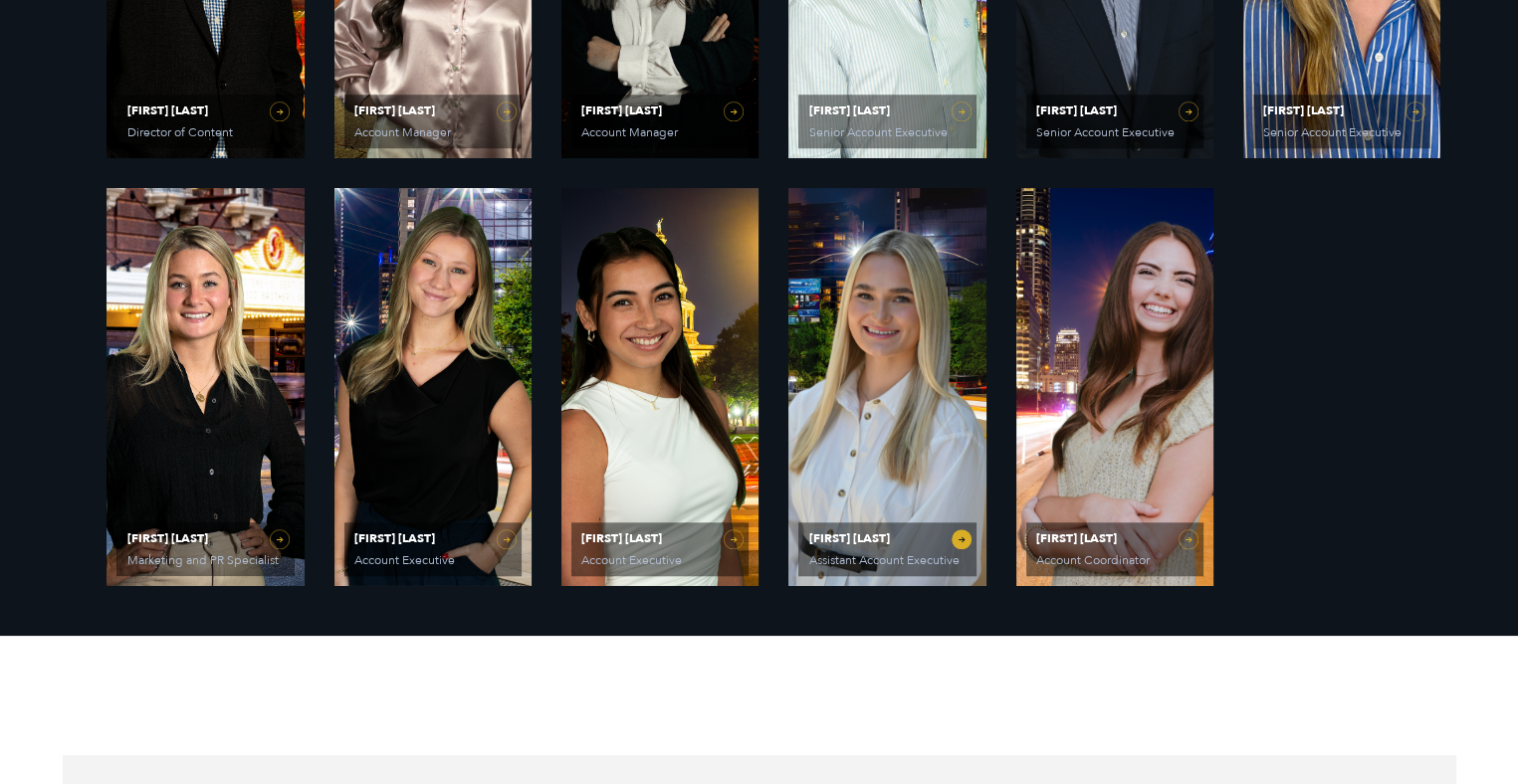 scroll, scrollTop: 1584, scrollLeft: 0, axis: vertical 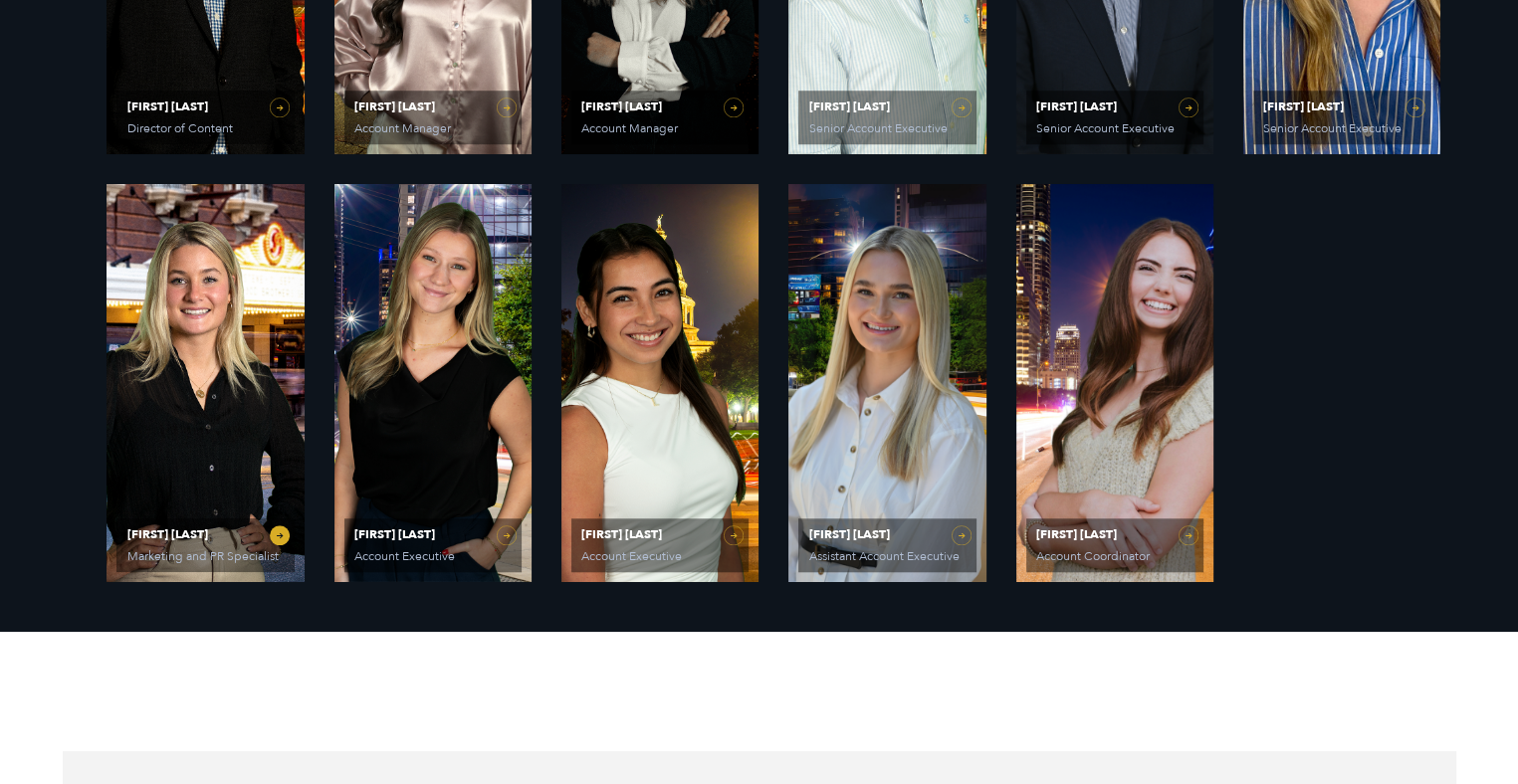 click on "Marketing and PR Specialist" at bounding box center [203, 556] 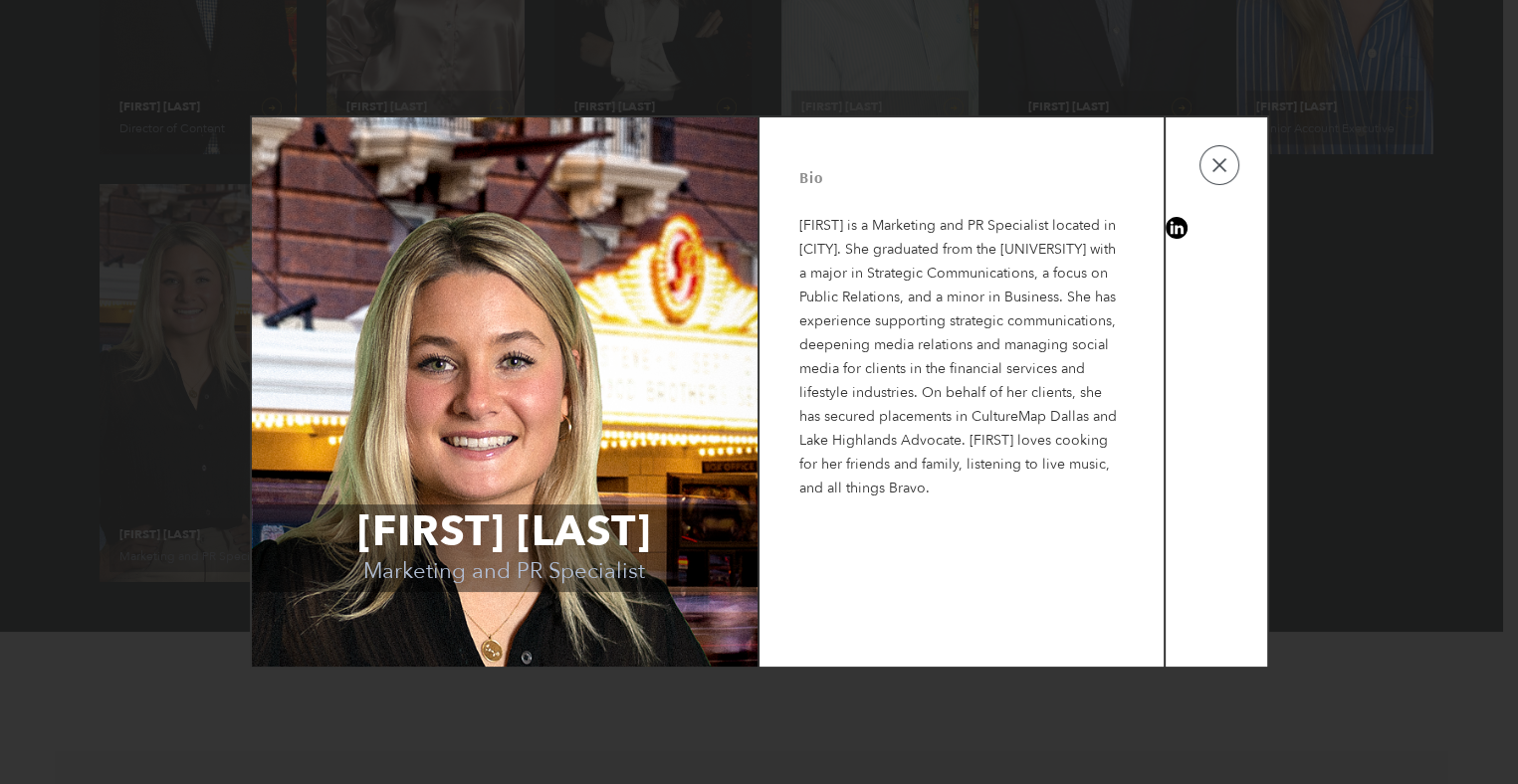 click on "Avery Beatty Marketing and PR Specialist Bio Avery is a Marketing and PR Specialist located in San Diego. She graduated from the University of Colorado Boulder with a major in Strategic Communications, a focus on Public Relations, and a minor in Business. She has experience supporting strategic communications, deepening media relations and managing social media for clients in the financial services and lifestyle industries. On behalf of her clients, she has secured placements in CultureMap Dallas and Lake Highlands Advocate. Avery loves cooking for her friends and family, listening to live music, and all things Bravo." at bounding box center (759, 392) 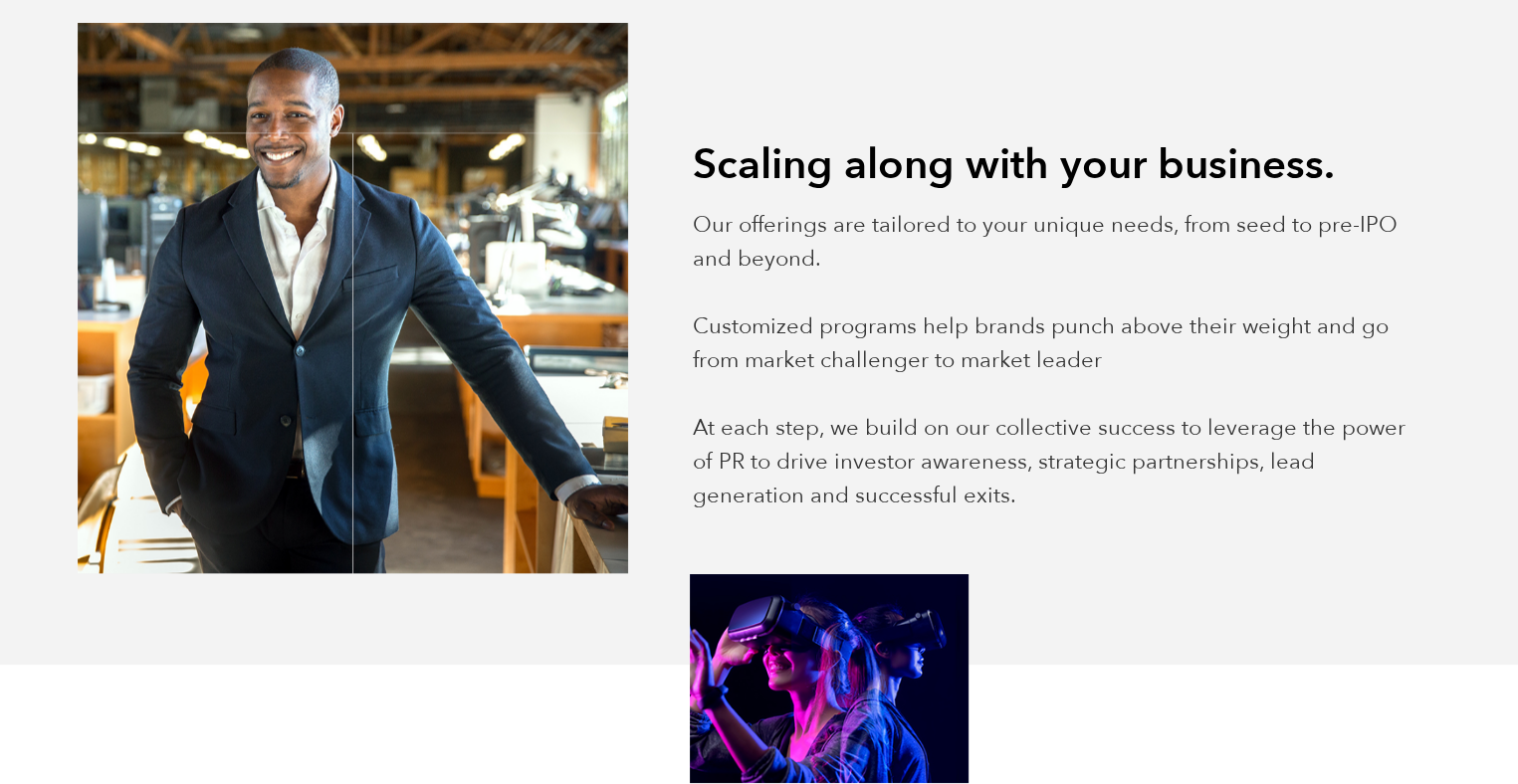 scroll, scrollTop: 2362, scrollLeft: 0, axis: vertical 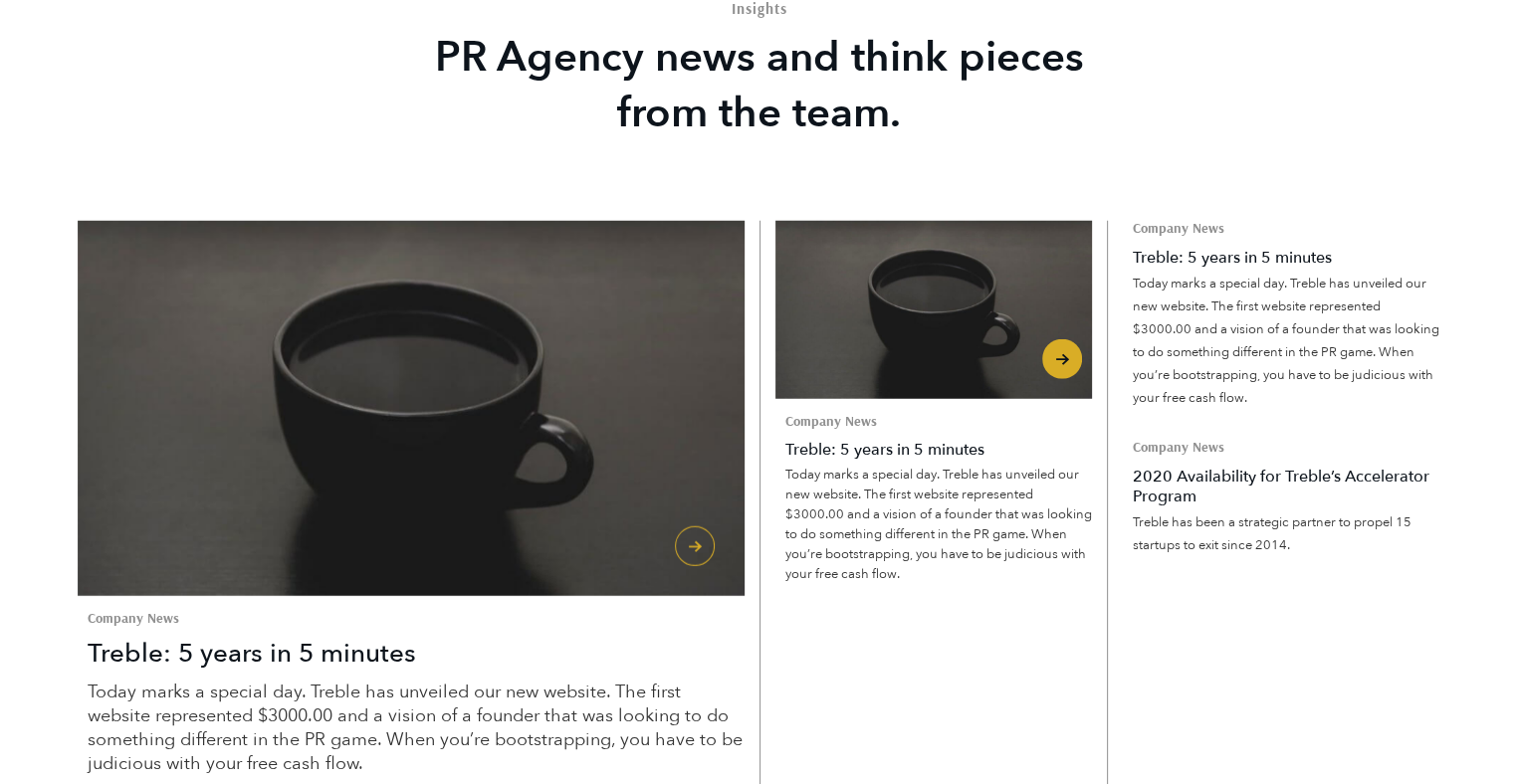click on "Treble: 5 years in 5 minutes" at bounding box center [939, 450] 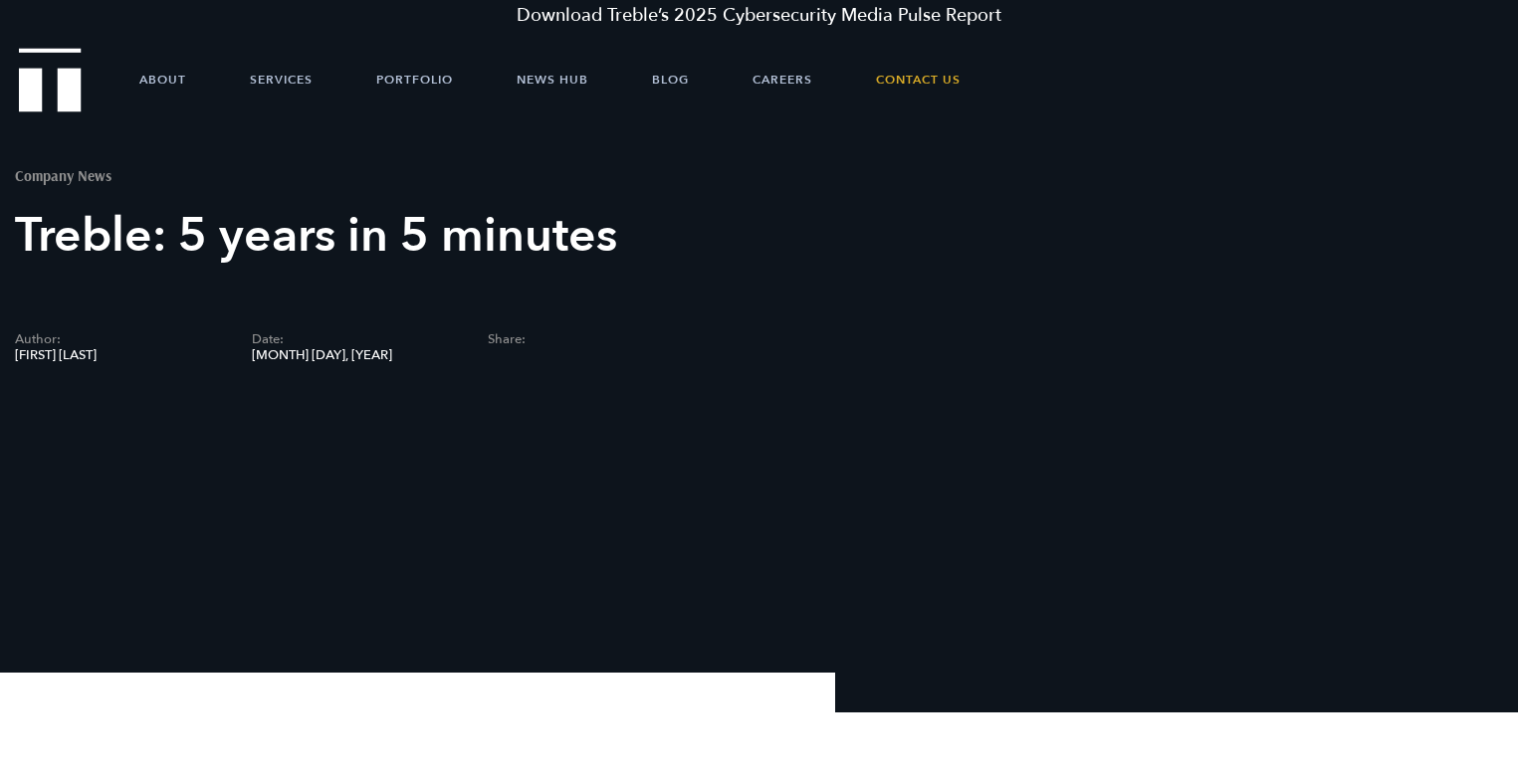 scroll, scrollTop: 0, scrollLeft: 0, axis: both 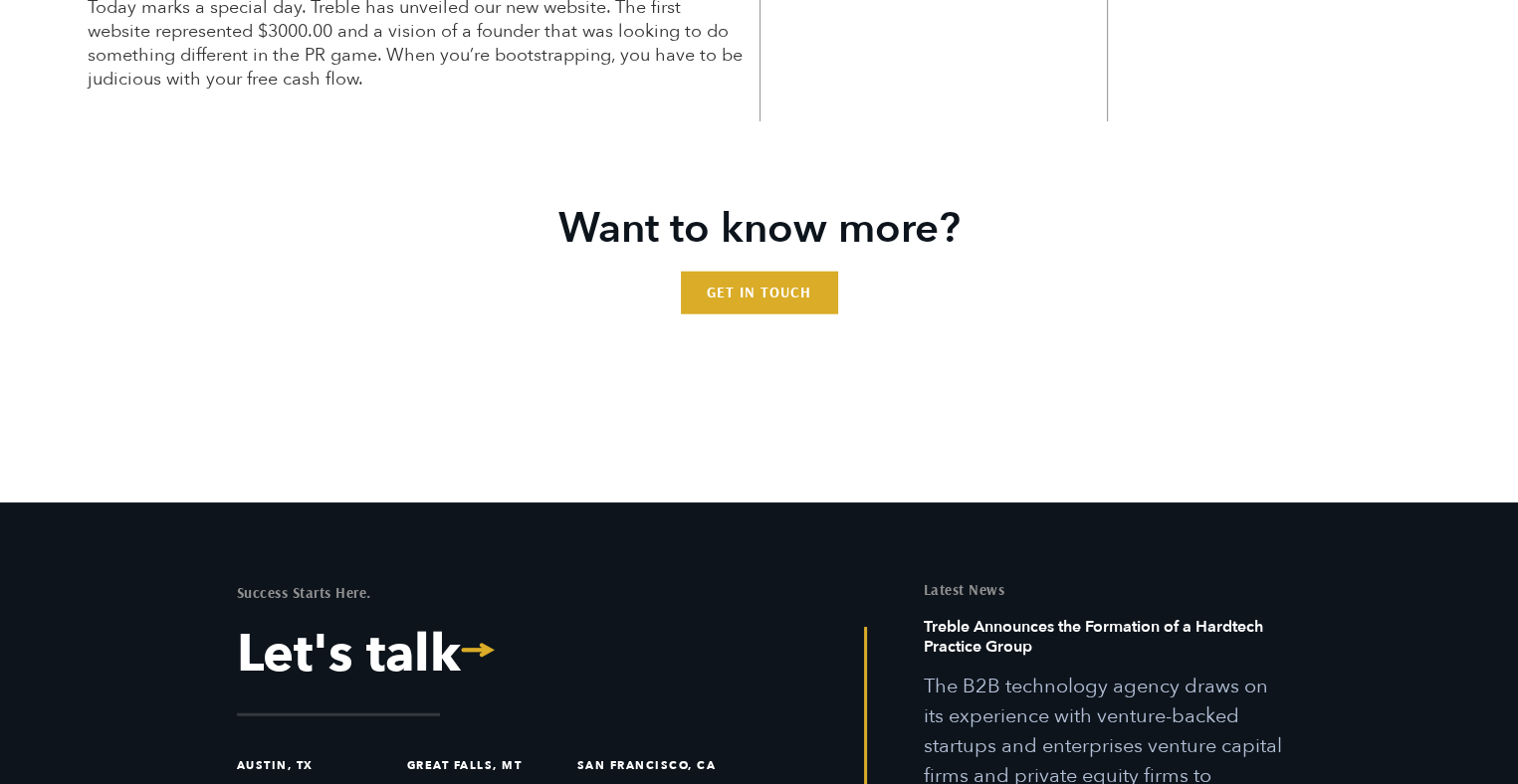 drag, startPoint x: 280, startPoint y: 410, endPoint x: 373, endPoint y: 656, distance: 262.9924 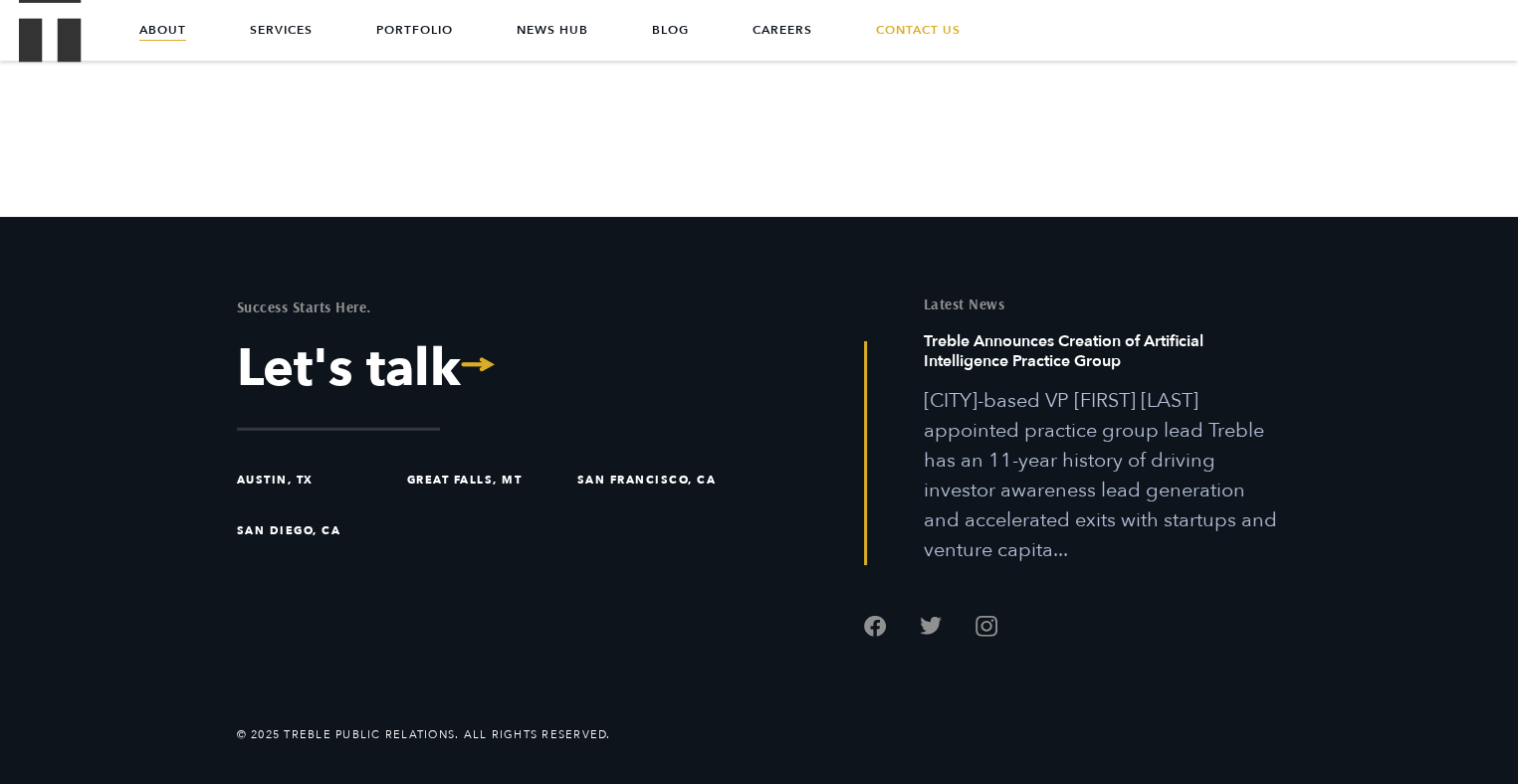 scroll, scrollTop: 5450, scrollLeft: 0, axis: vertical 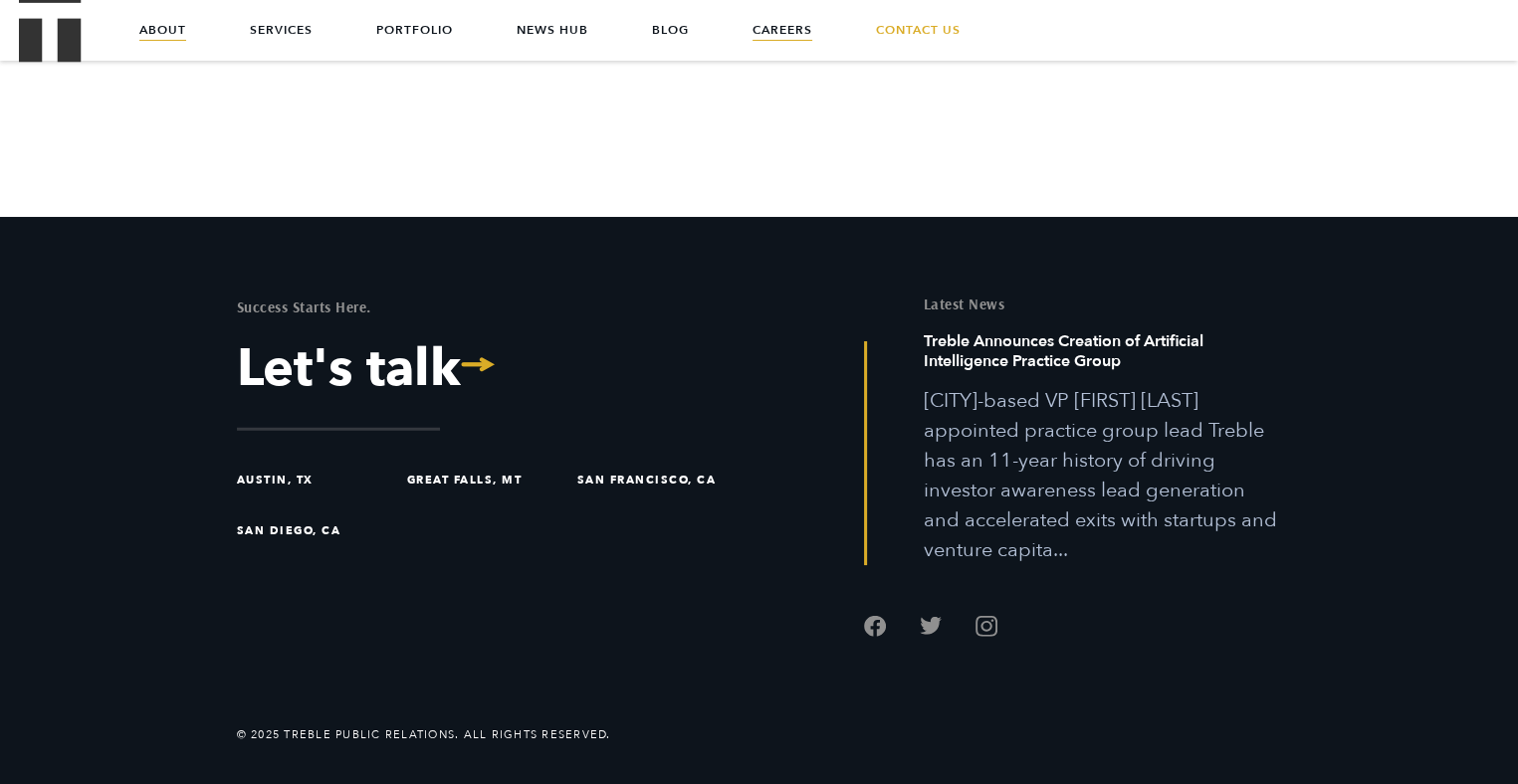 click on "Careers" at bounding box center [782, 30] 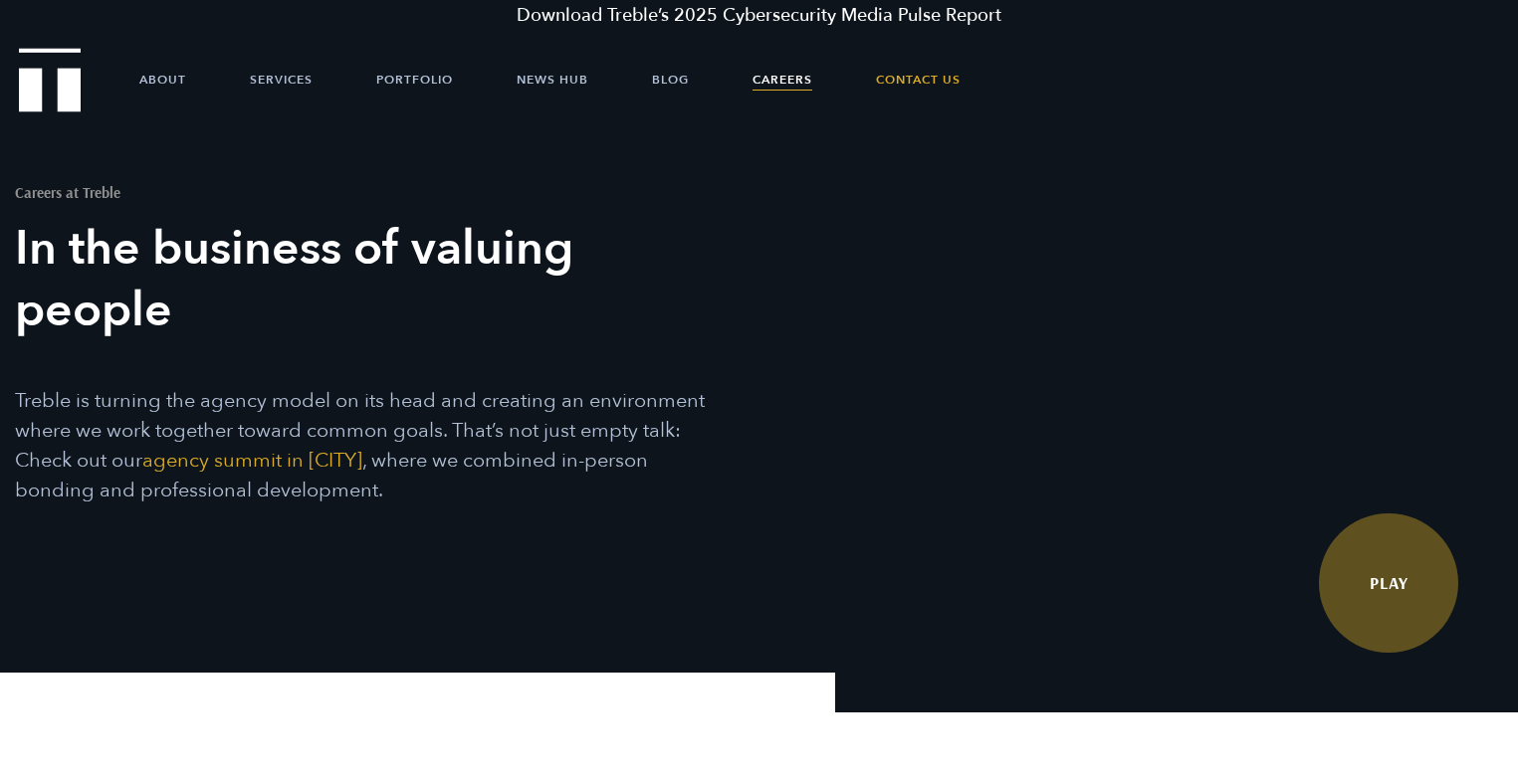 scroll, scrollTop: 0, scrollLeft: 0, axis: both 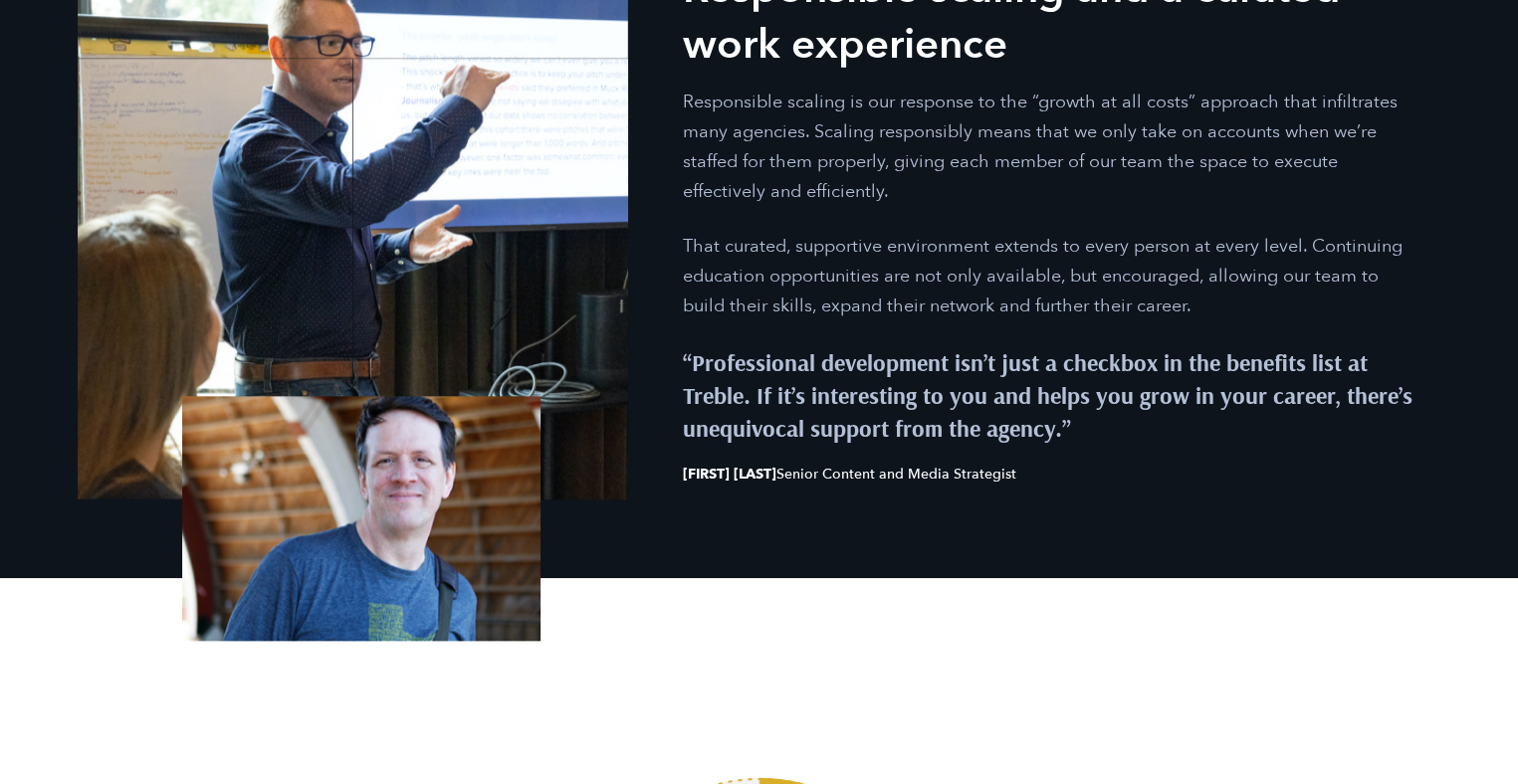 click on "Responsible scaling and a curated work experience" at bounding box center [1049, 17] 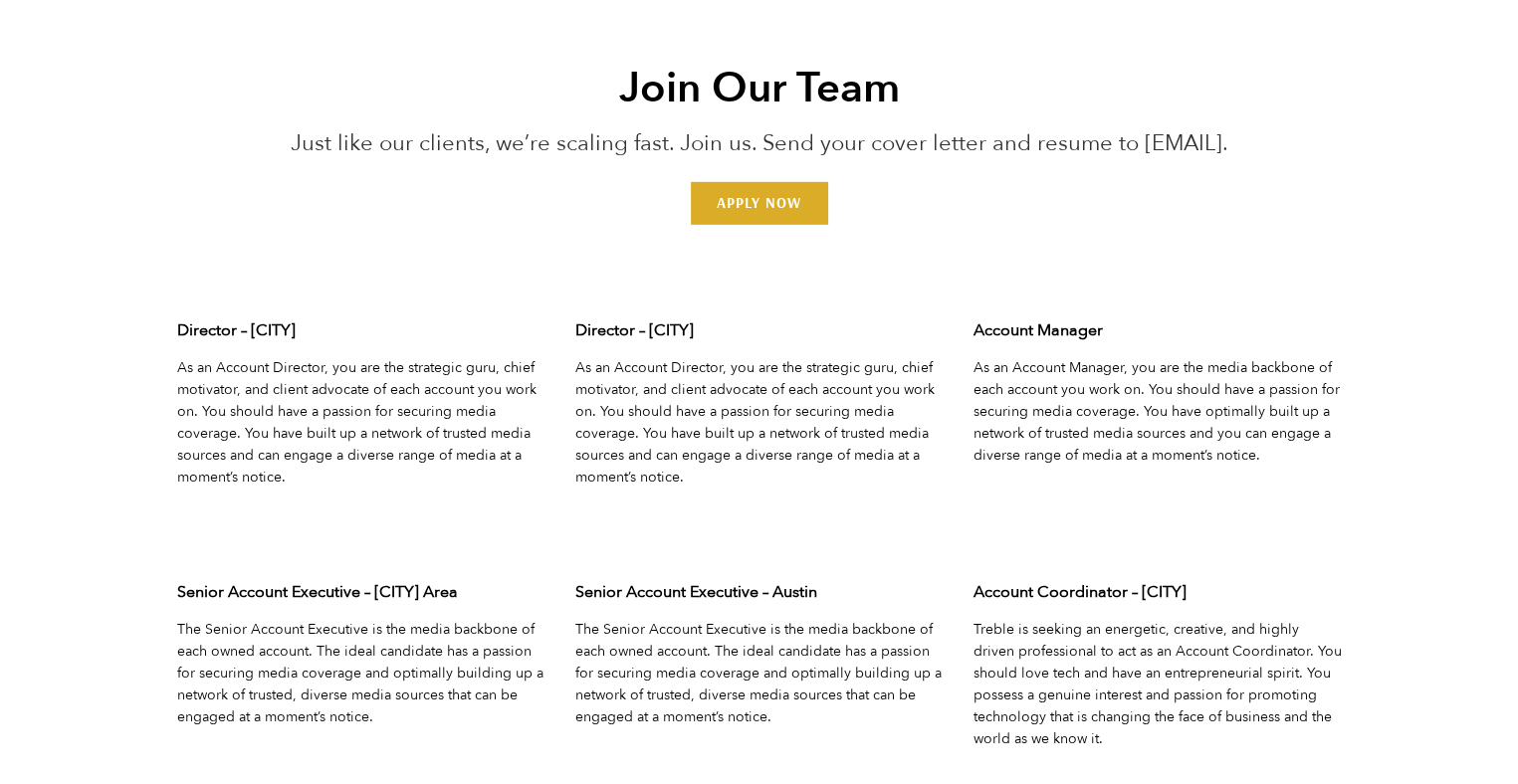 scroll, scrollTop: 6410, scrollLeft: 0, axis: vertical 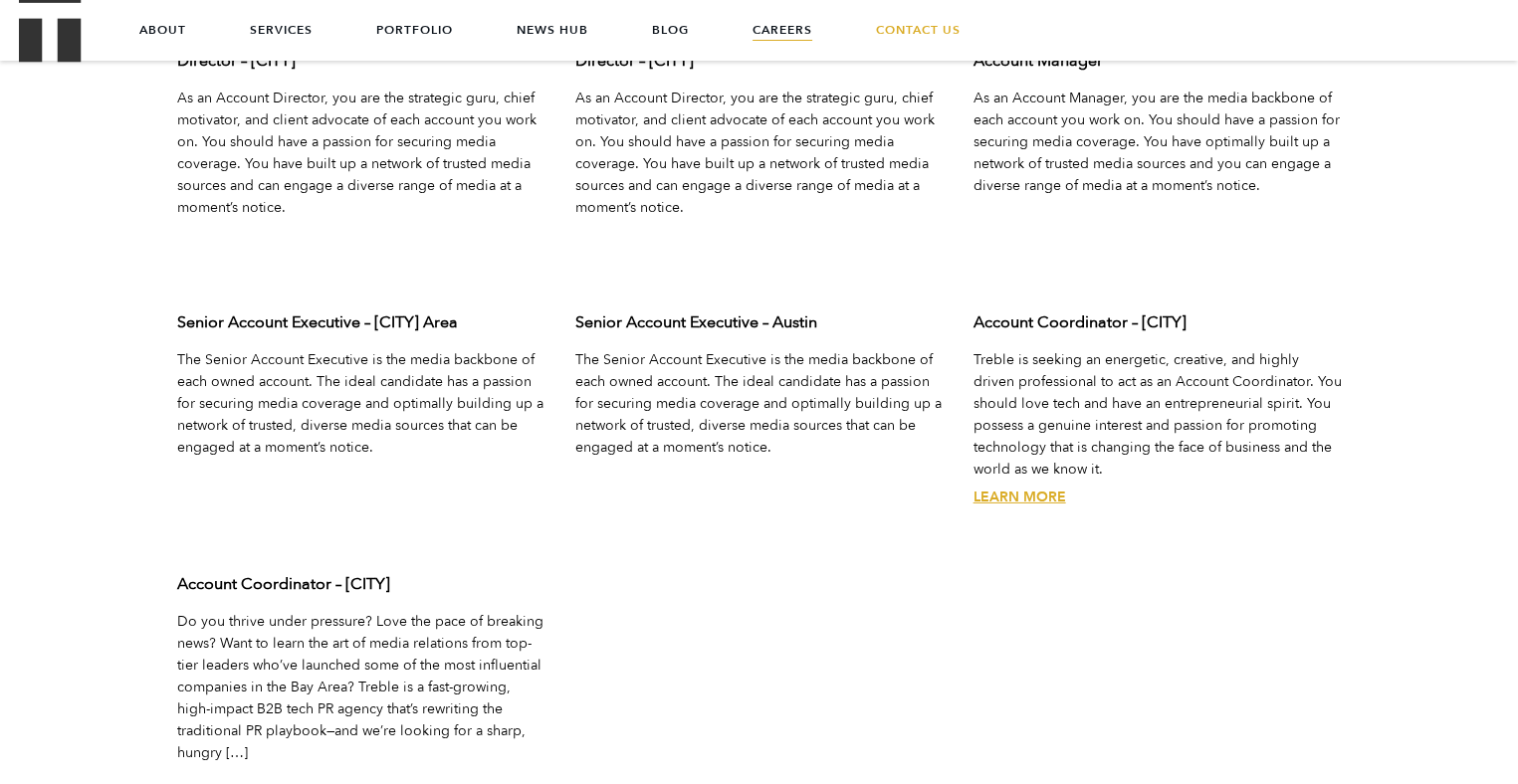 click on "Learn More" at bounding box center [1019, 496] 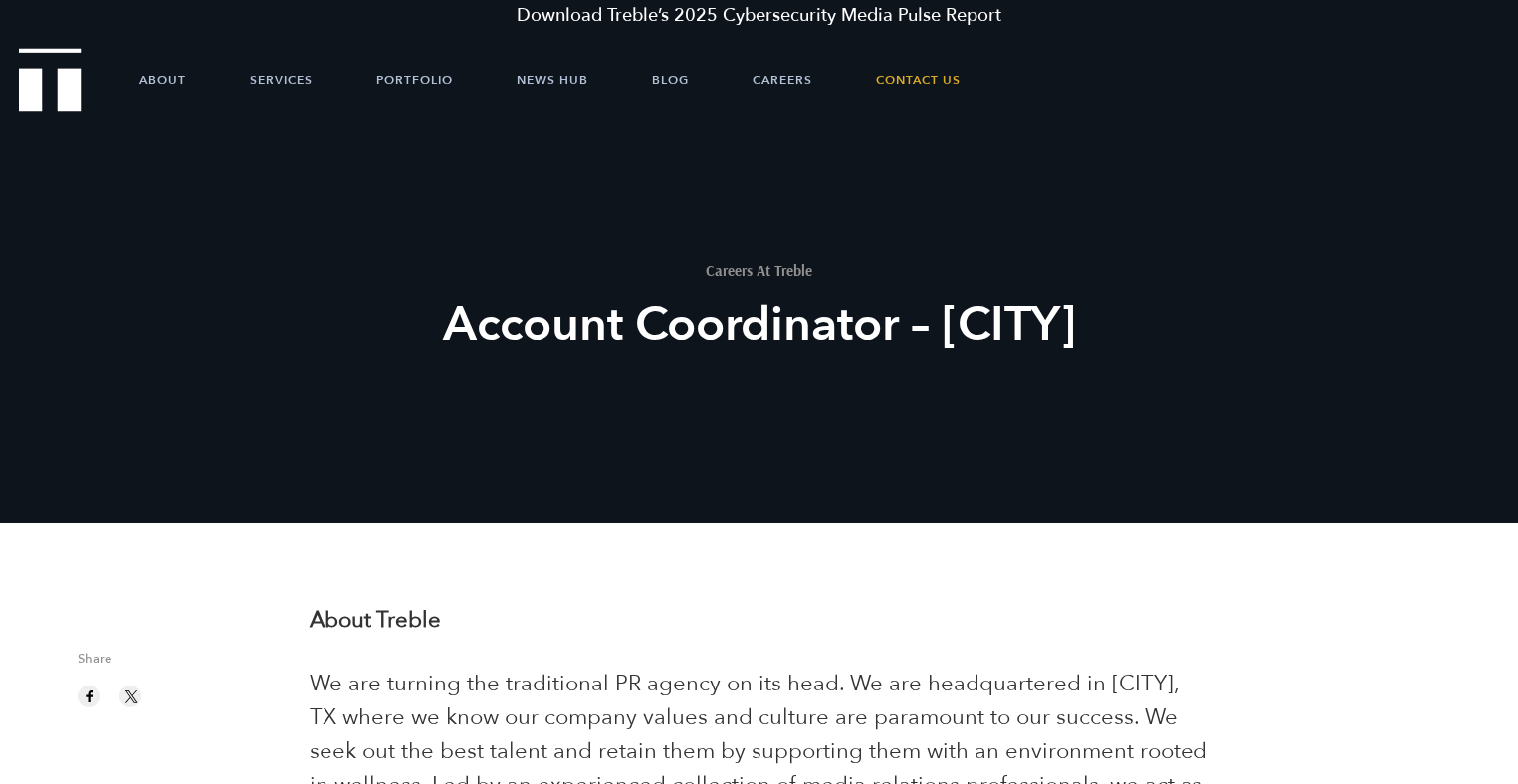 scroll, scrollTop: 0, scrollLeft: 0, axis: both 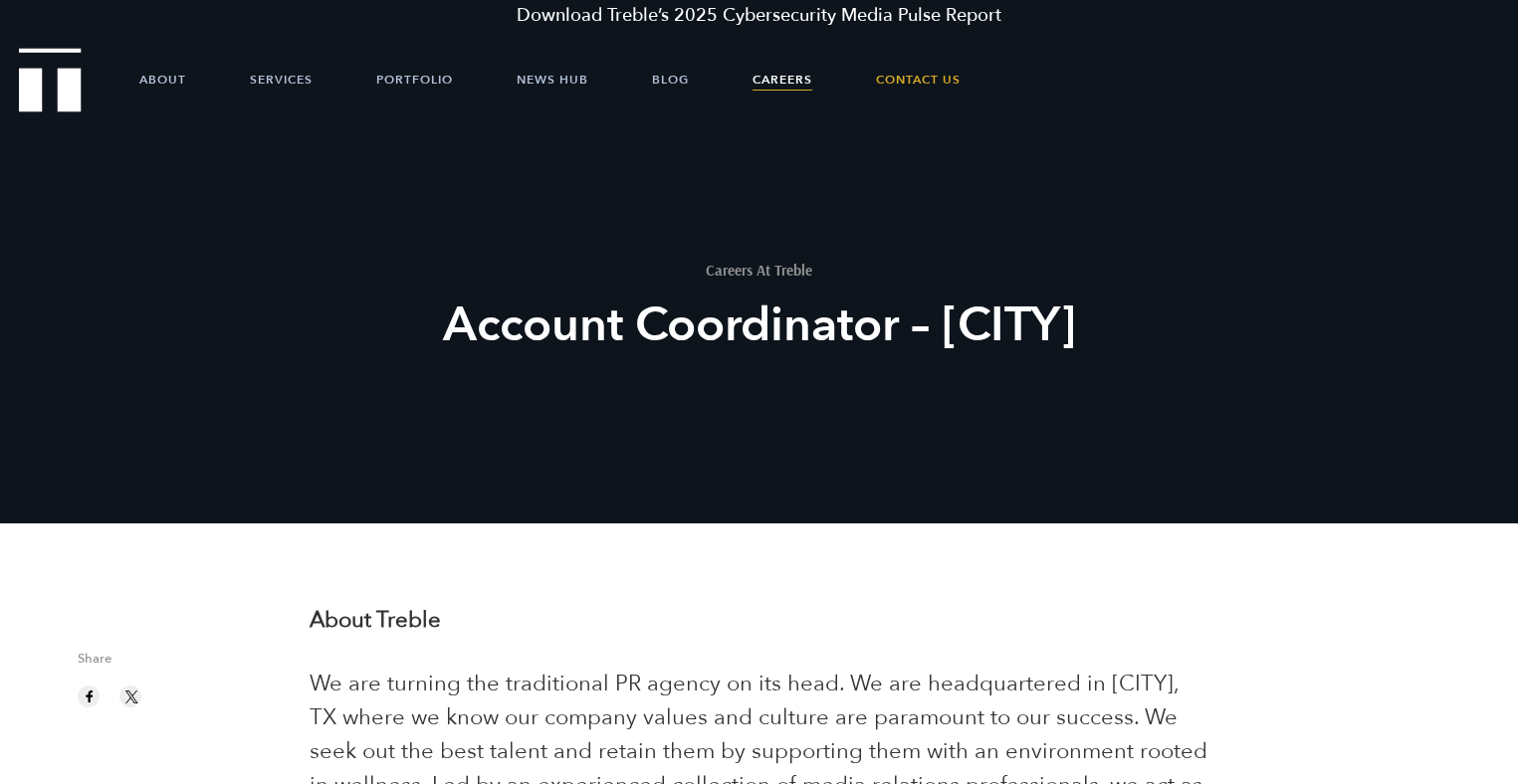click on "Careers" at bounding box center (782, 80) 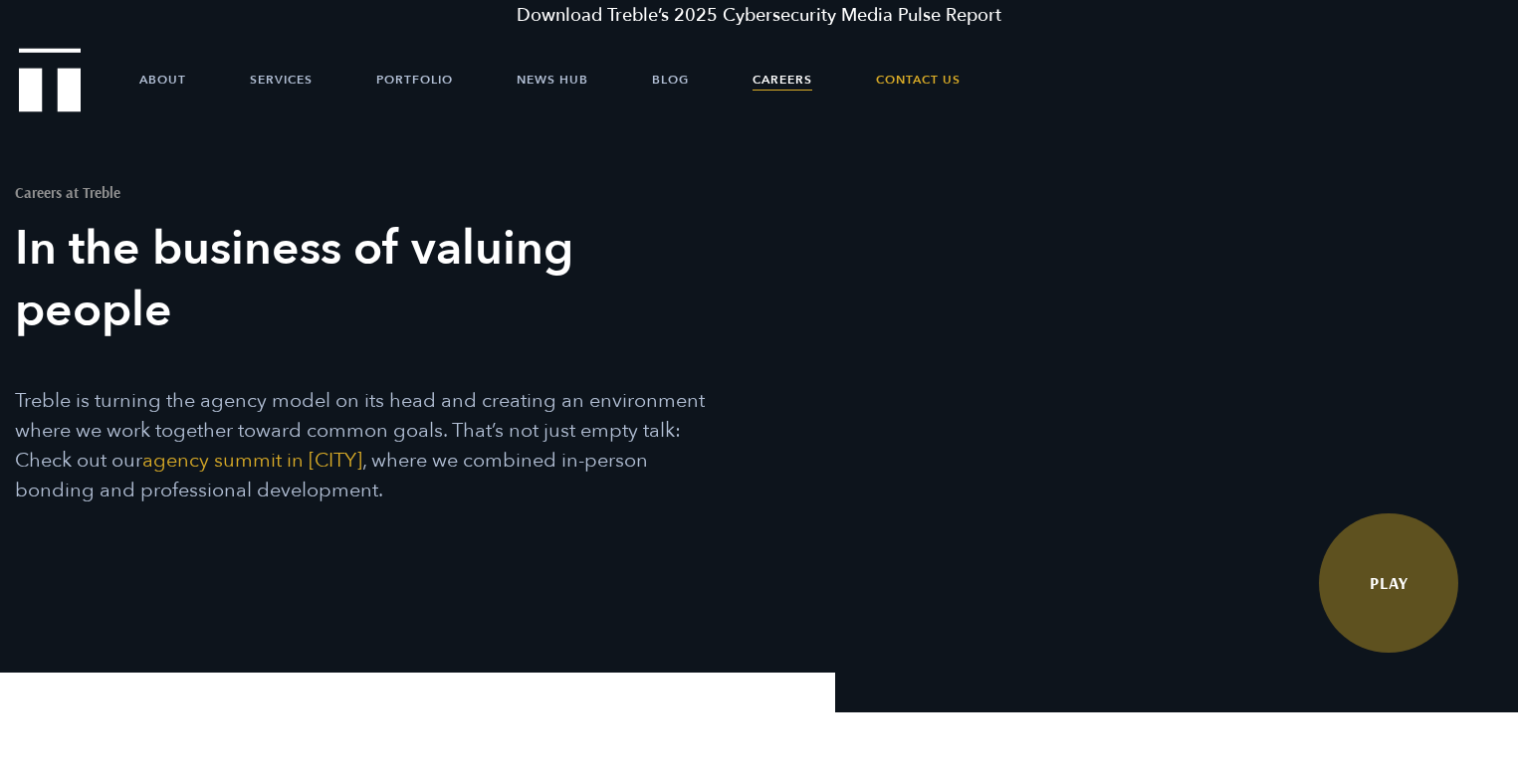 scroll, scrollTop: 0, scrollLeft: 0, axis: both 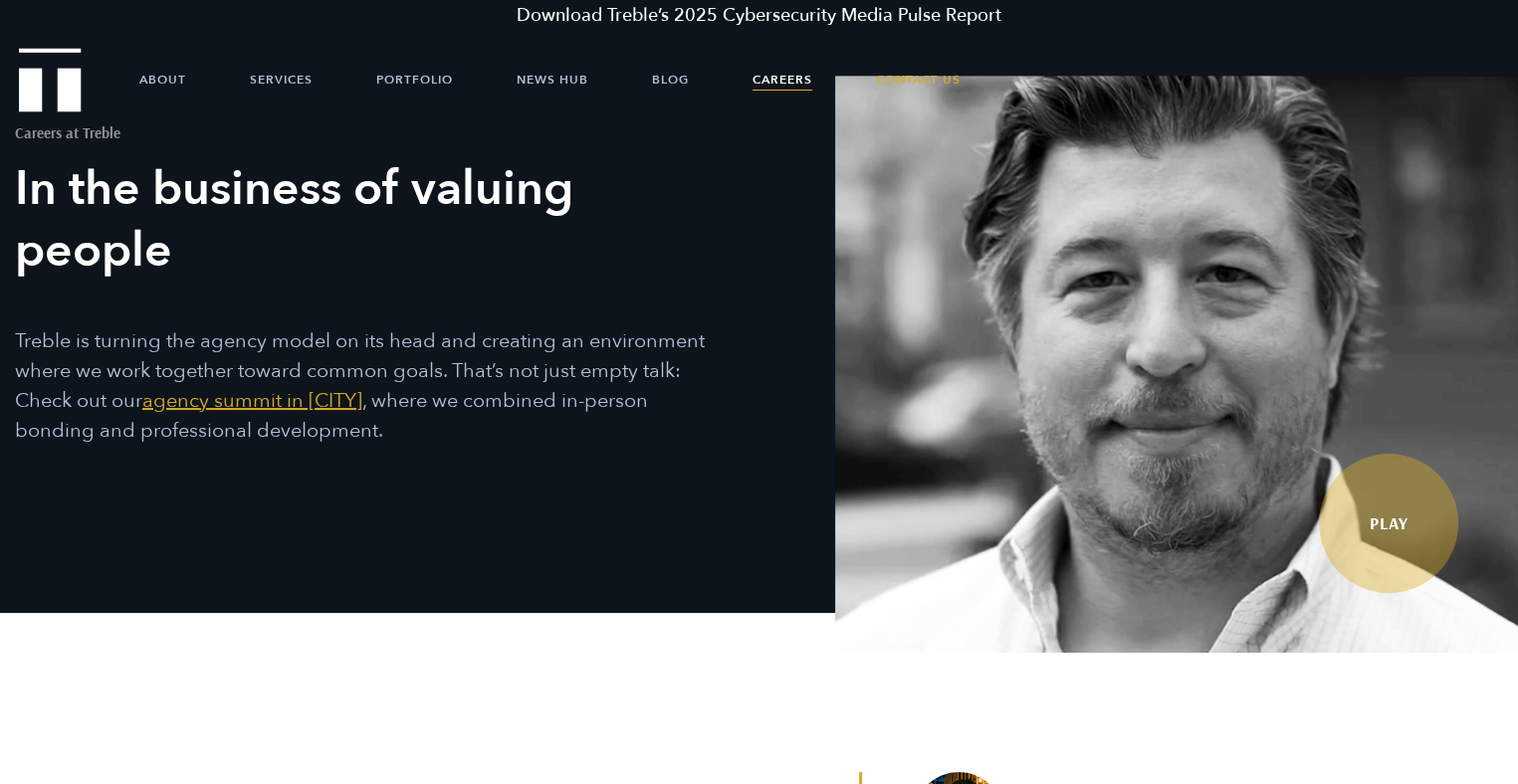 click on "agency summit in [CITY]" at bounding box center (252, 400) 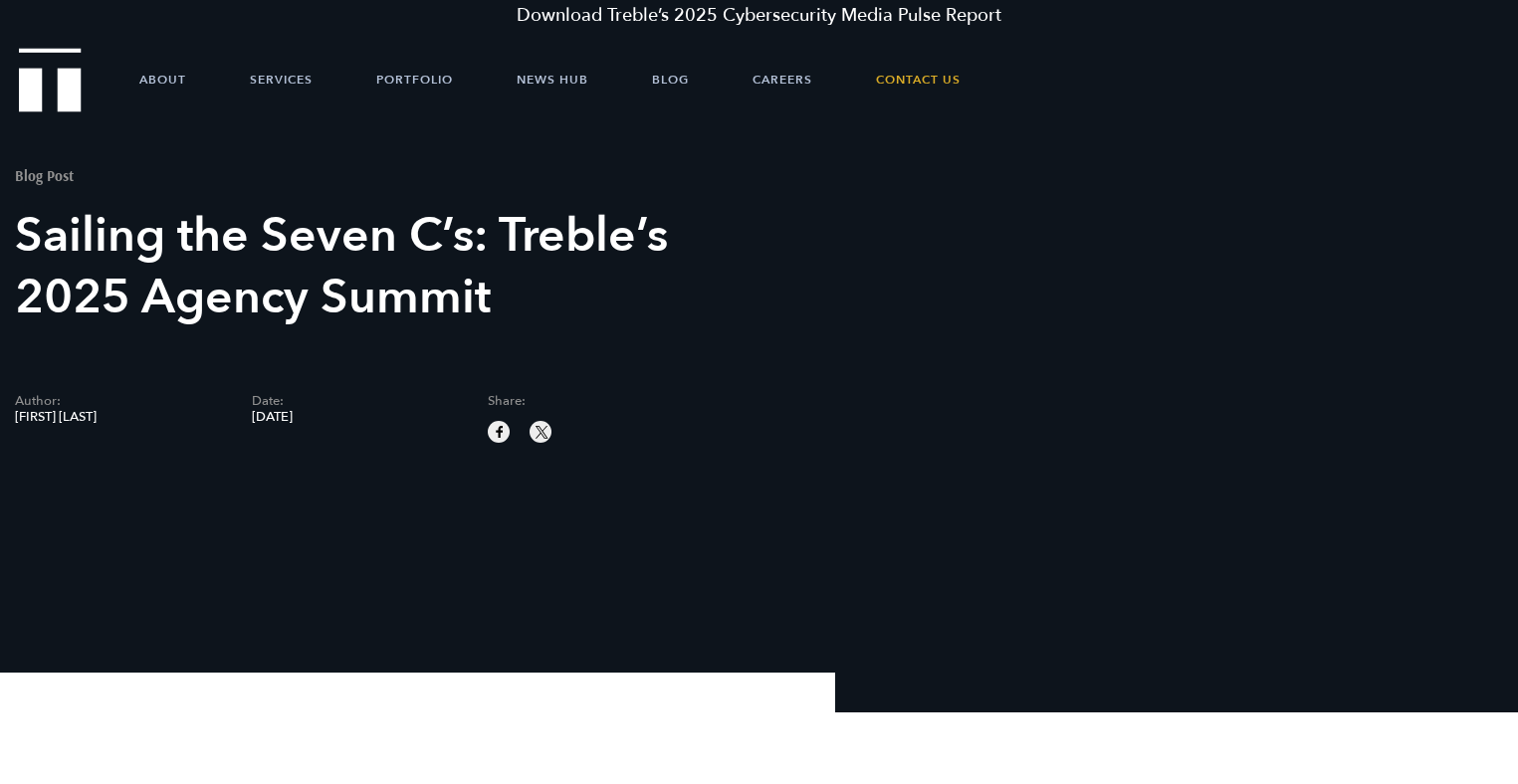 scroll, scrollTop: 0, scrollLeft: 0, axis: both 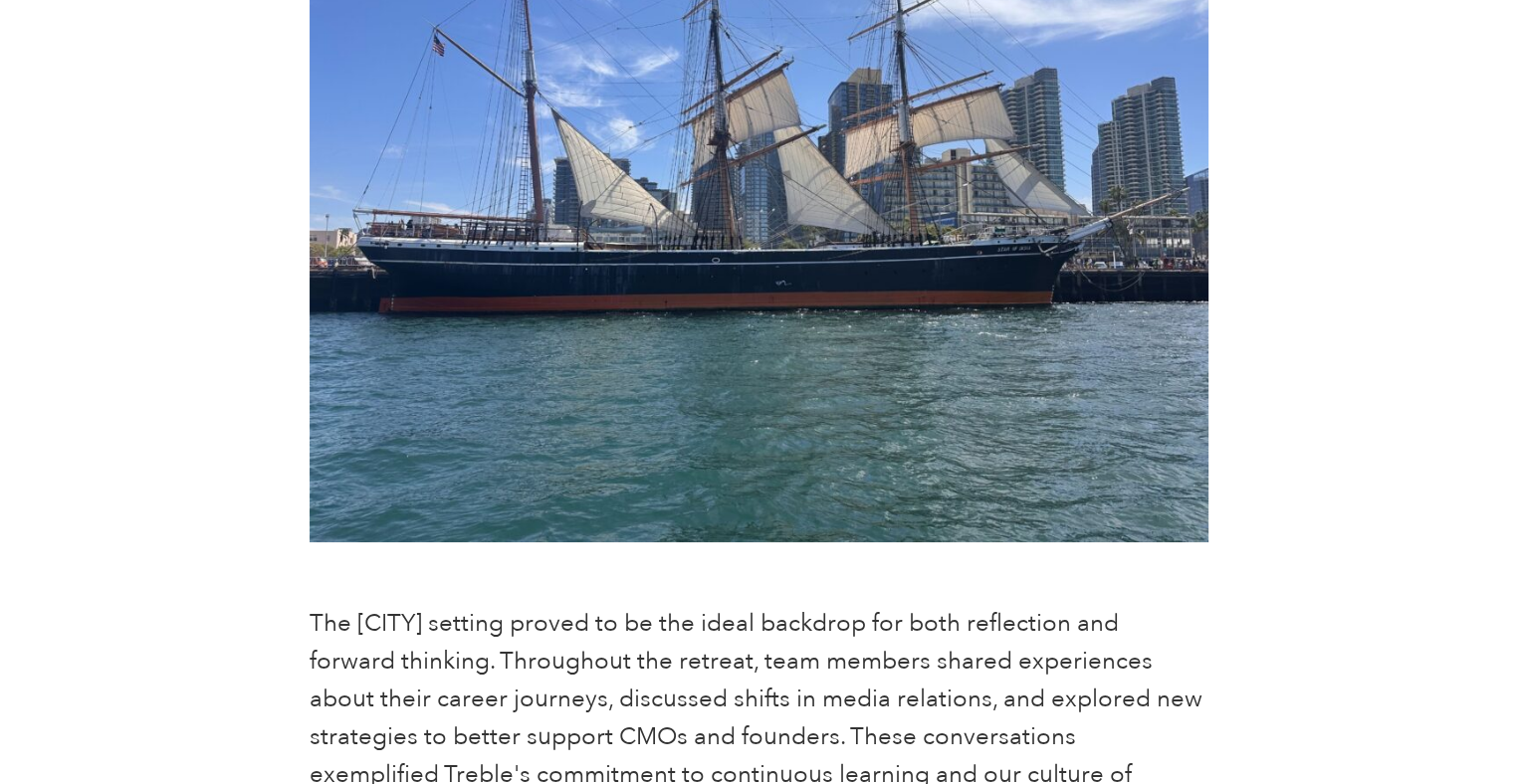drag, startPoint x: 0, startPoint y: 0, endPoint x: 359, endPoint y: 250, distance: 437.471 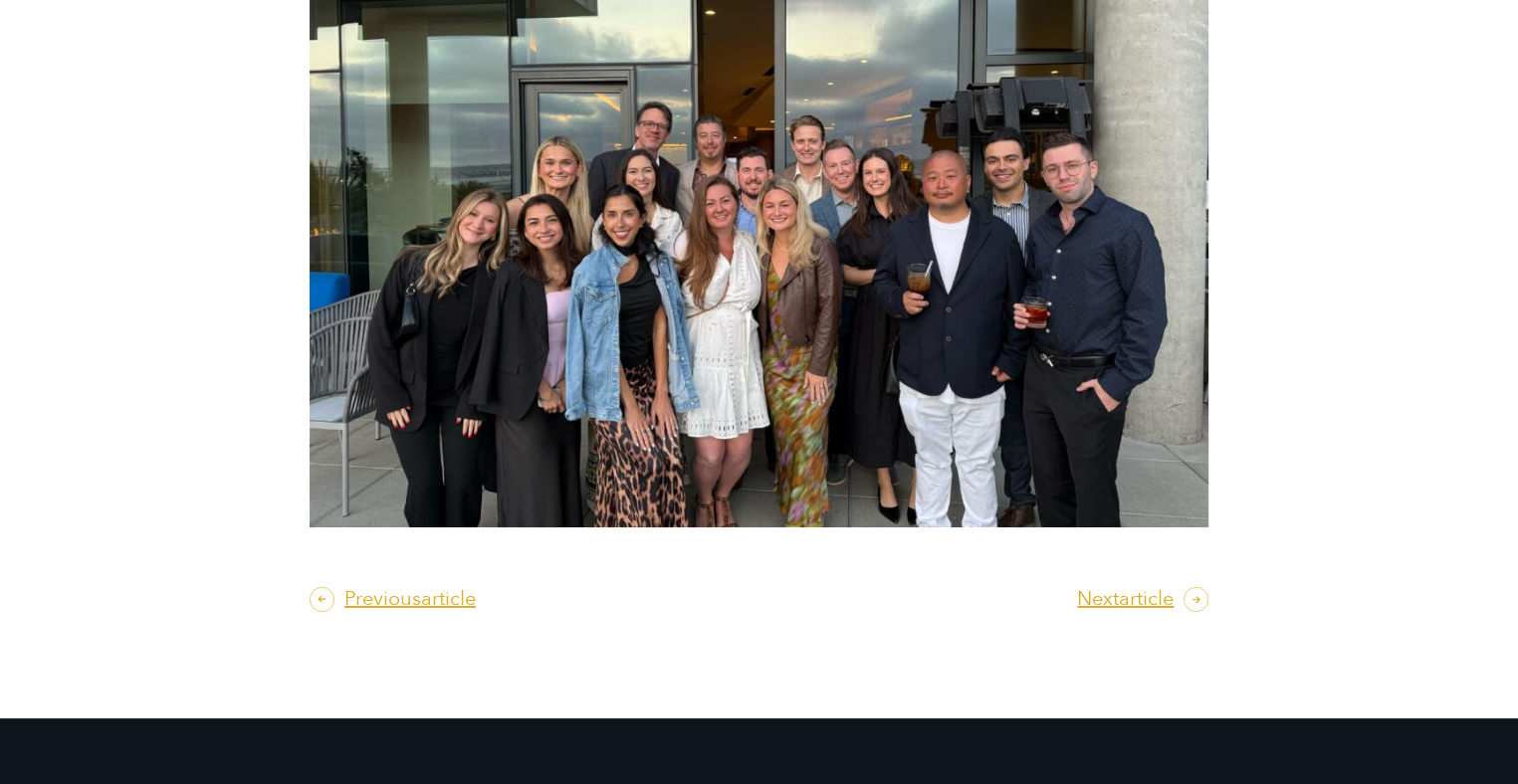 scroll, scrollTop: 6799, scrollLeft: 0, axis: vertical 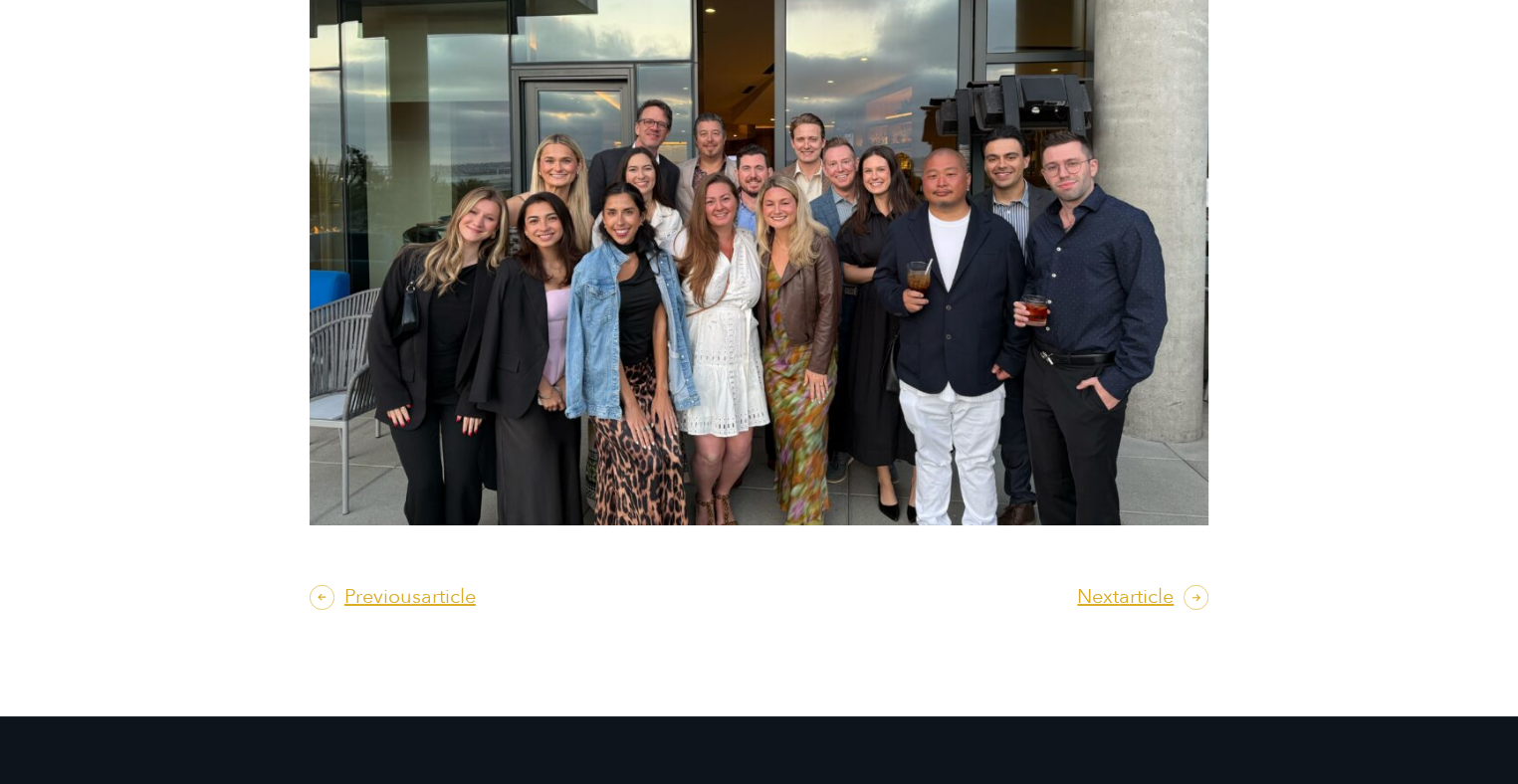 click on "Next  article" at bounding box center [1125, 597] 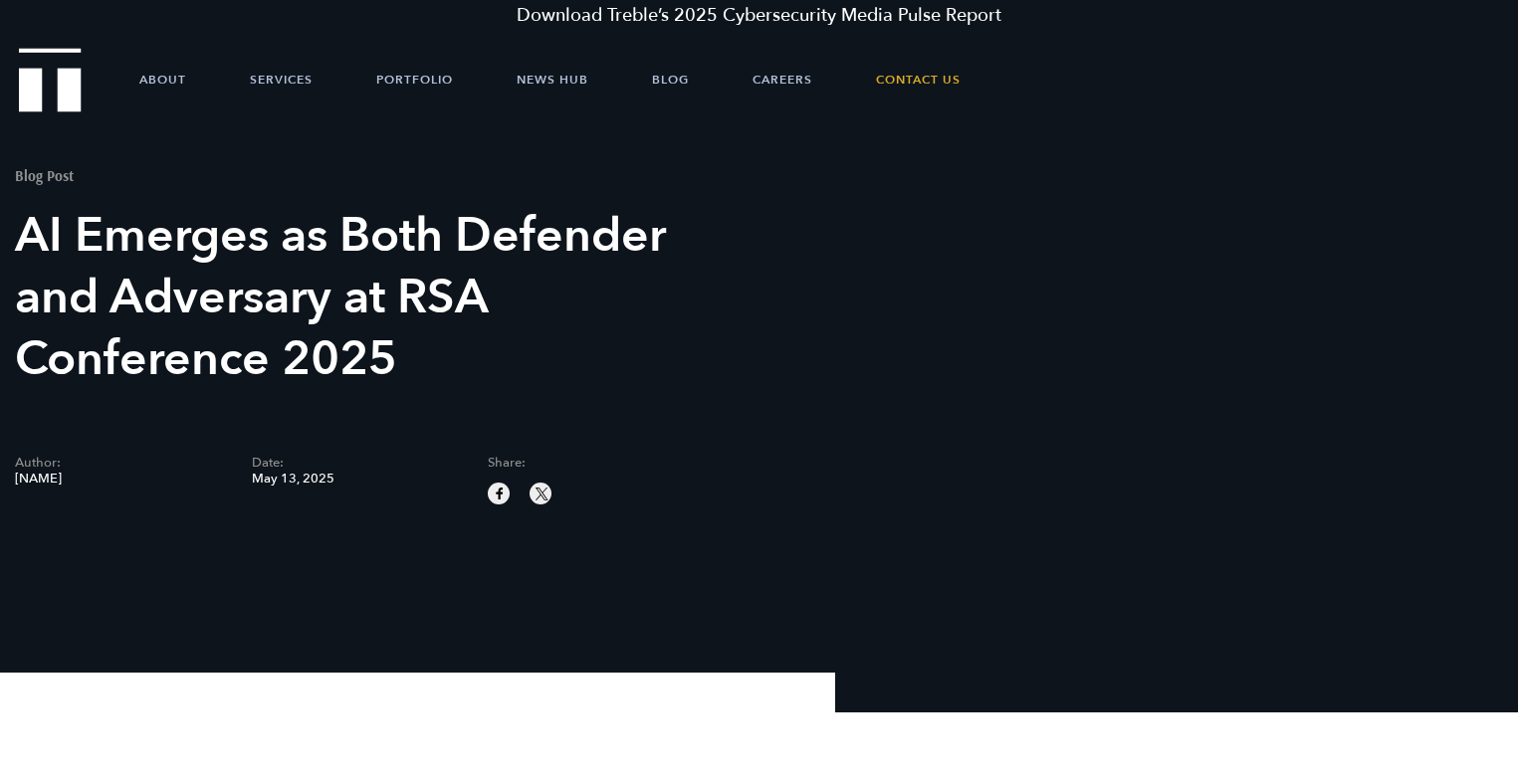 scroll, scrollTop: 0, scrollLeft: 0, axis: both 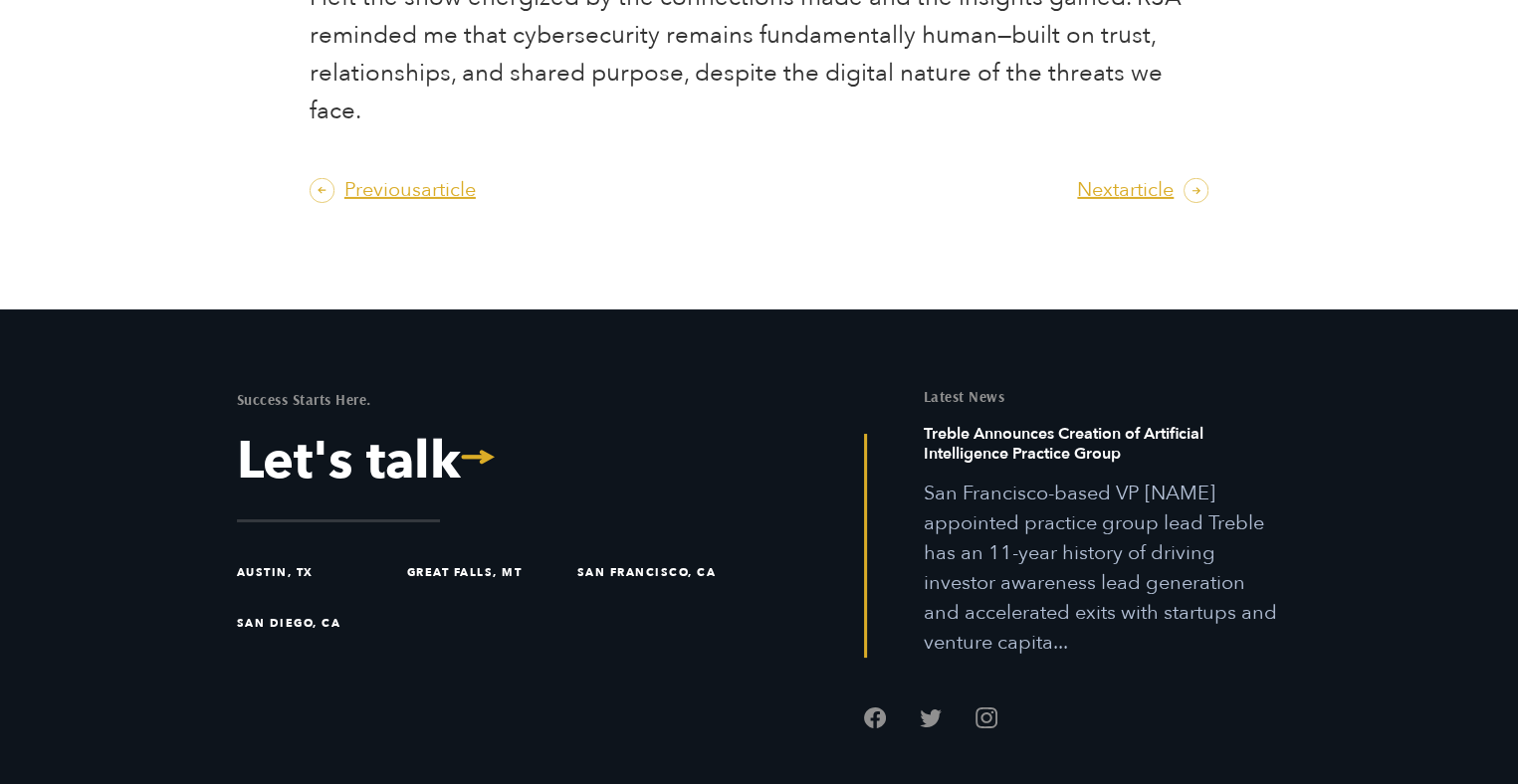 click on "article" at bounding box center (448, 190) 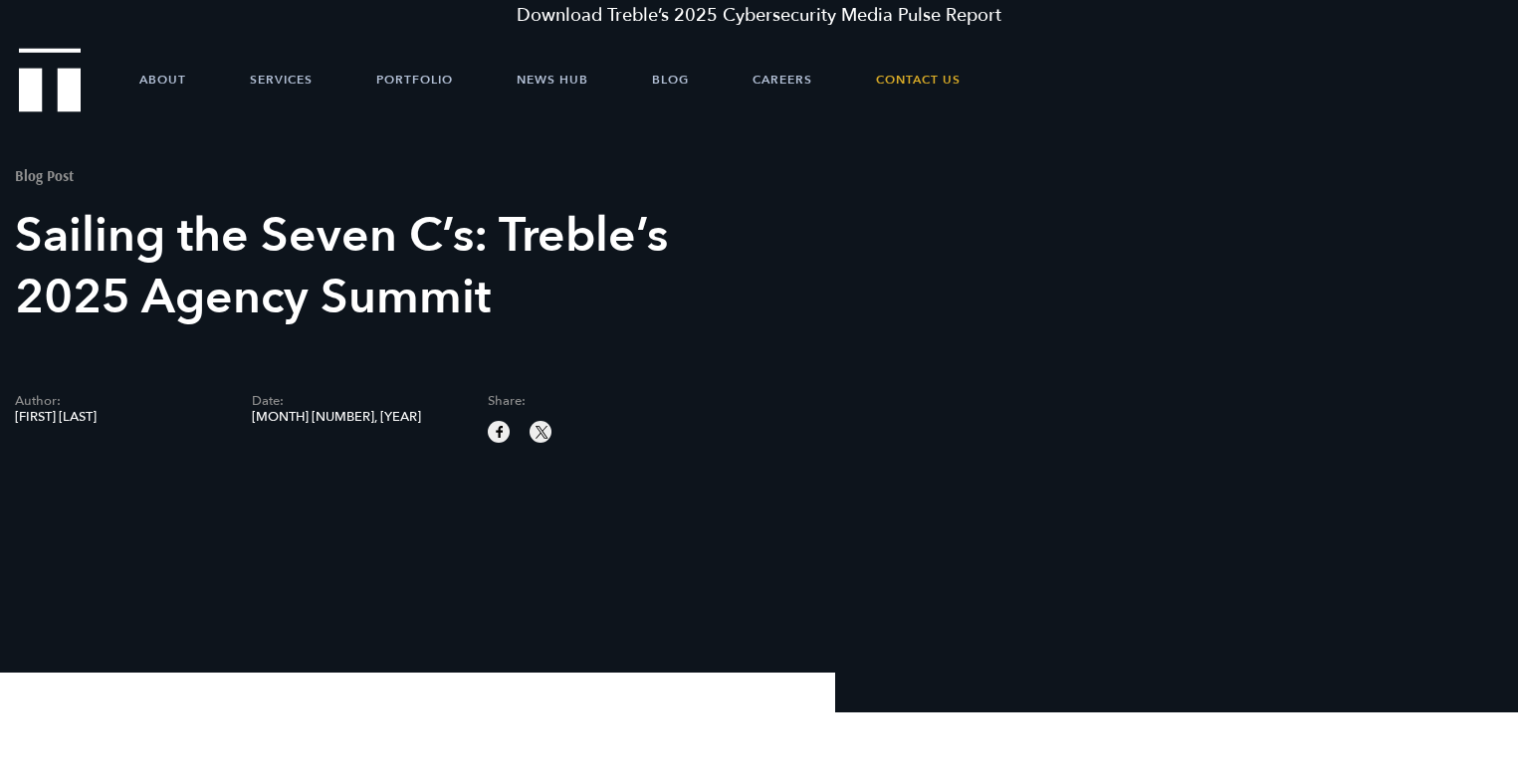 scroll, scrollTop: 0, scrollLeft: 0, axis: both 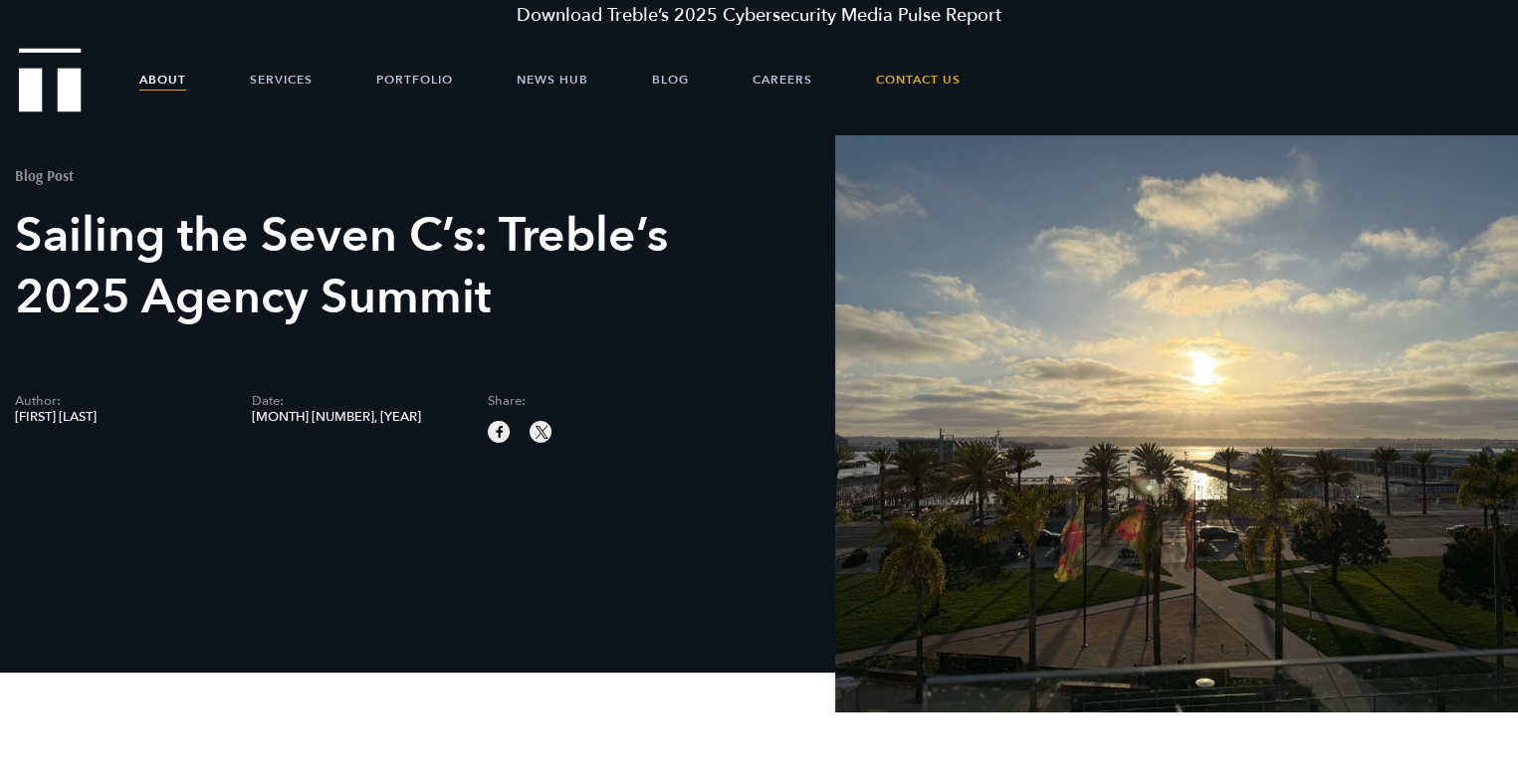click on "About" at bounding box center [162, 80] 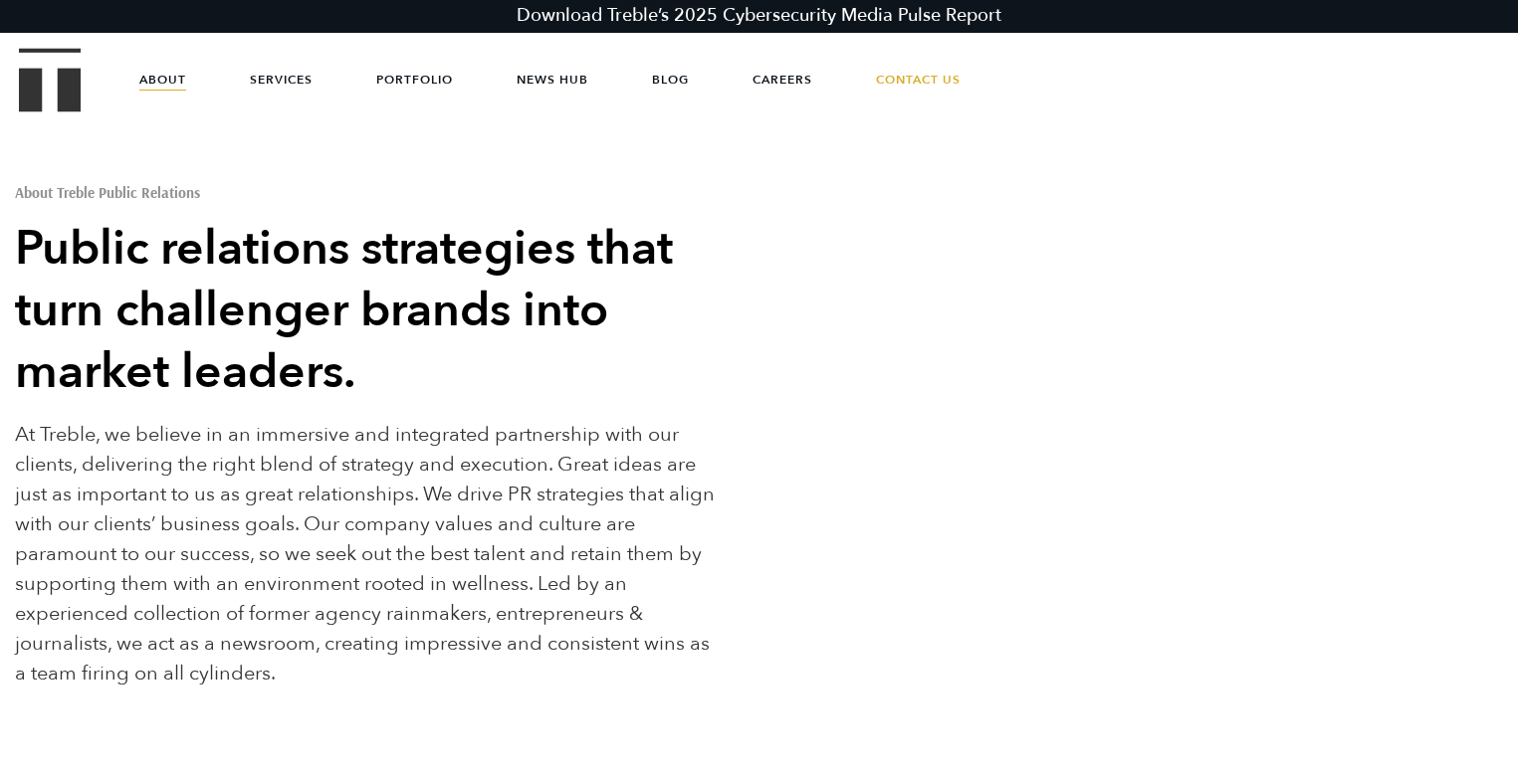 scroll, scrollTop: 0, scrollLeft: 0, axis: both 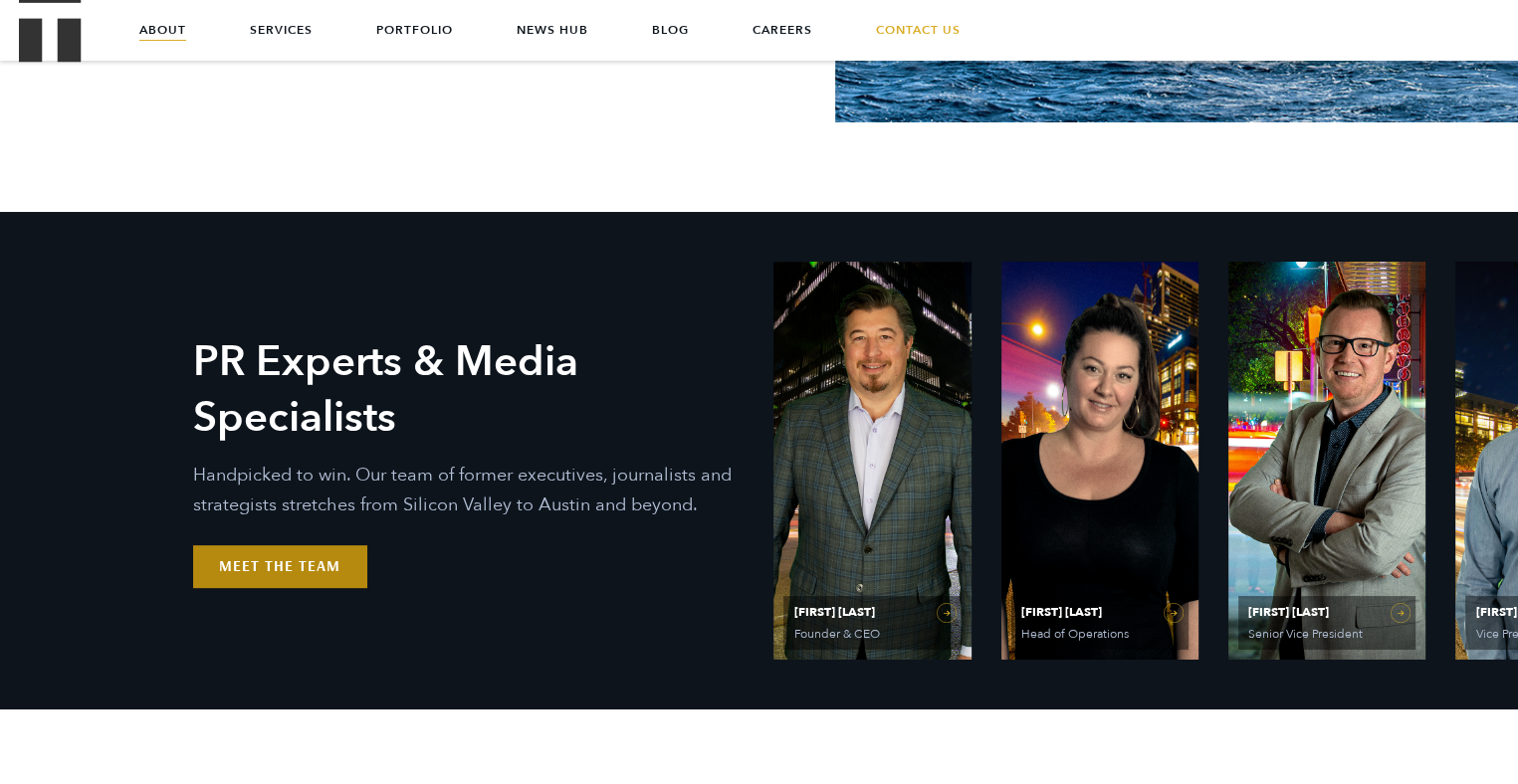 click on "Meet the Team" at bounding box center [280, 566] 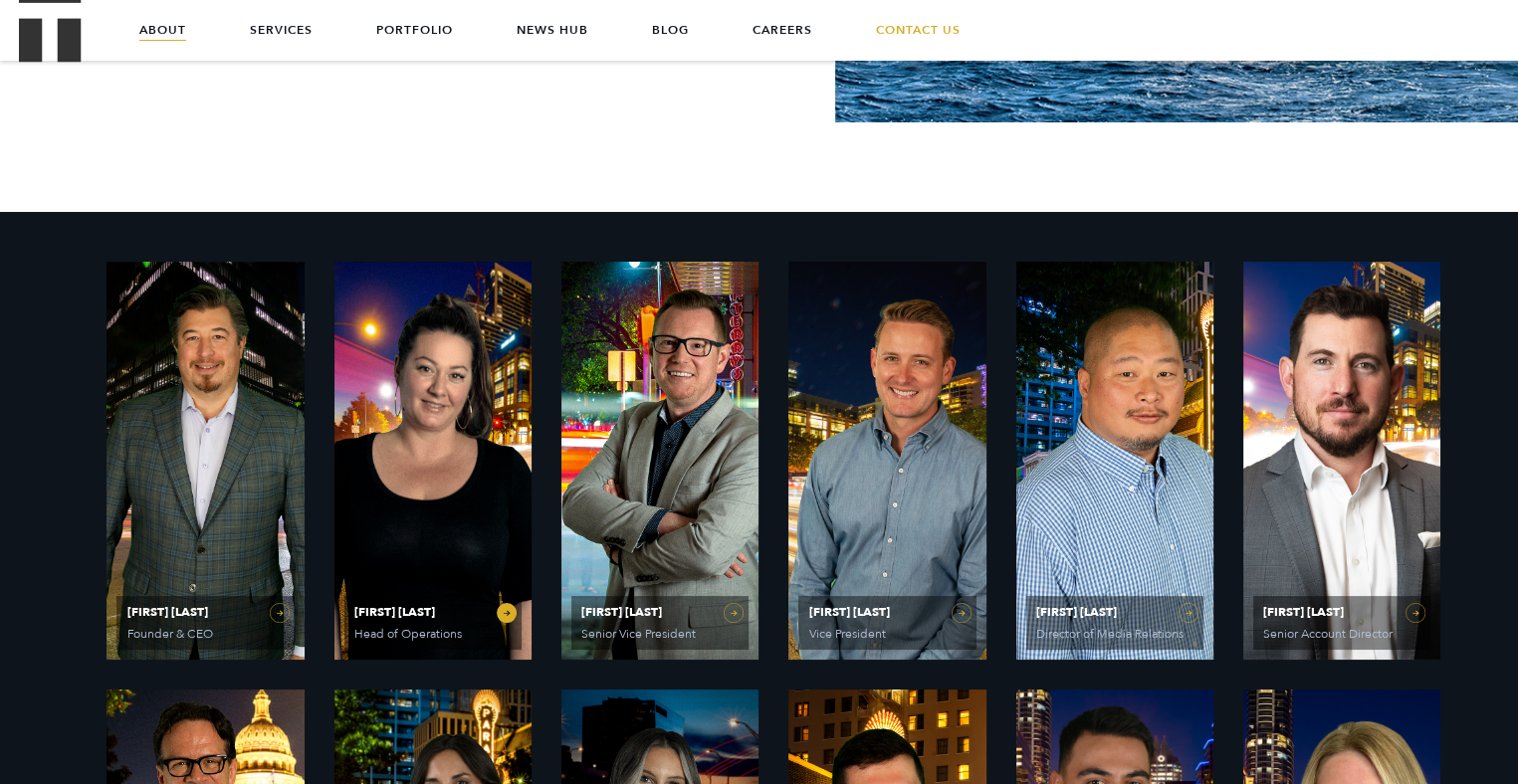 click on "Olivia Gardner Head of Operations" at bounding box center [433, 461] 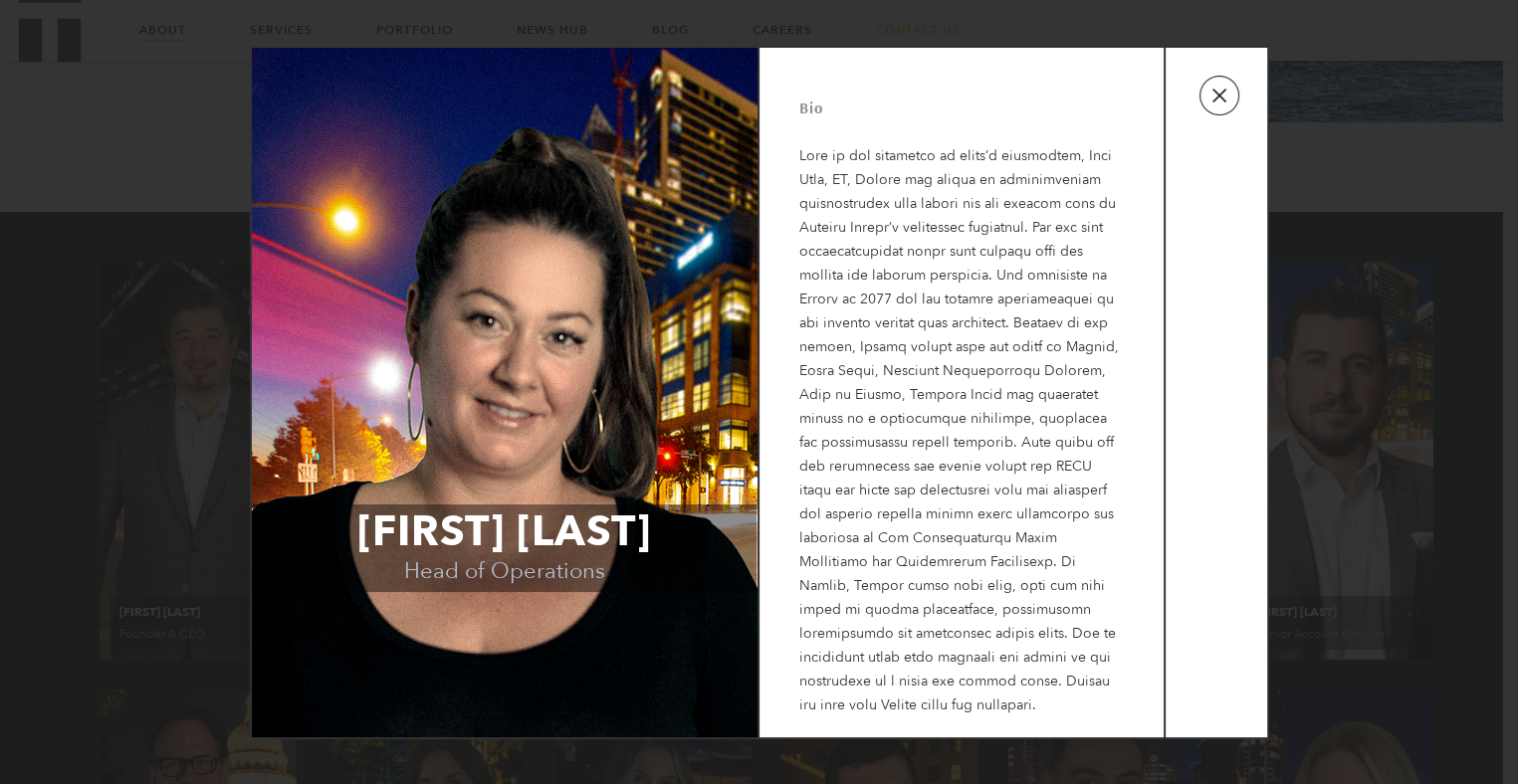 click at bounding box center [1219, 96] 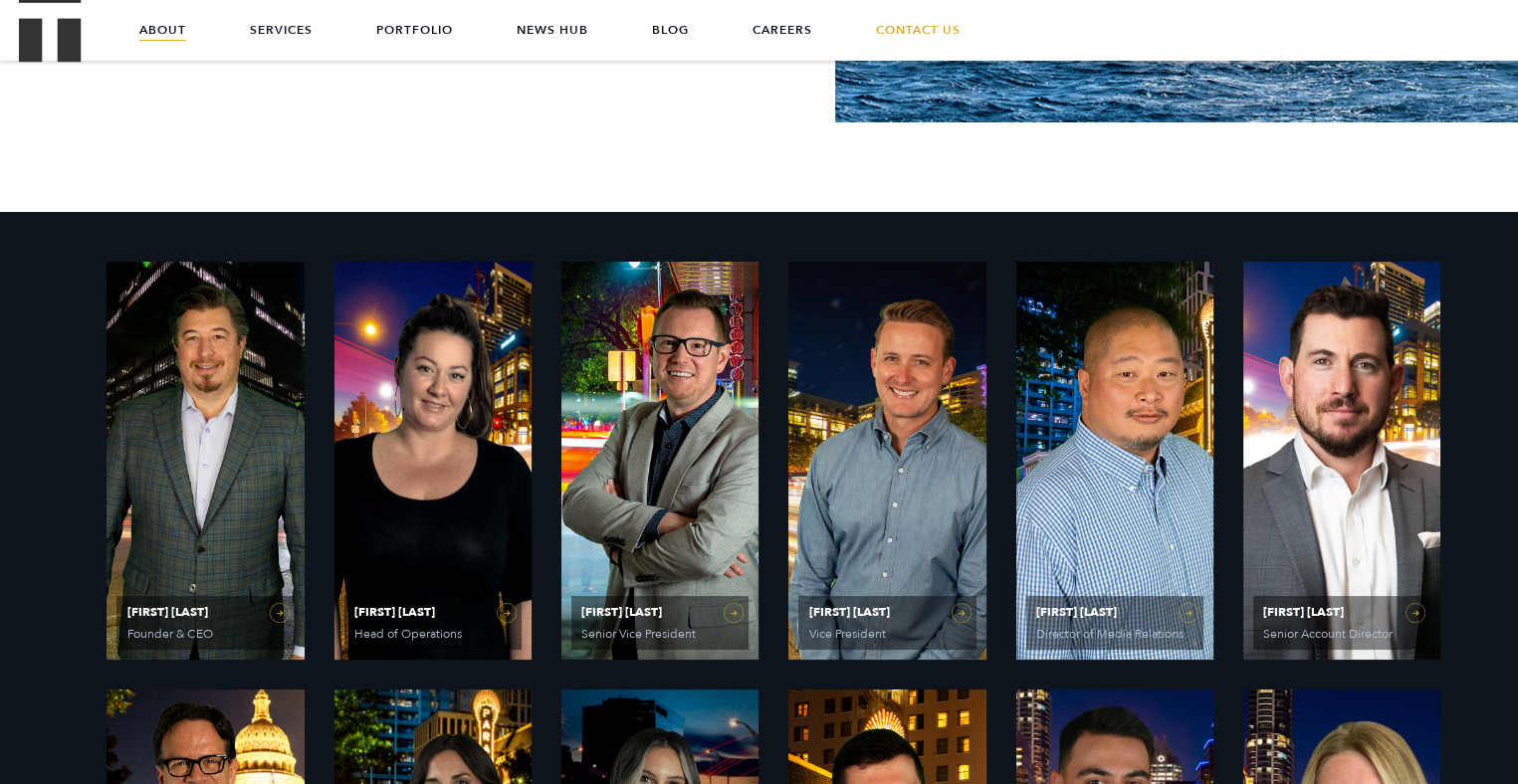 click at bounding box center (1177, -166) 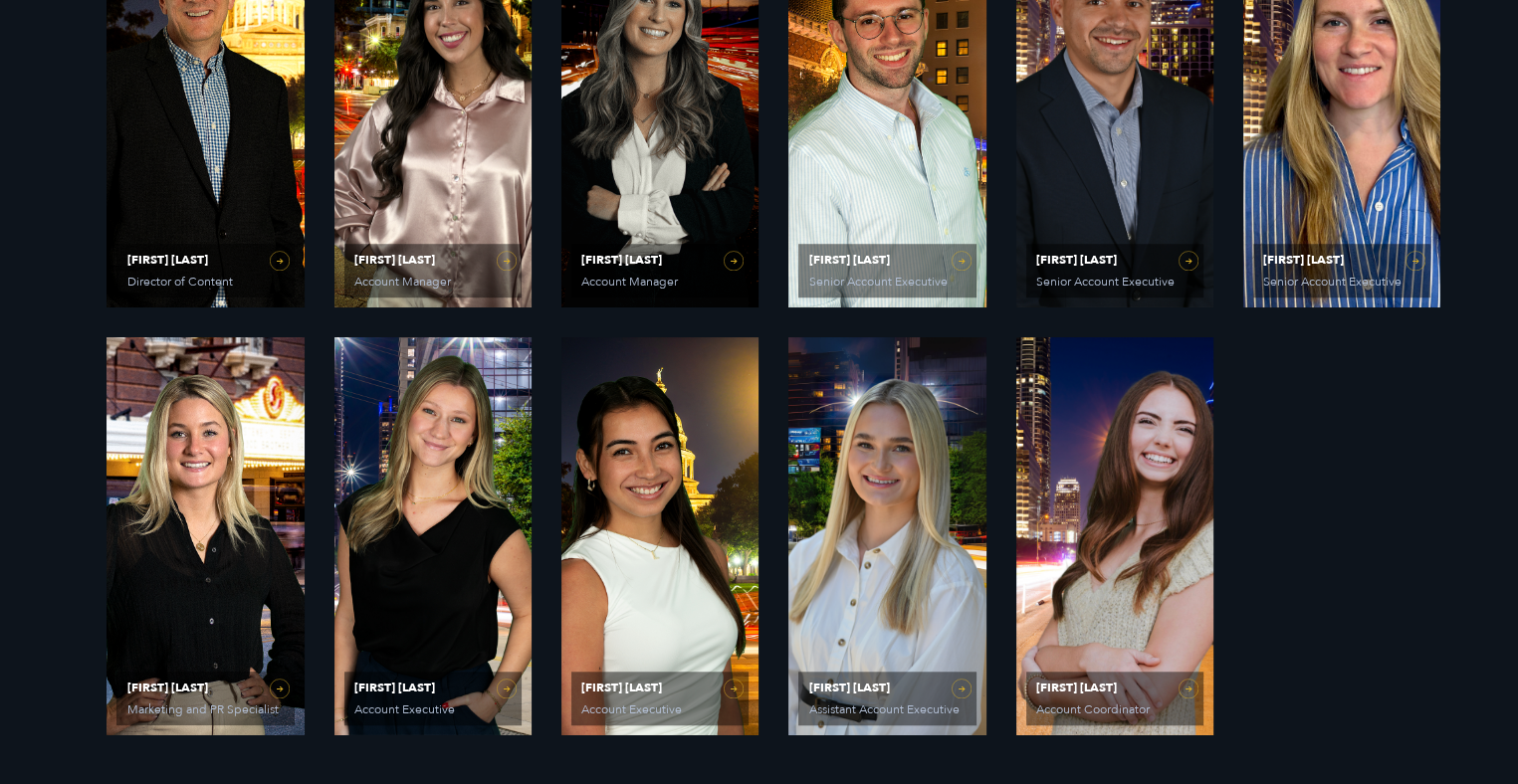 scroll, scrollTop: 1433, scrollLeft: 0, axis: vertical 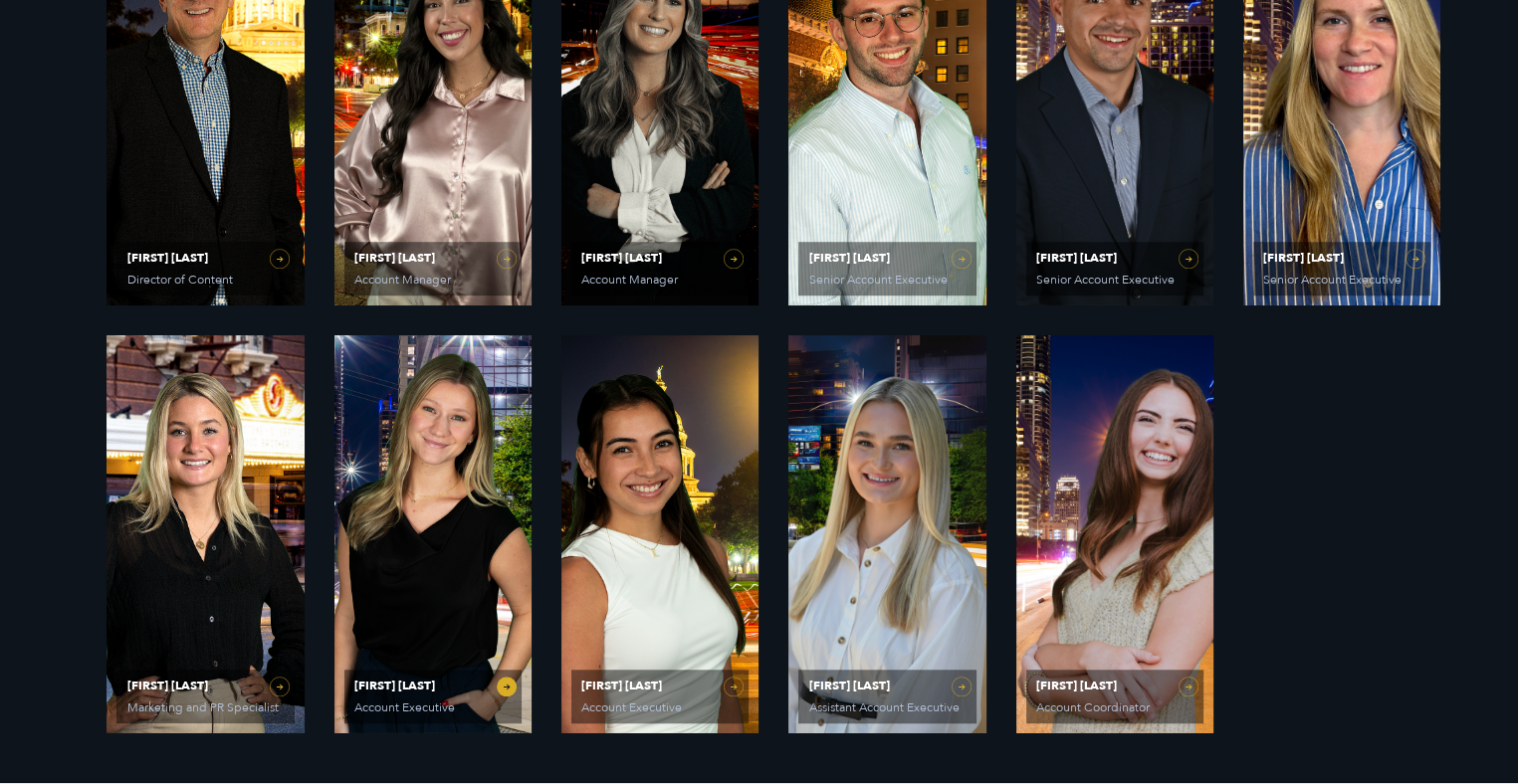click on "Sydney Miner Account Executive" at bounding box center [433, 534] 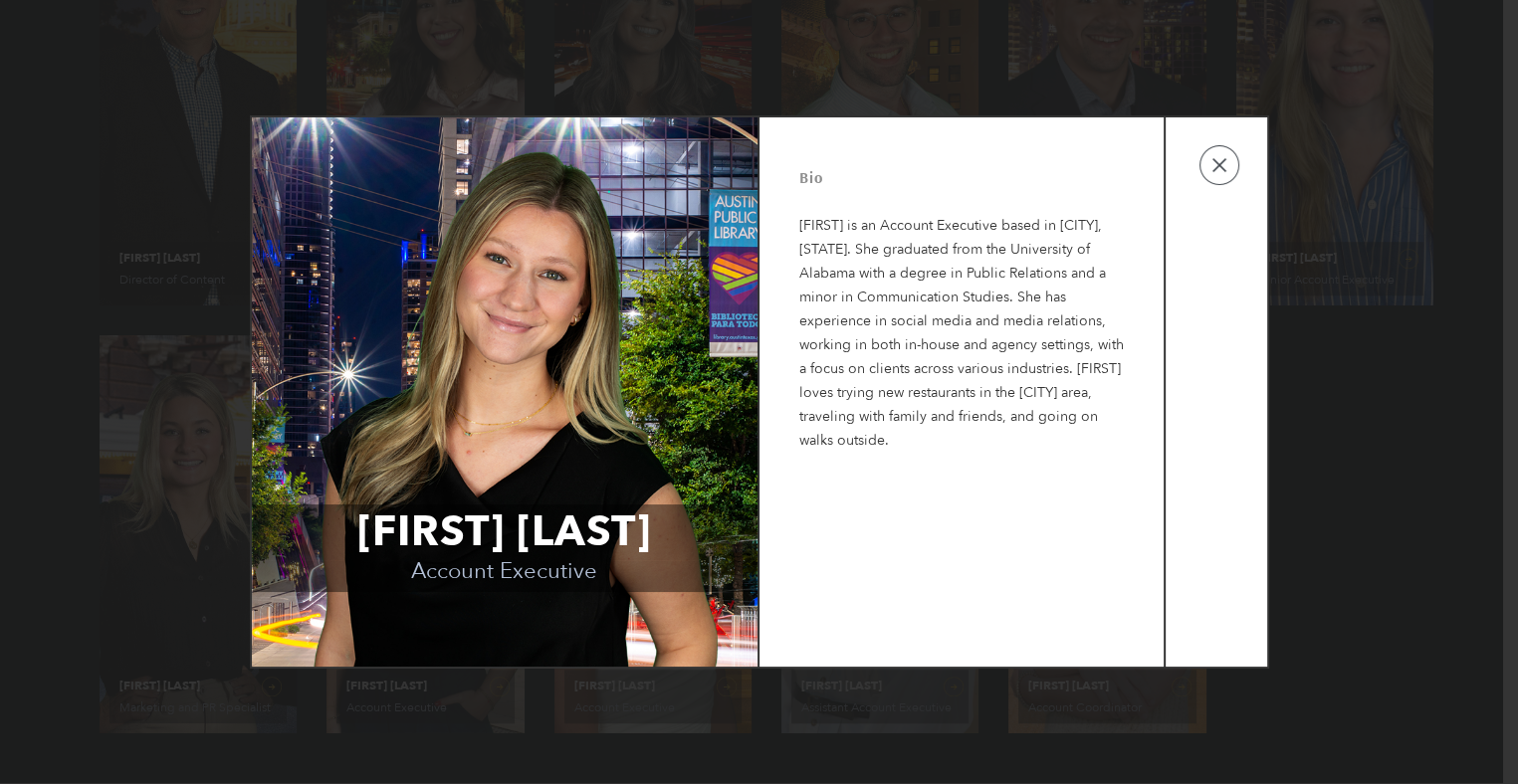 click on "Sydney Miner Account Executive Bio Sydney is an Account Executive based in Austin, Texas. She graduated from the University of Alabama with a degree in Public Relations and a minor in Communication Studies. She has experience in social media and media relations, working in both in-house and agency settings, with a focus on clients across various industries. Sydney loves trying new restaurants in the Austin area, traveling with family and friends, and going on walks outside." at bounding box center (759, 392) 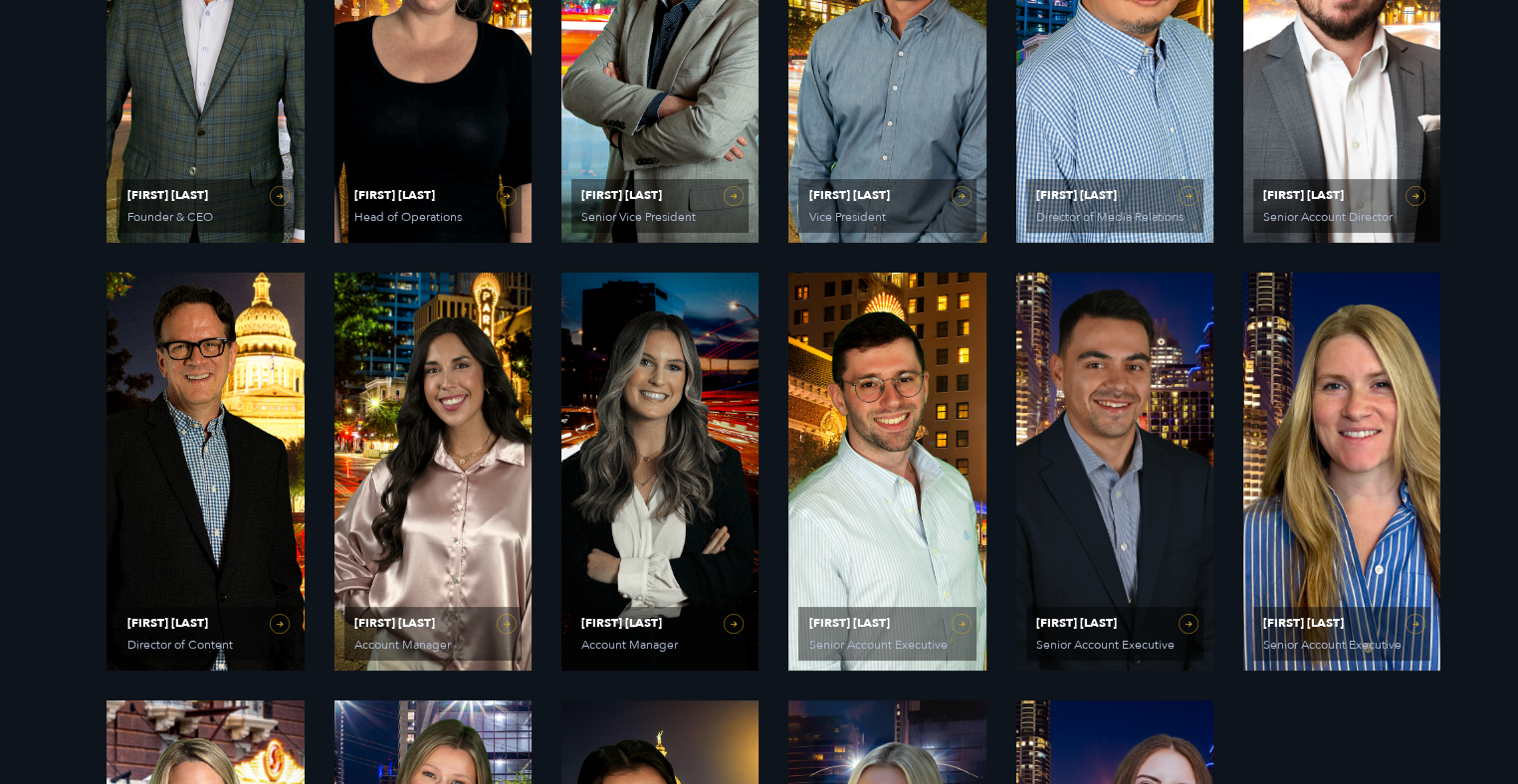 scroll, scrollTop: 1069, scrollLeft: 0, axis: vertical 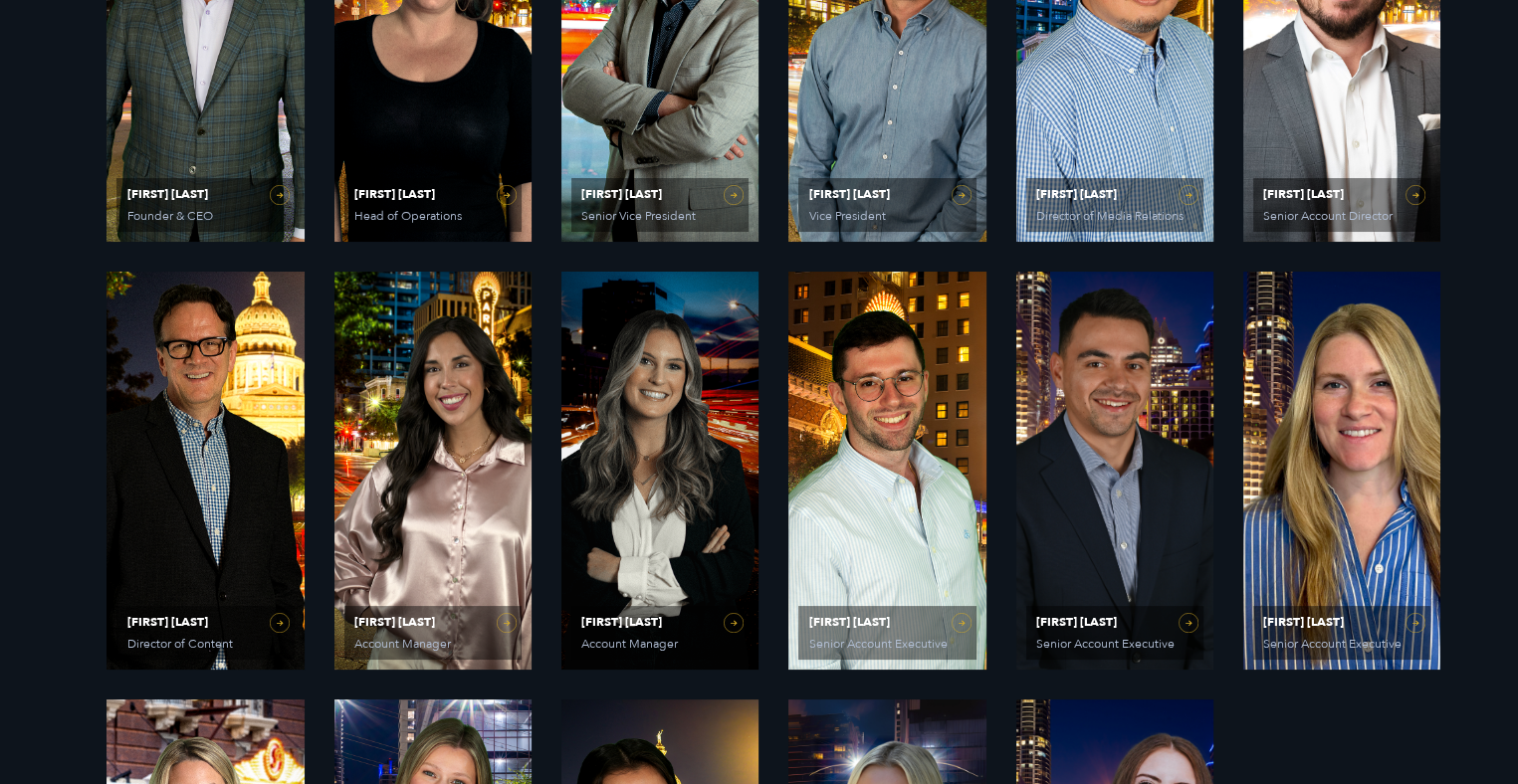 click on "PR Experts & Media Specialists
Handpicked to win. Our team of former executives, journalists and strategists stretches from Silicon Valley to Austin and beyond.
Meet the Team" at bounding box center [468, 471] 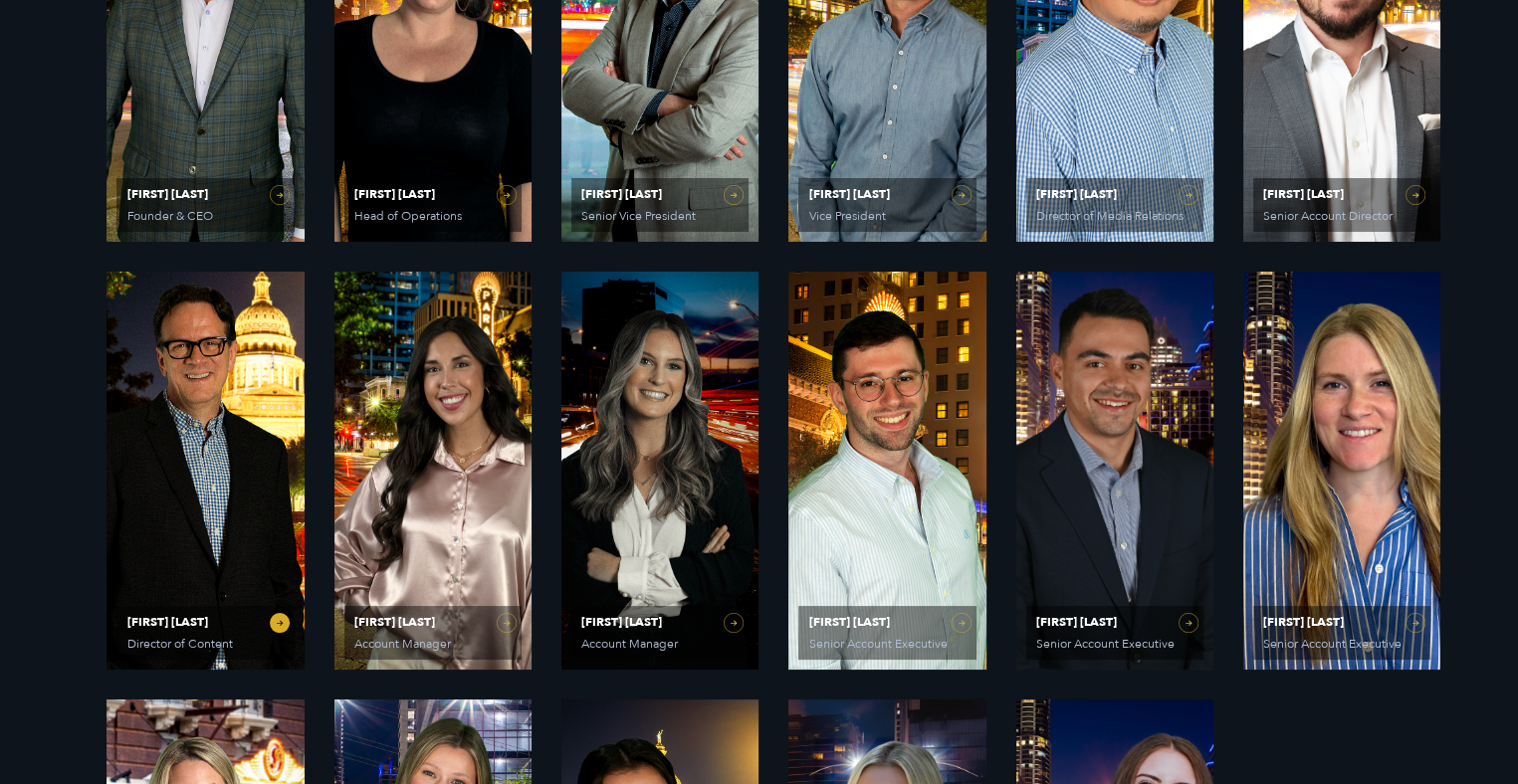click on "Jeff Beckham Director of Content" at bounding box center (205, 633) 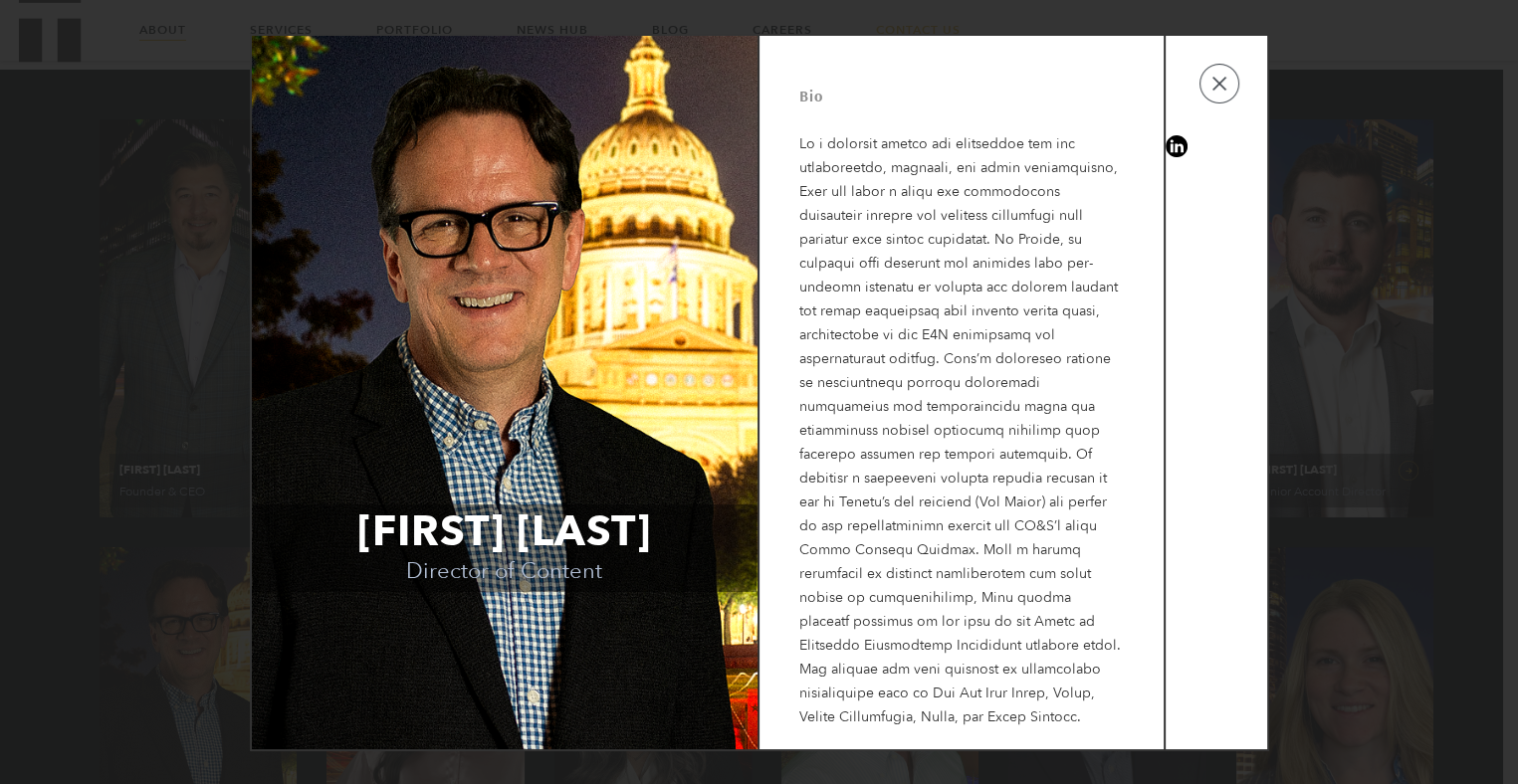 scroll, scrollTop: 786, scrollLeft: 0, axis: vertical 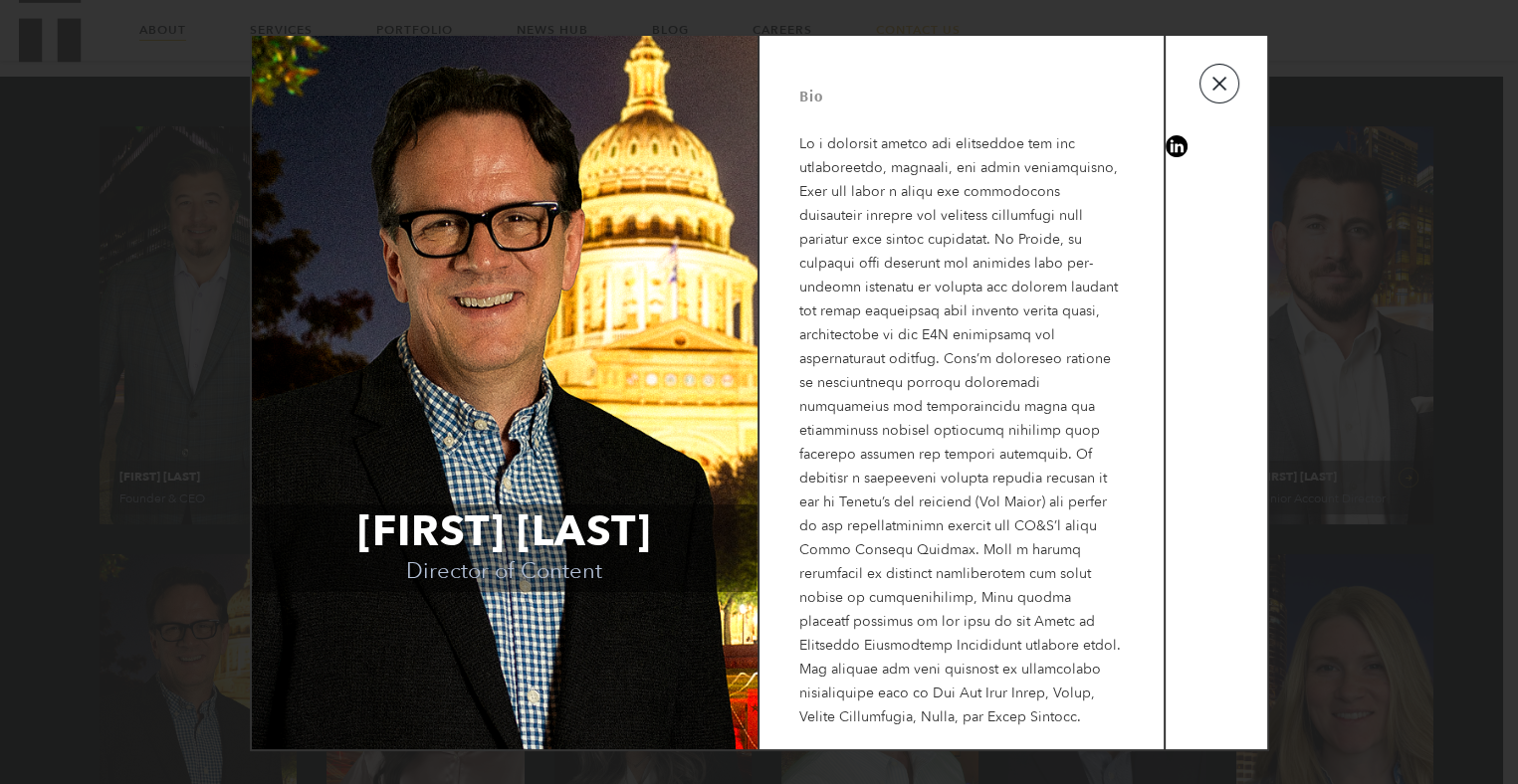 click at bounding box center [1219, 84] 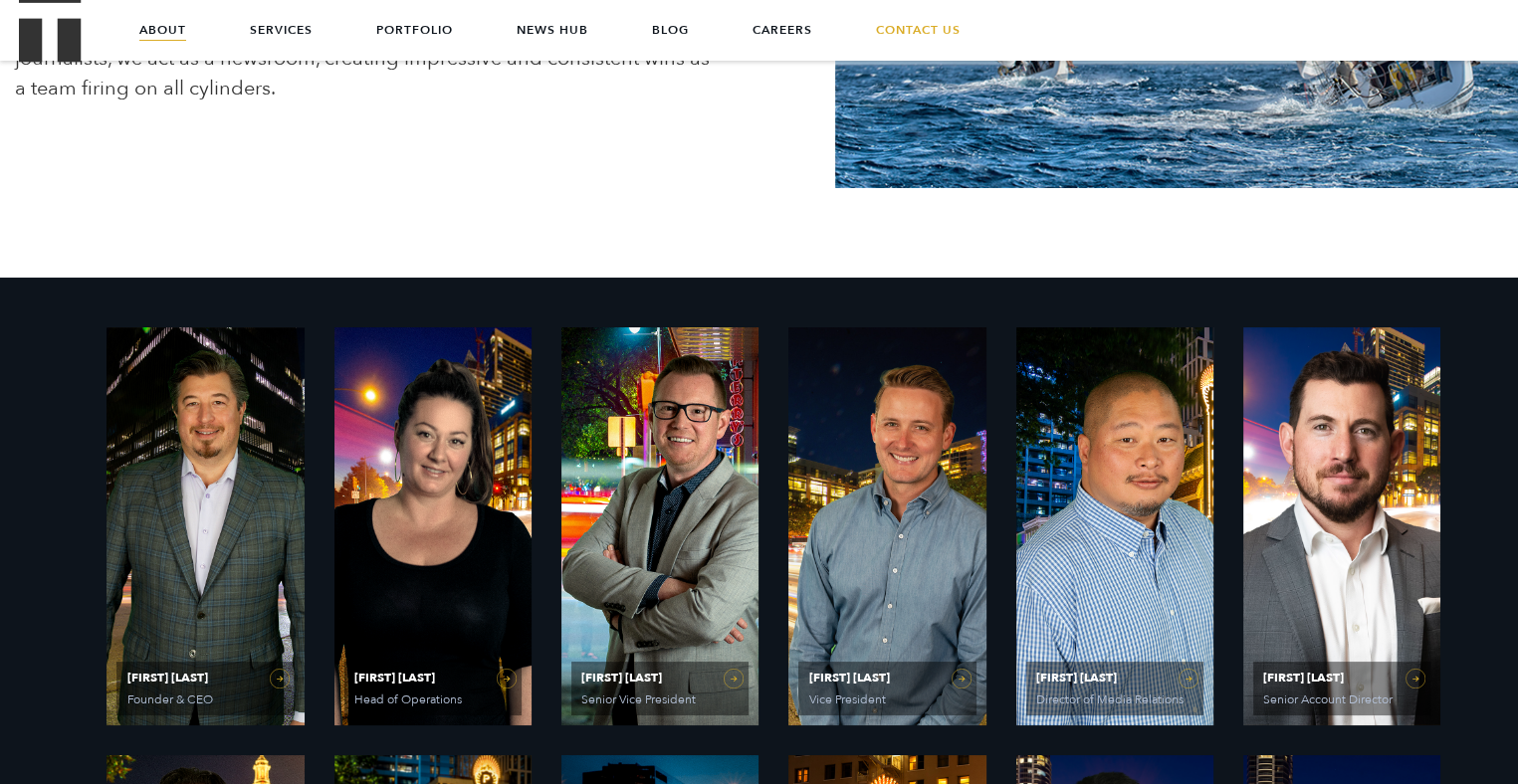 scroll, scrollTop: 587, scrollLeft: 0, axis: vertical 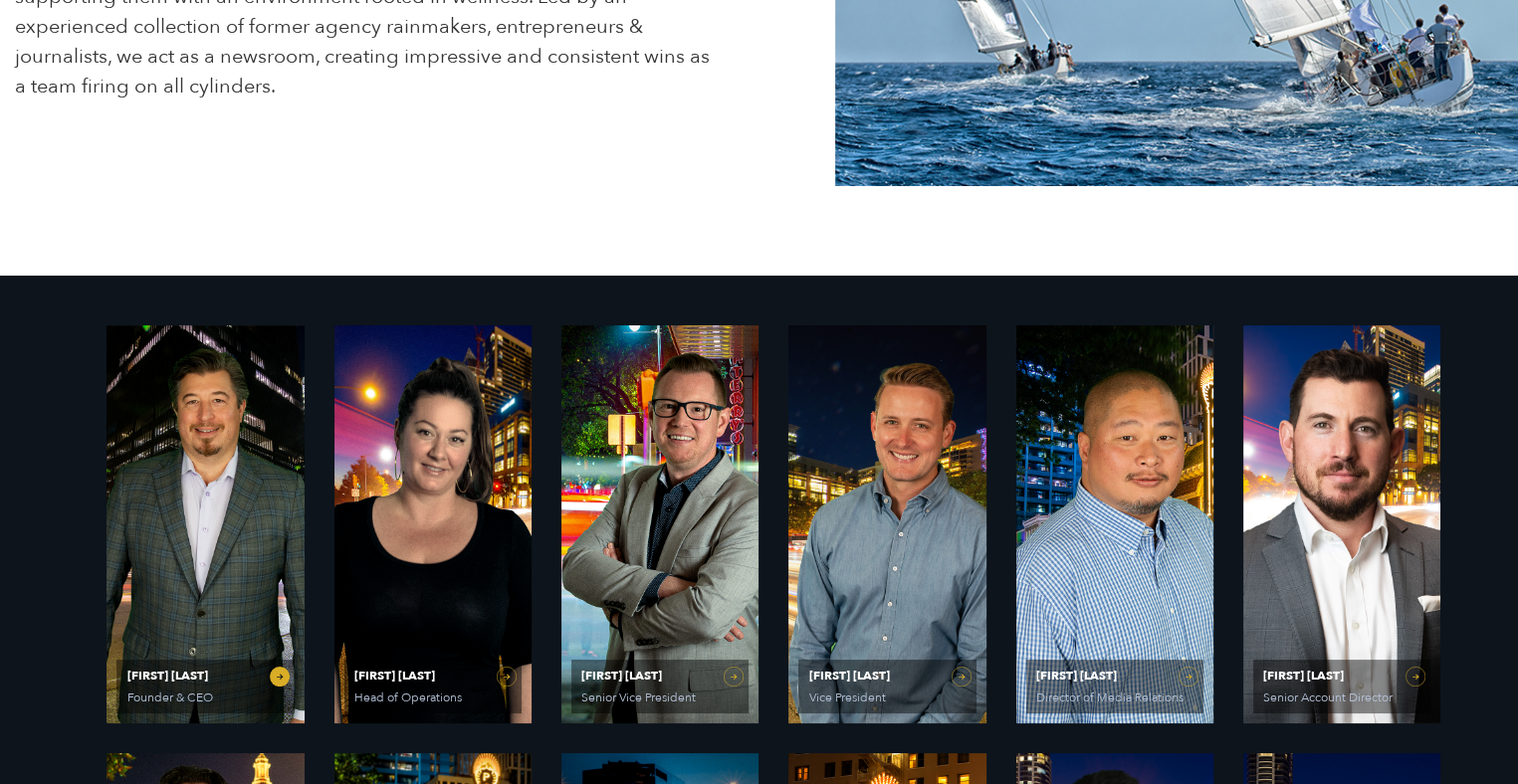 click on "Ethan Parker  Founder & CEO" at bounding box center (205, 524) 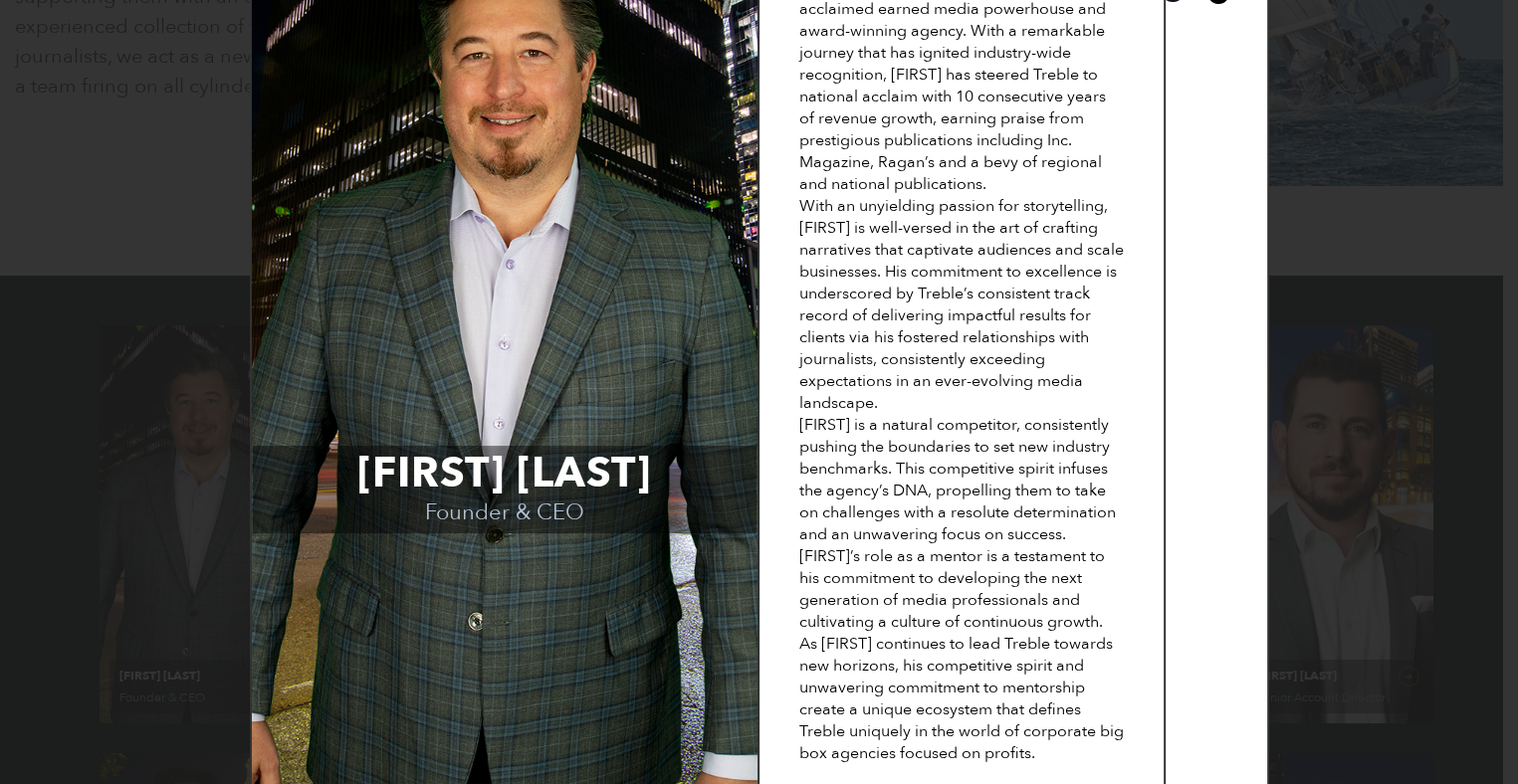 scroll, scrollTop: 120, scrollLeft: 0, axis: vertical 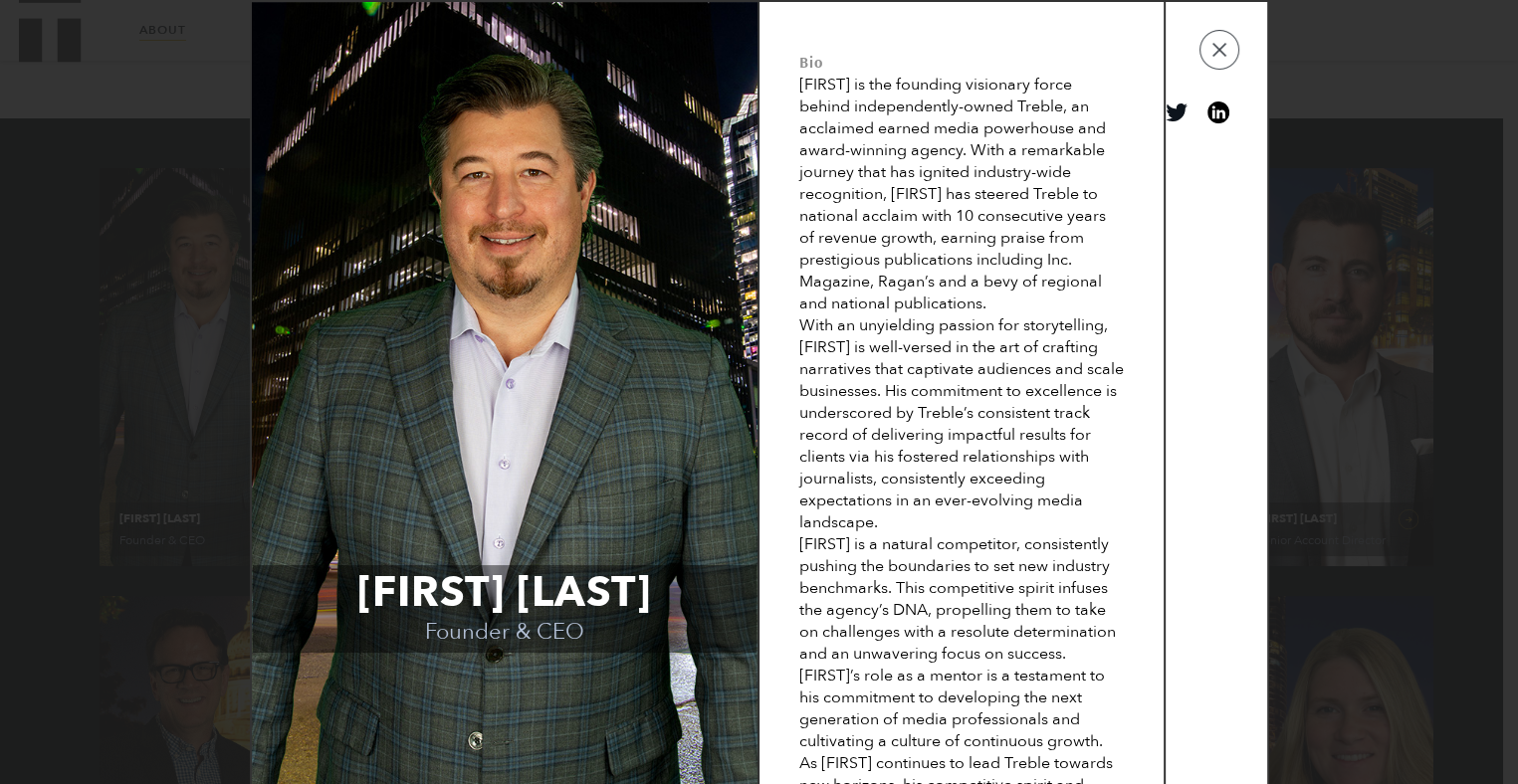 click on "Ethan Parker  Founder & CEO Bio
Ethan is the founding visionary force behind independently-owned Treble, an acclaimed earned media powerhouse and award-winning agency. With a remarkable journey that has ignited industry-wide recognition, Ethan has steered Treble to national acclaim with 10 consecutive years of revenue growth, earning praise from prestigious publications including Inc. Magazine, Ragan’s and a bevy of regional and national publications.
With an unyielding passion for storytelling, Ethan is well-versed in the art of crafting narratives that captivate audiences and scale businesses. His commitment to excellence is underscored by Treble’s consistent track record of delivering impactful results for clients via his fostered relationships with journalists, consistently exceeding expectations in an ever-evolving media landscape." at bounding box center (759, 392) 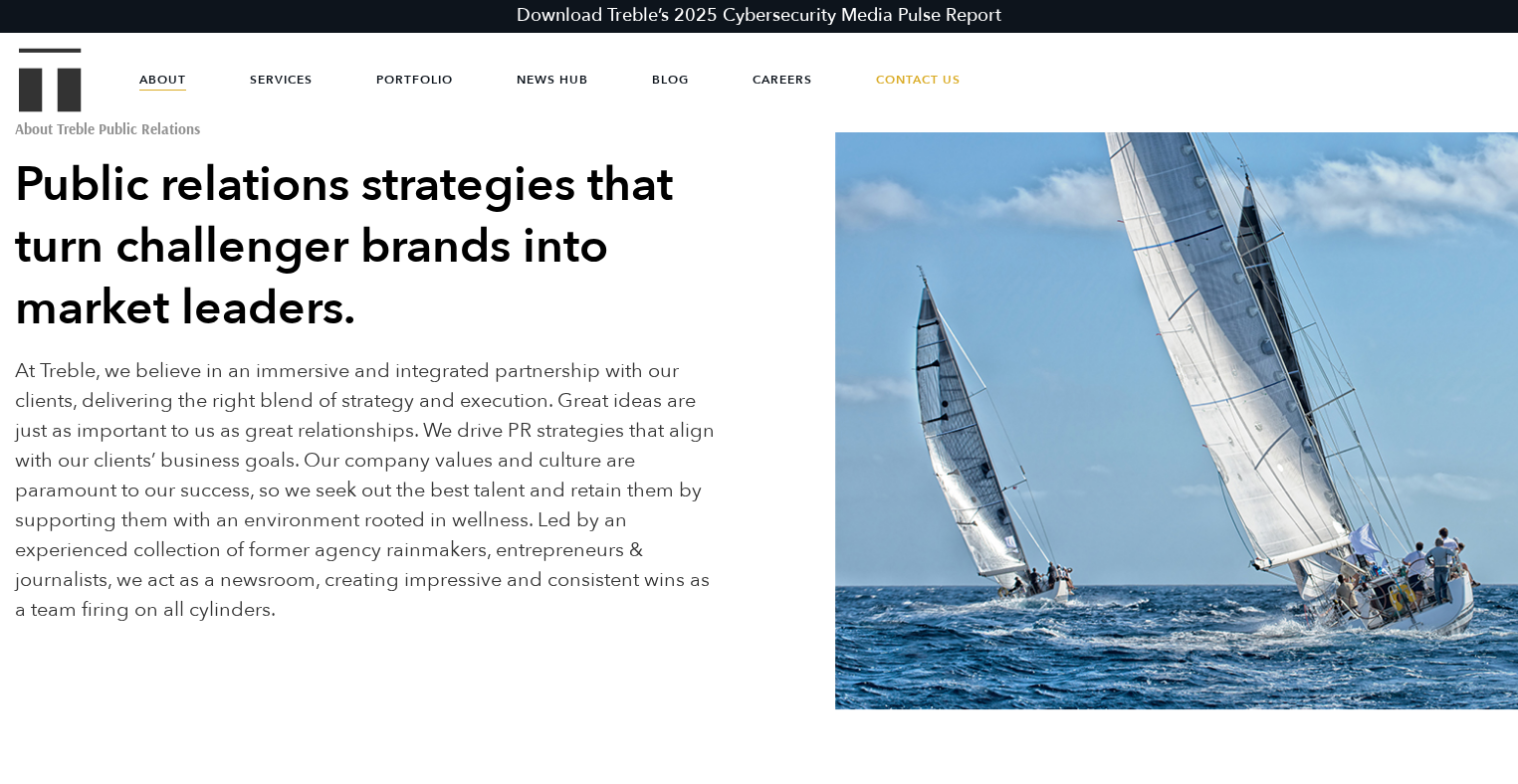 scroll, scrollTop: 0, scrollLeft: 0, axis: both 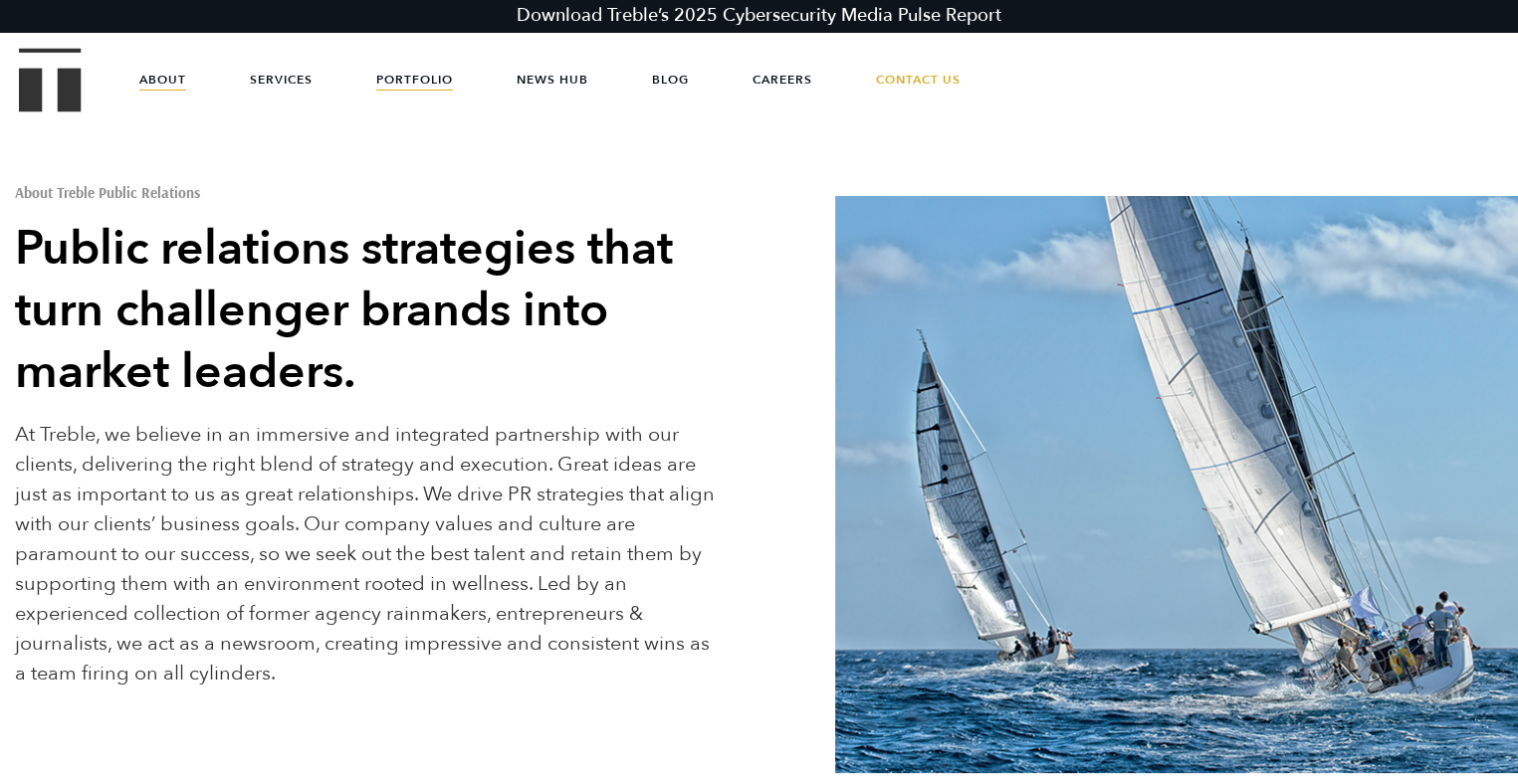 click on "Portfolio" at bounding box center (414, 80) 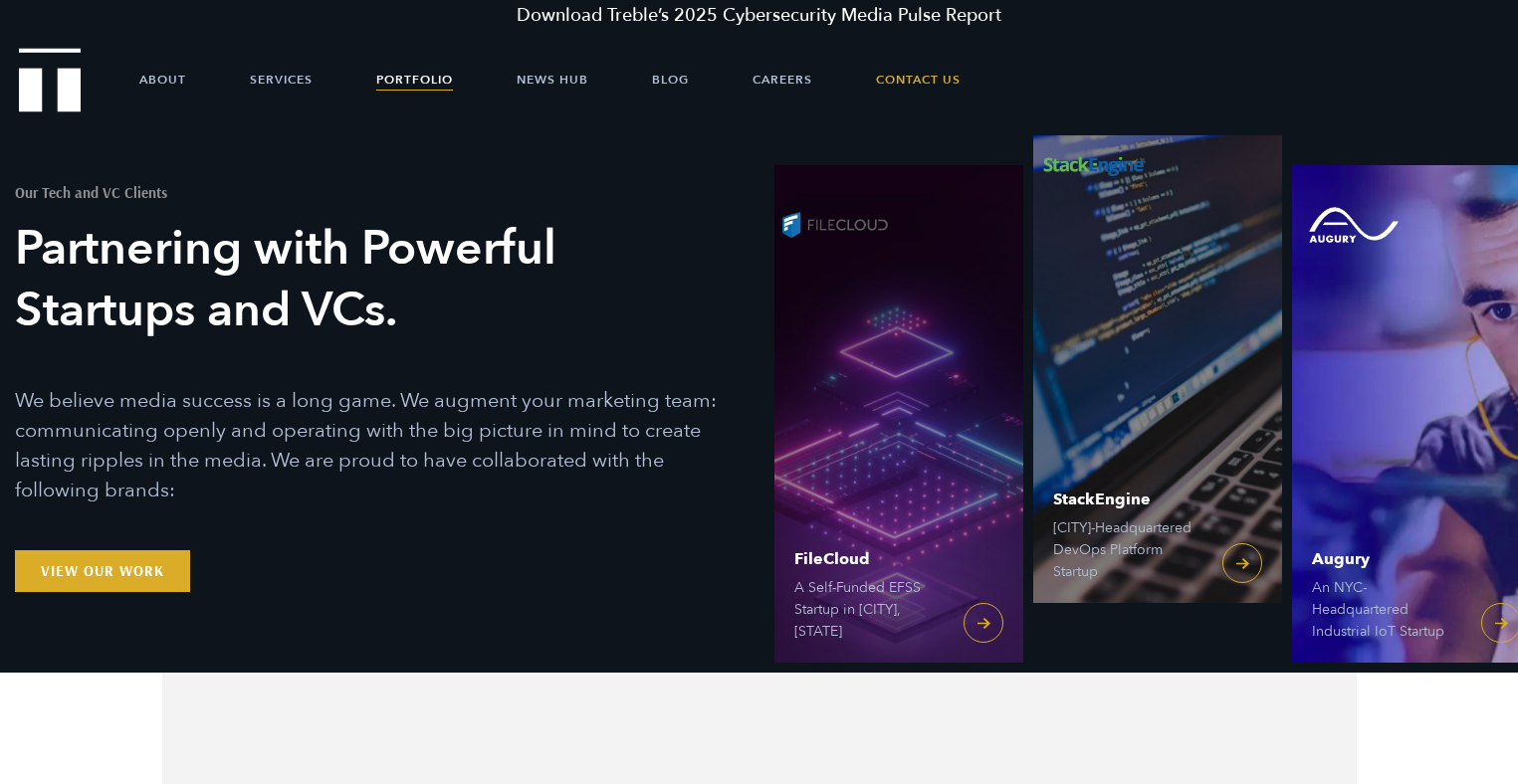 scroll, scrollTop: 0, scrollLeft: 0, axis: both 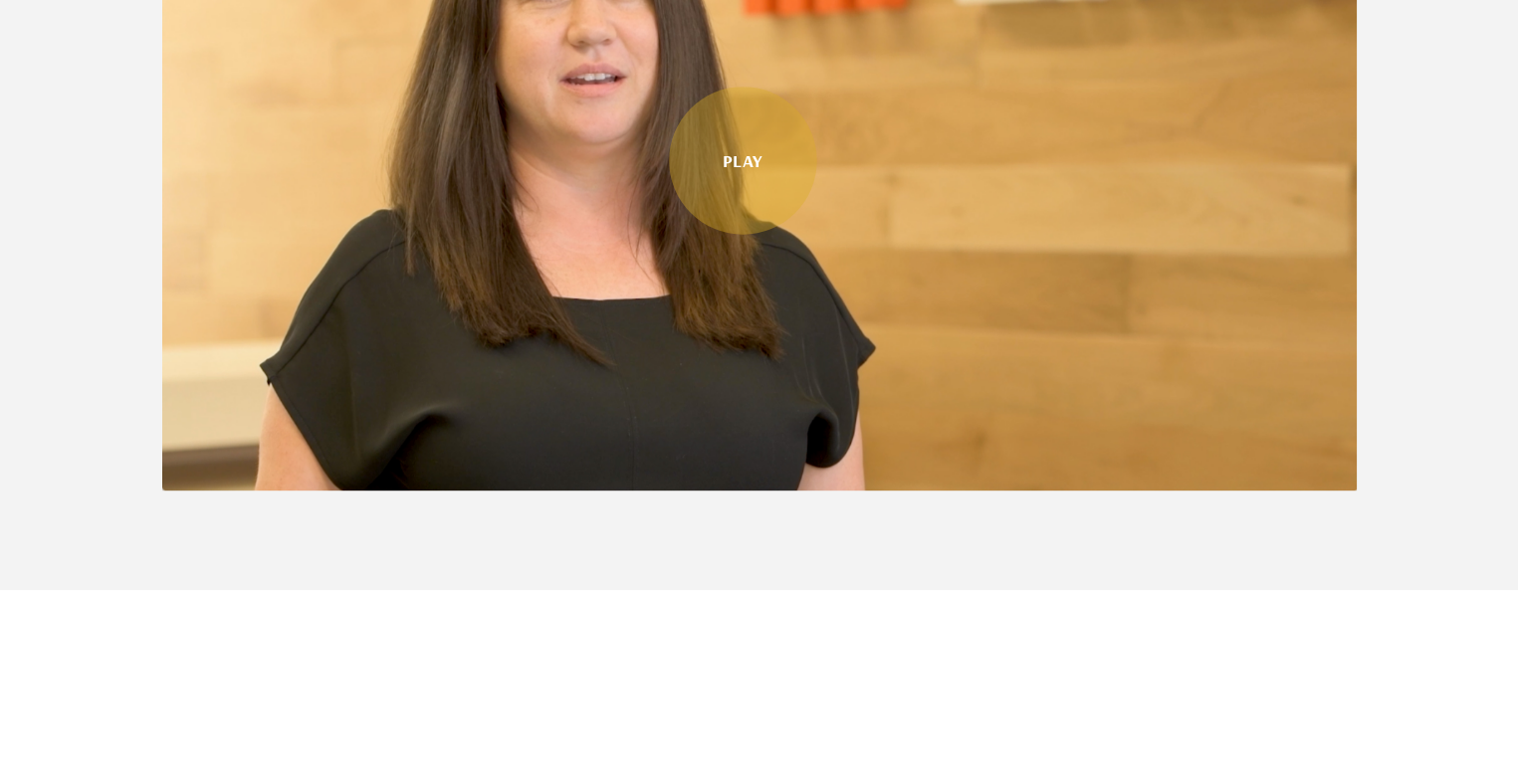 click on "Play" at bounding box center (743, 160) 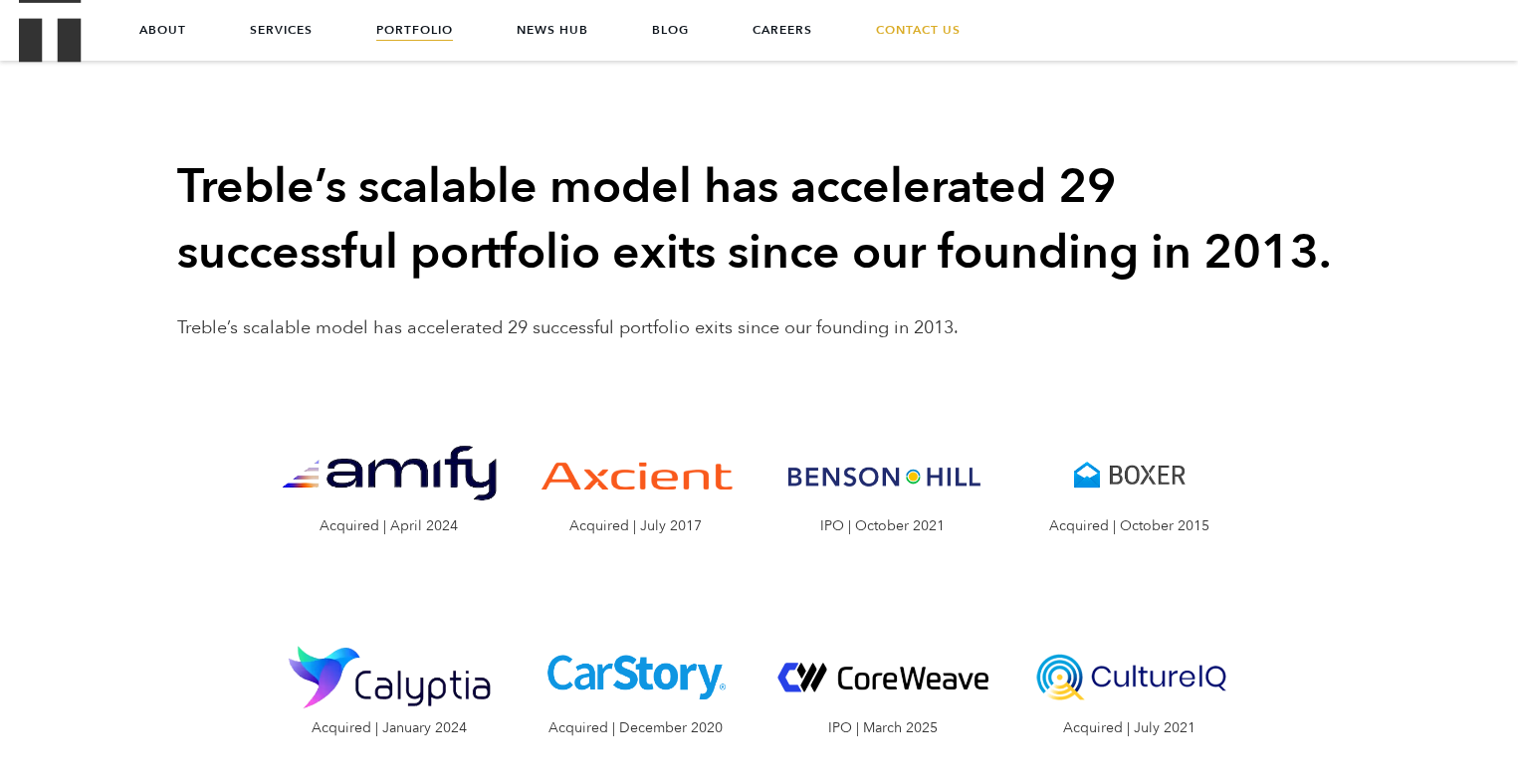 scroll, scrollTop: 1663, scrollLeft: 0, axis: vertical 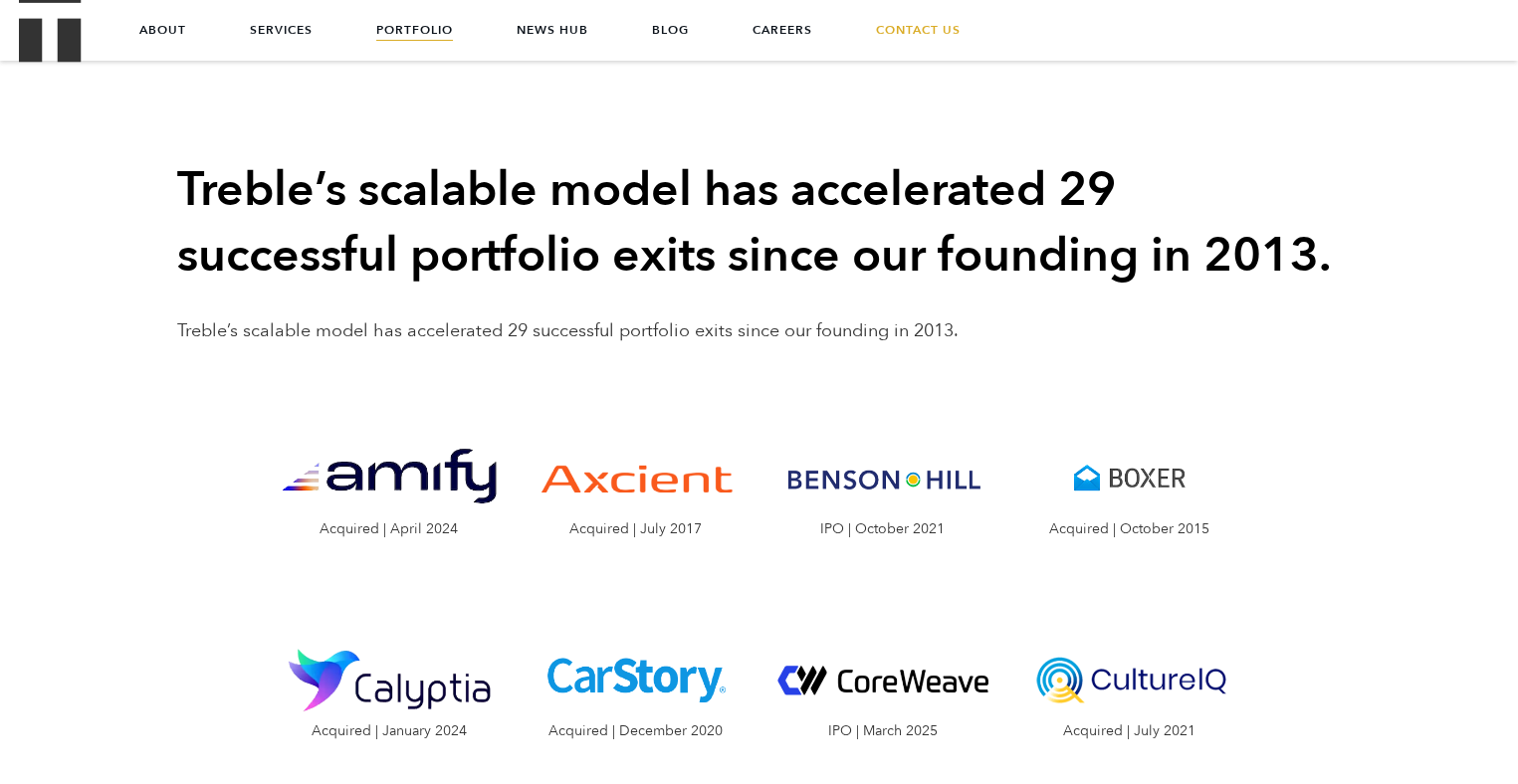 click at bounding box center [389, 478] 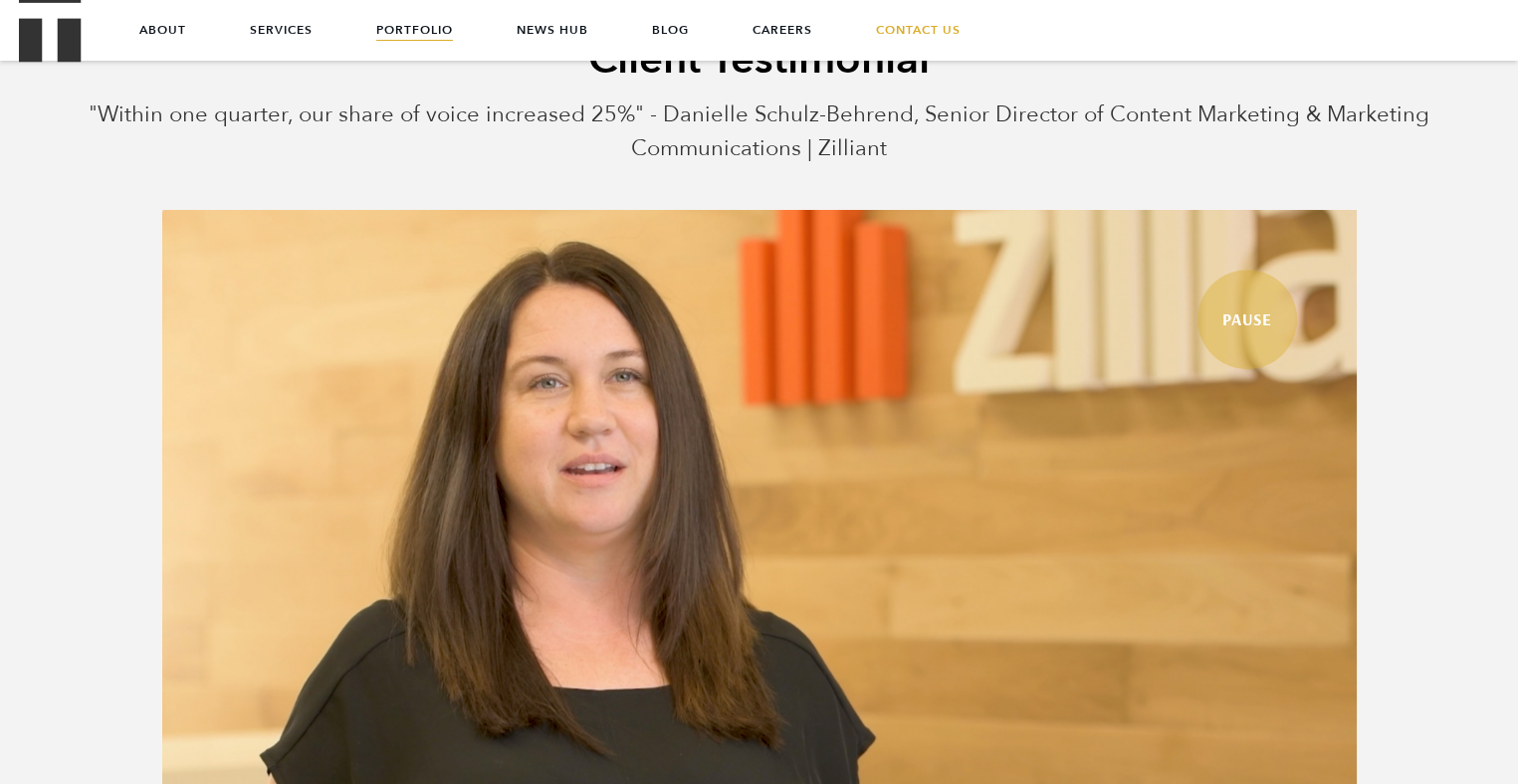 scroll, scrollTop: 555, scrollLeft: 0, axis: vertical 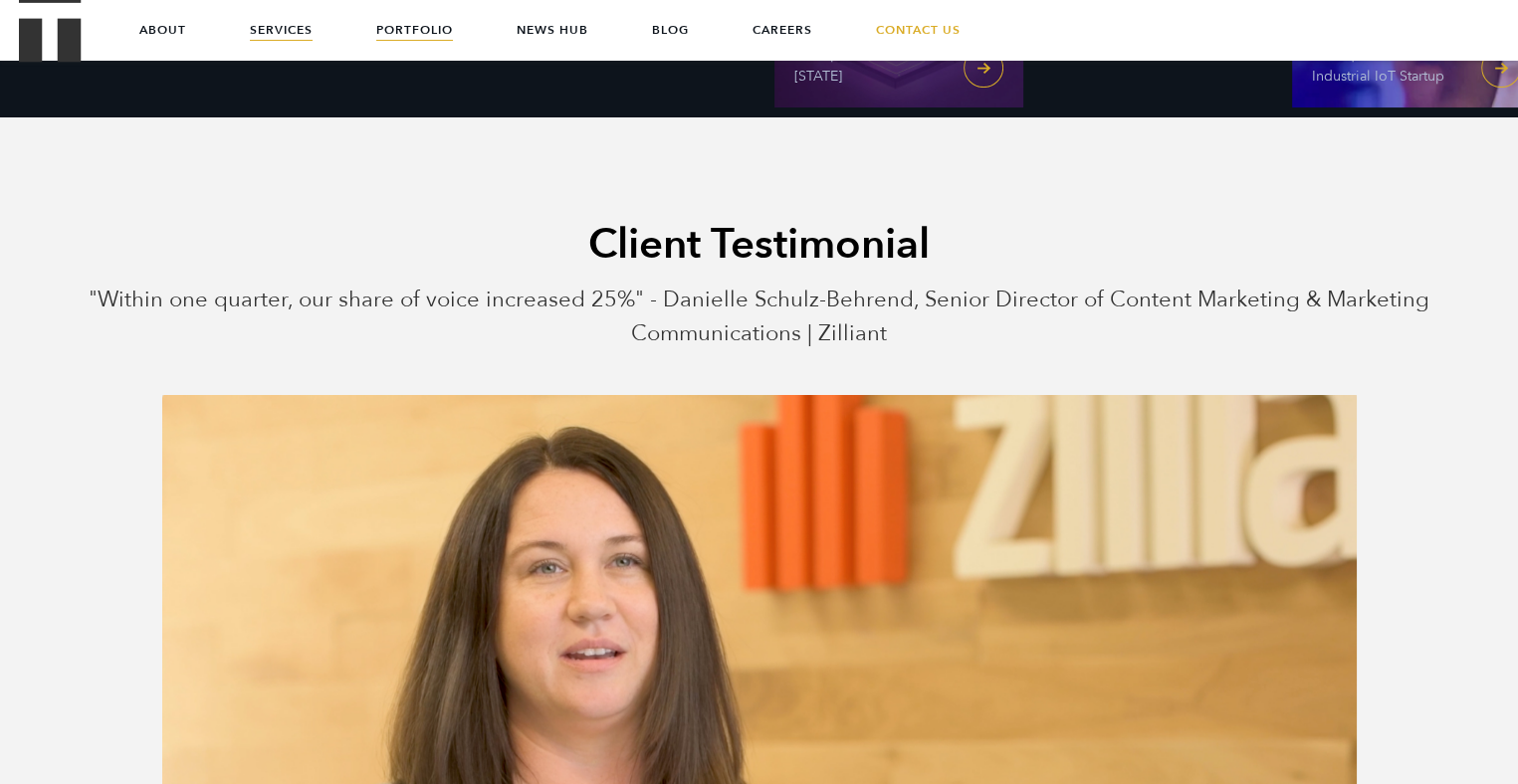 click on "Services" at bounding box center [281, 30] 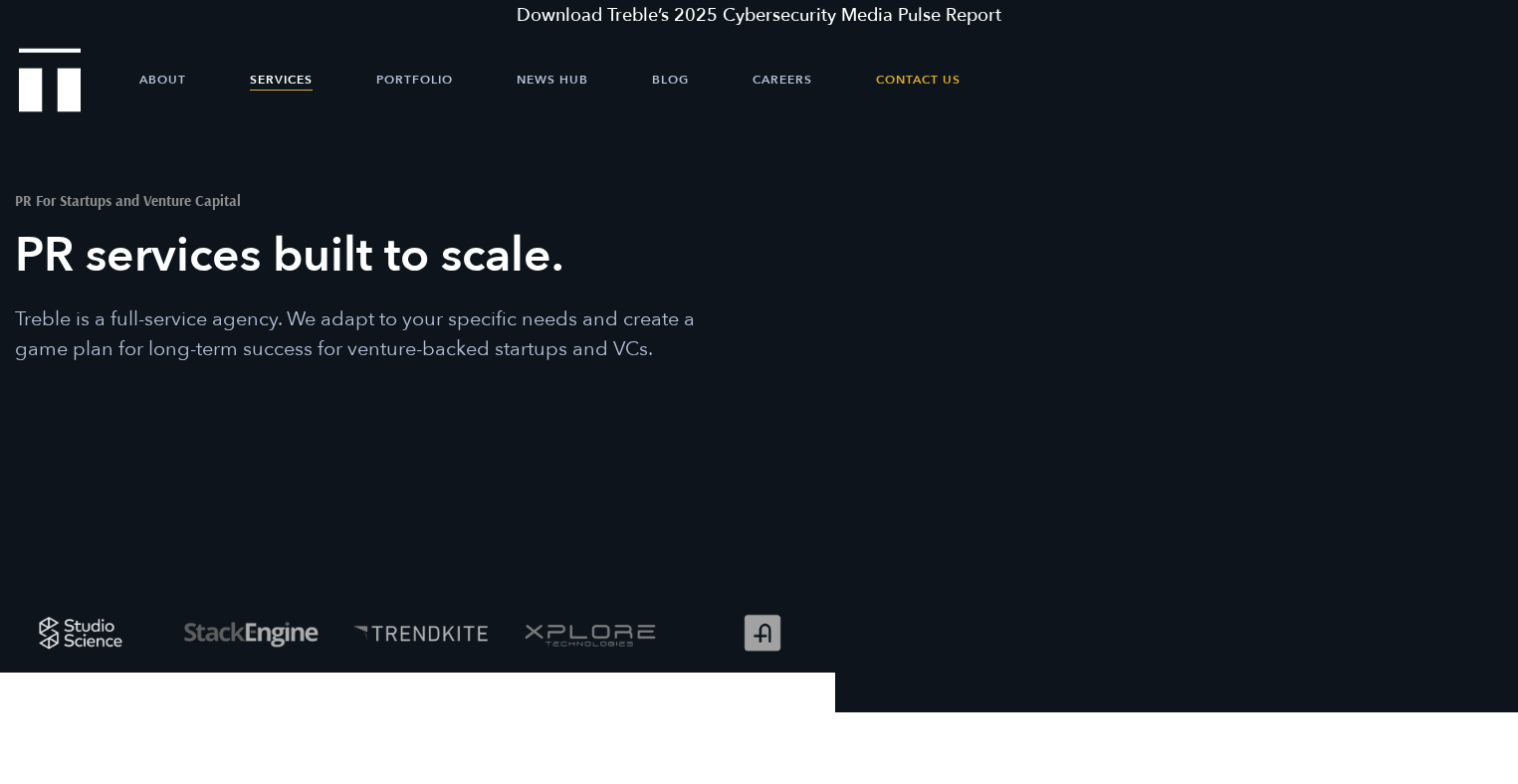 scroll, scrollTop: 0, scrollLeft: 0, axis: both 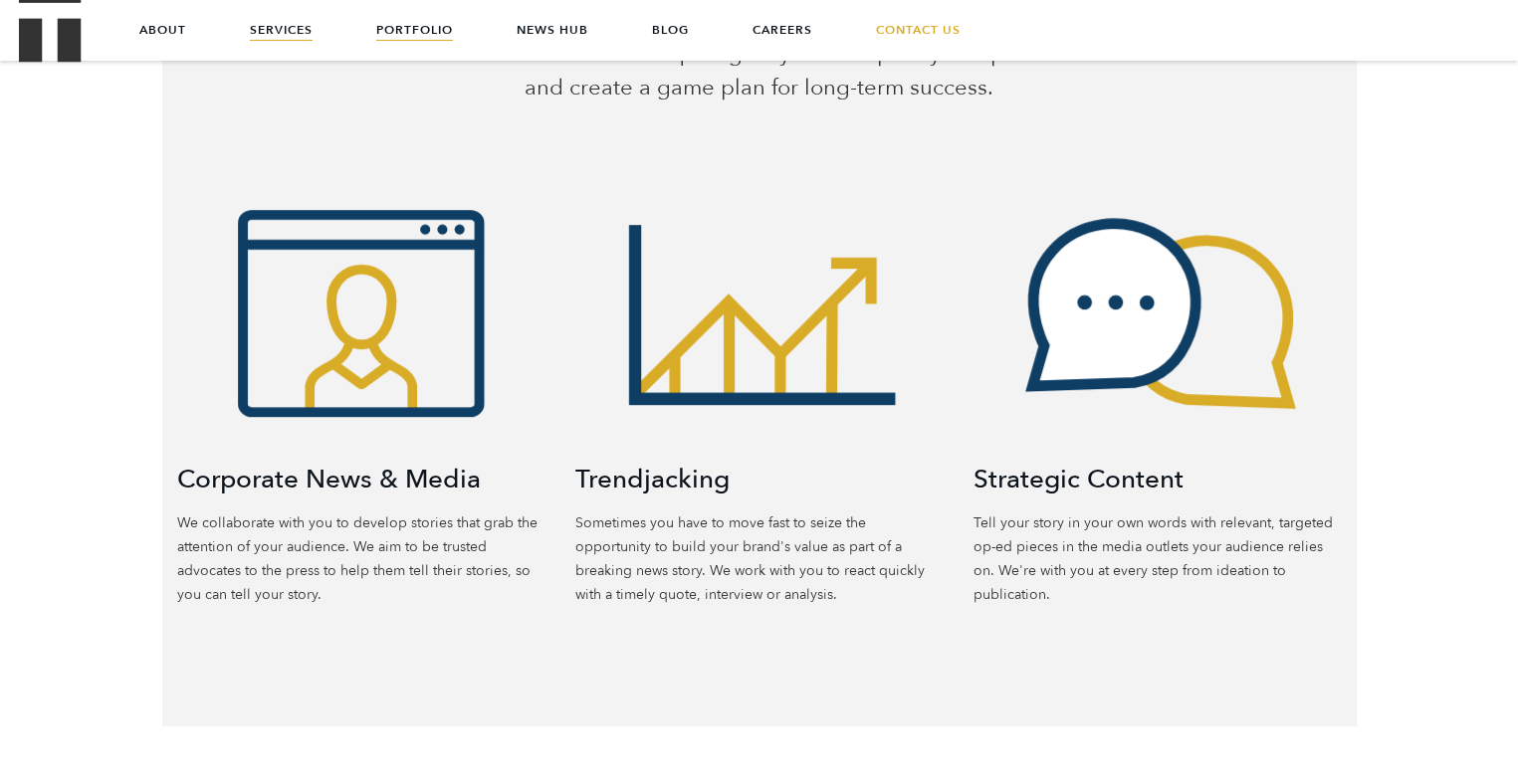 click on "Portfolio" at bounding box center [414, 30] 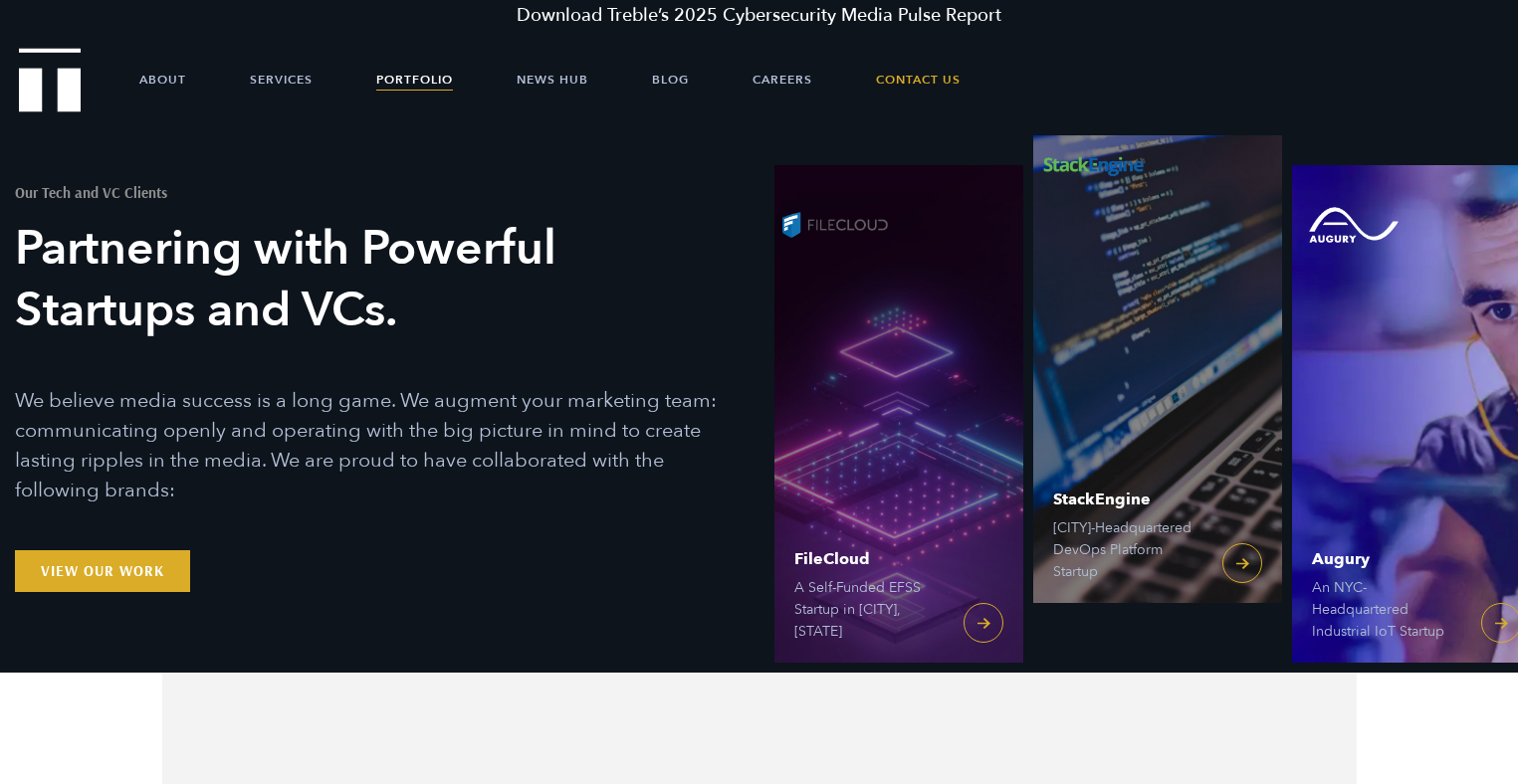 scroll, scrollTop: 0, scrollLeft: 0, axis: both 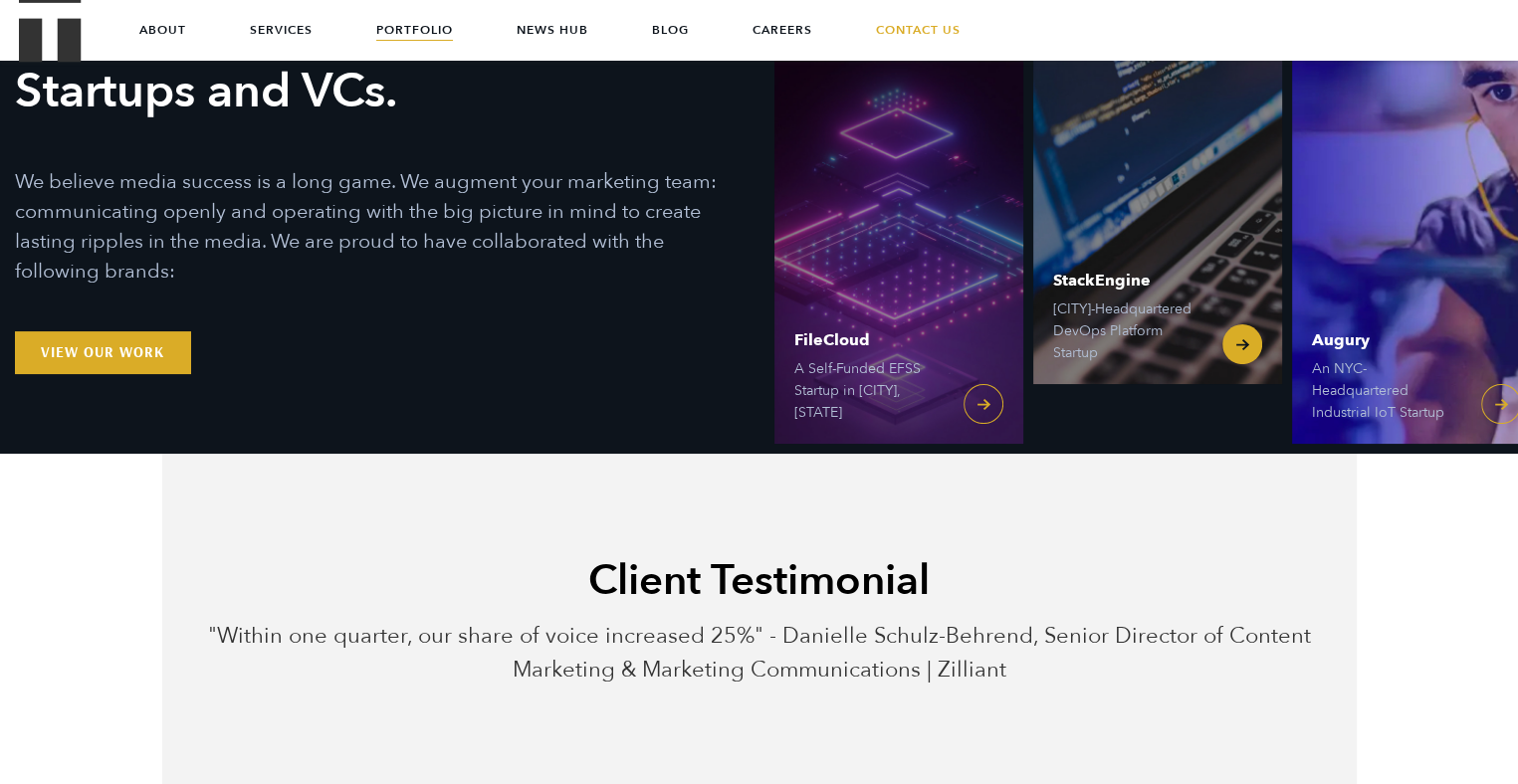 click on "StackEngine" at bounding box center [1128, 281] 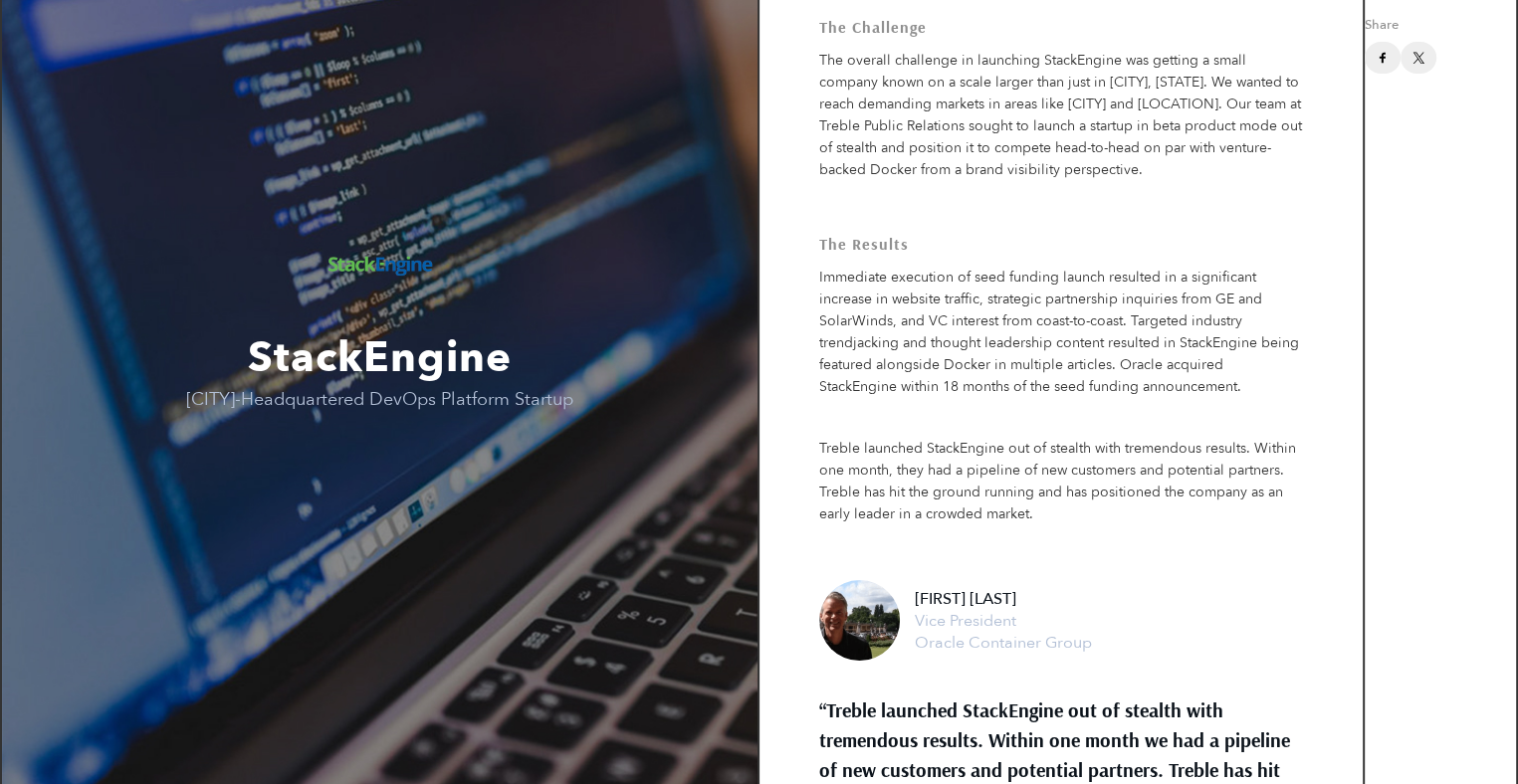 scroll, scrollTop: 0, scrollLeft: 0, axis: both 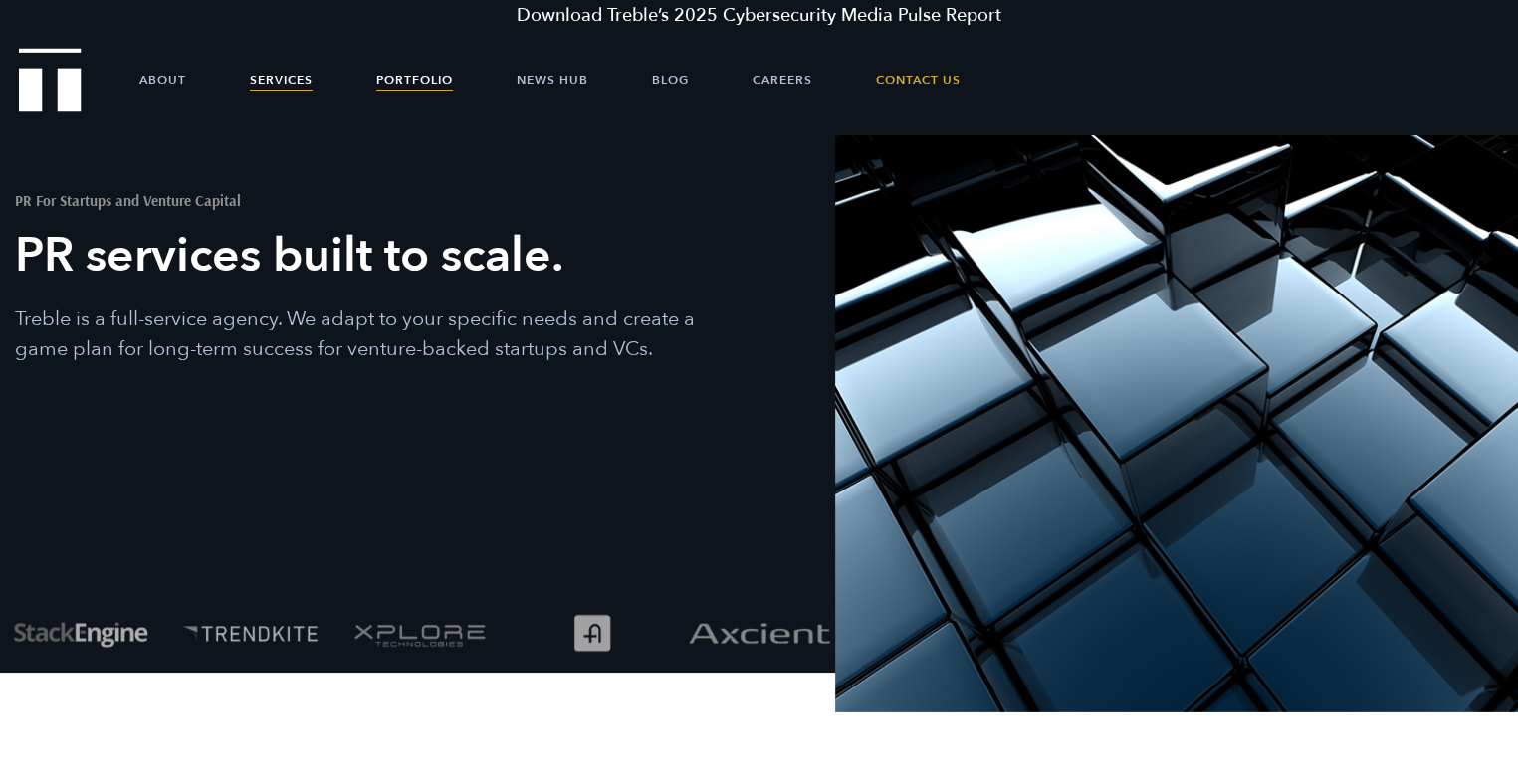 click on "Portfolio" at bounding box center (414, 80) 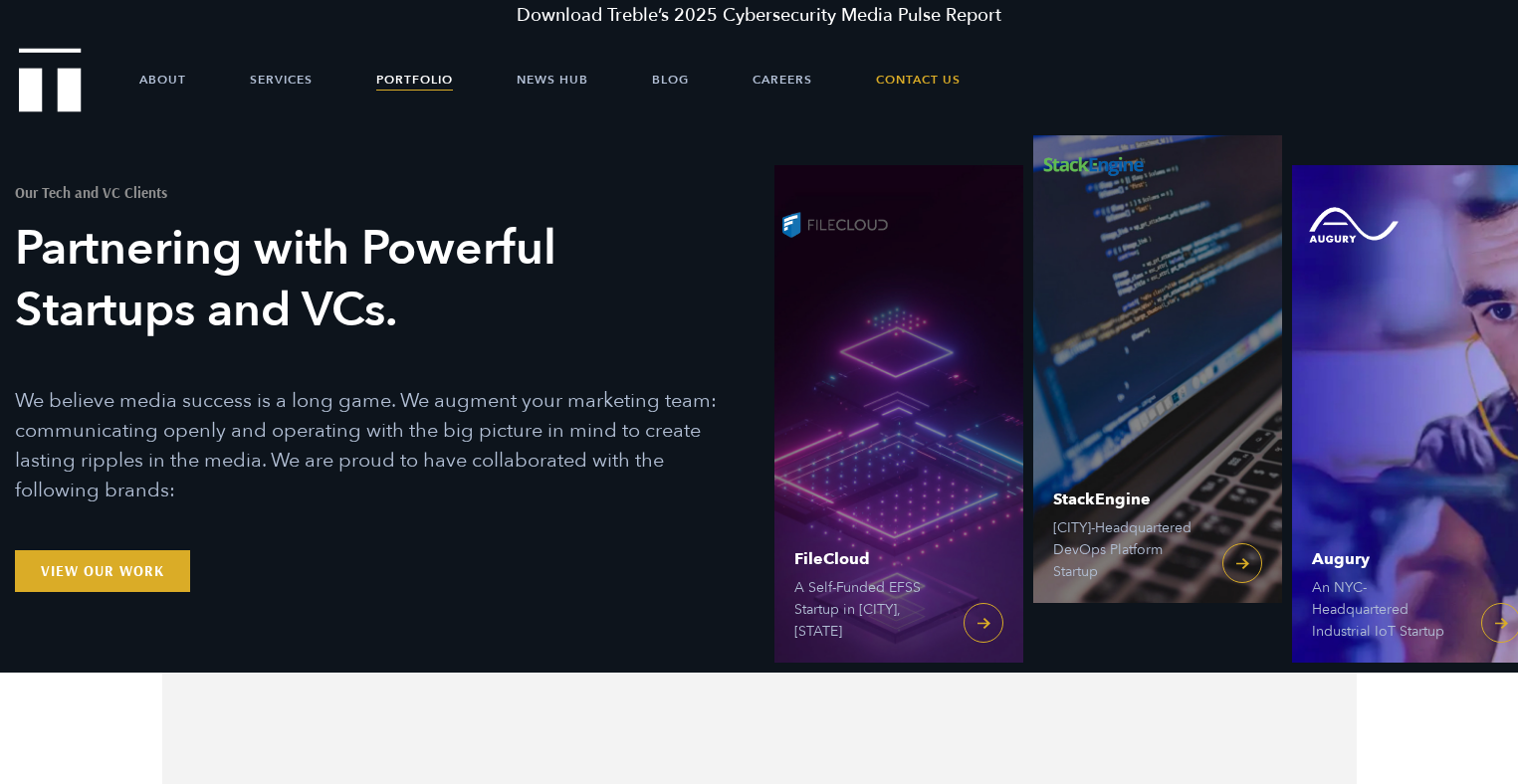 scroll, scrollTop: 0, scrollLeft: 0, axis: both 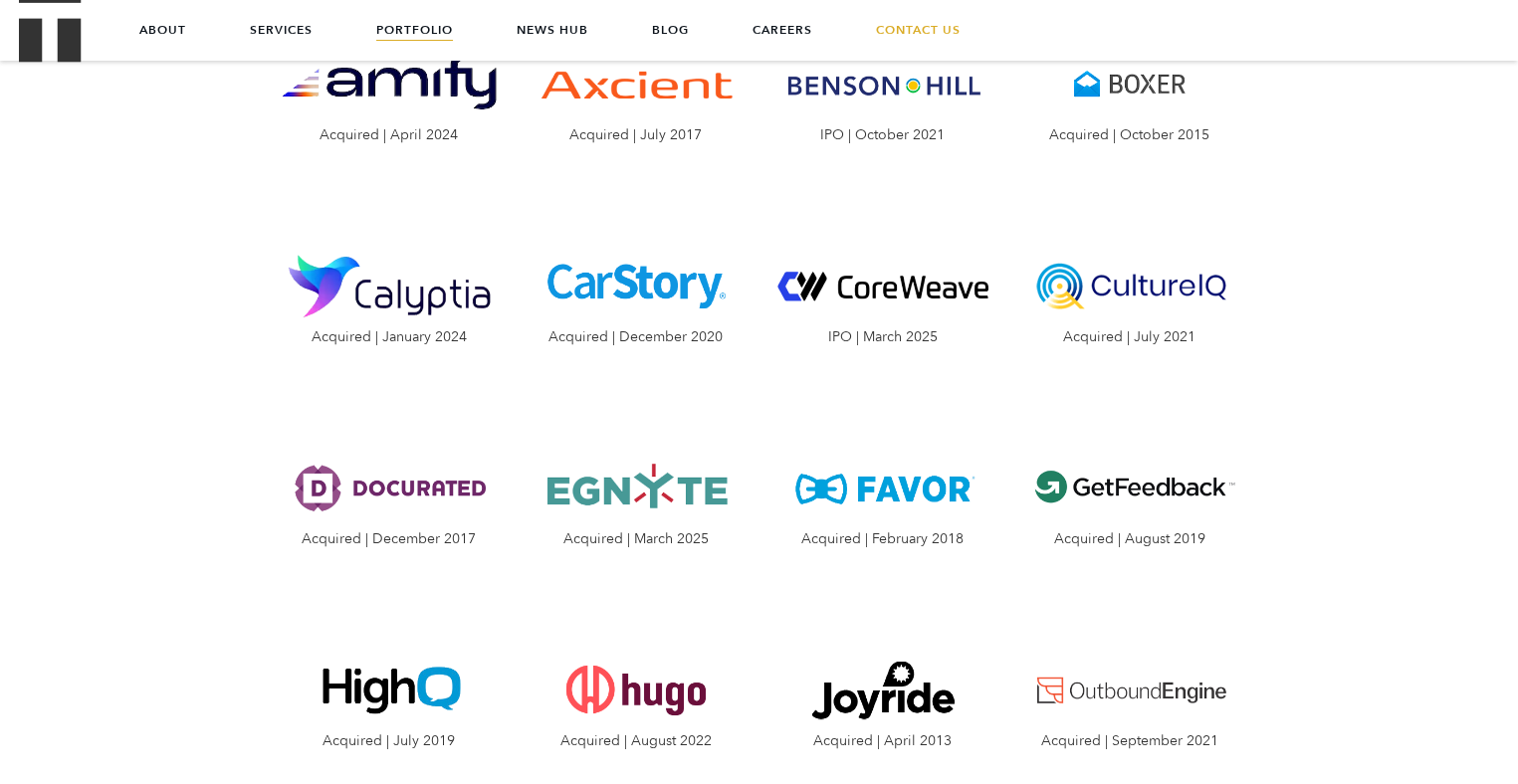click at bounding box center [883, 286] 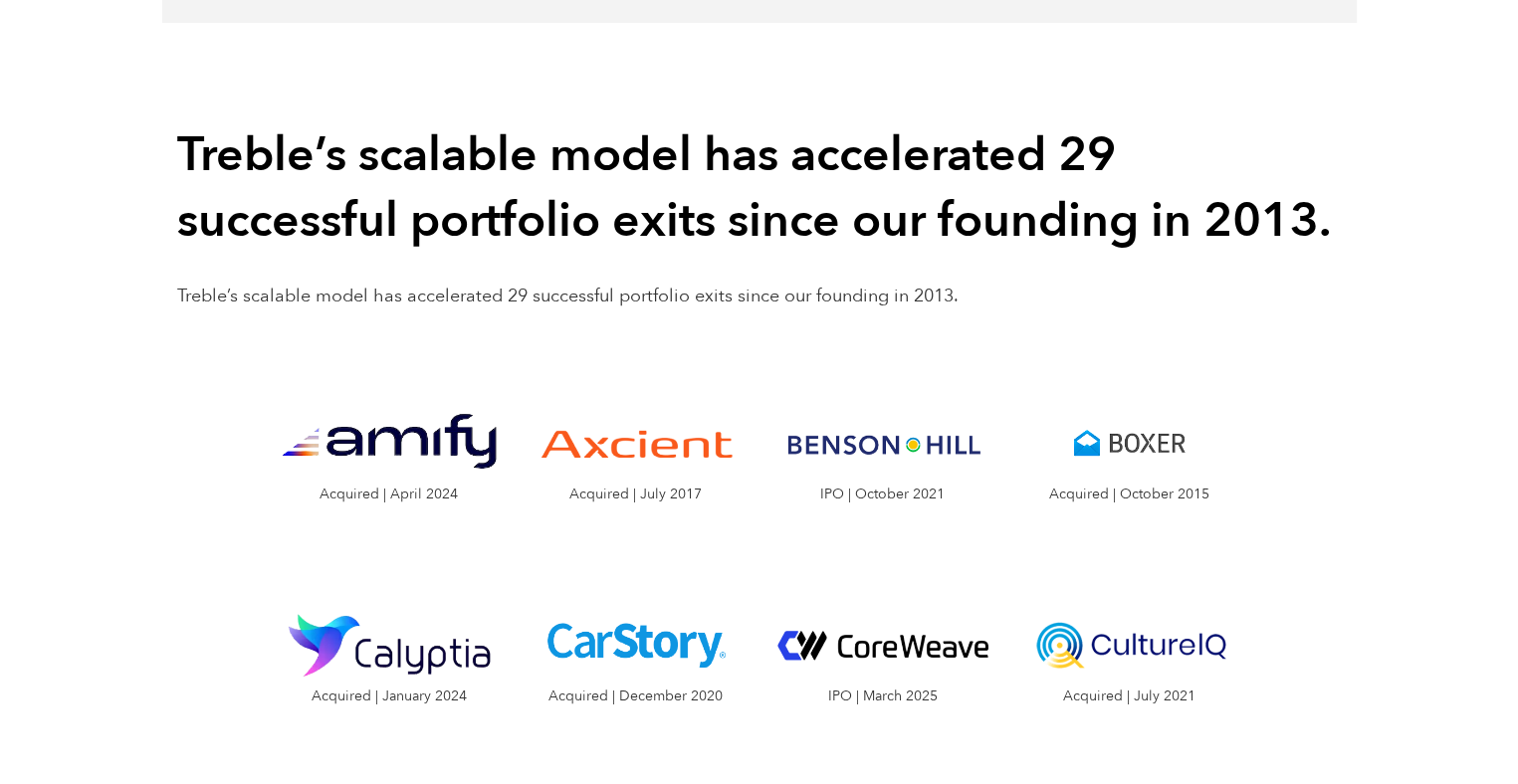 scroll, scrollTop: 1891, scrollLeft: 0, axis: vertical 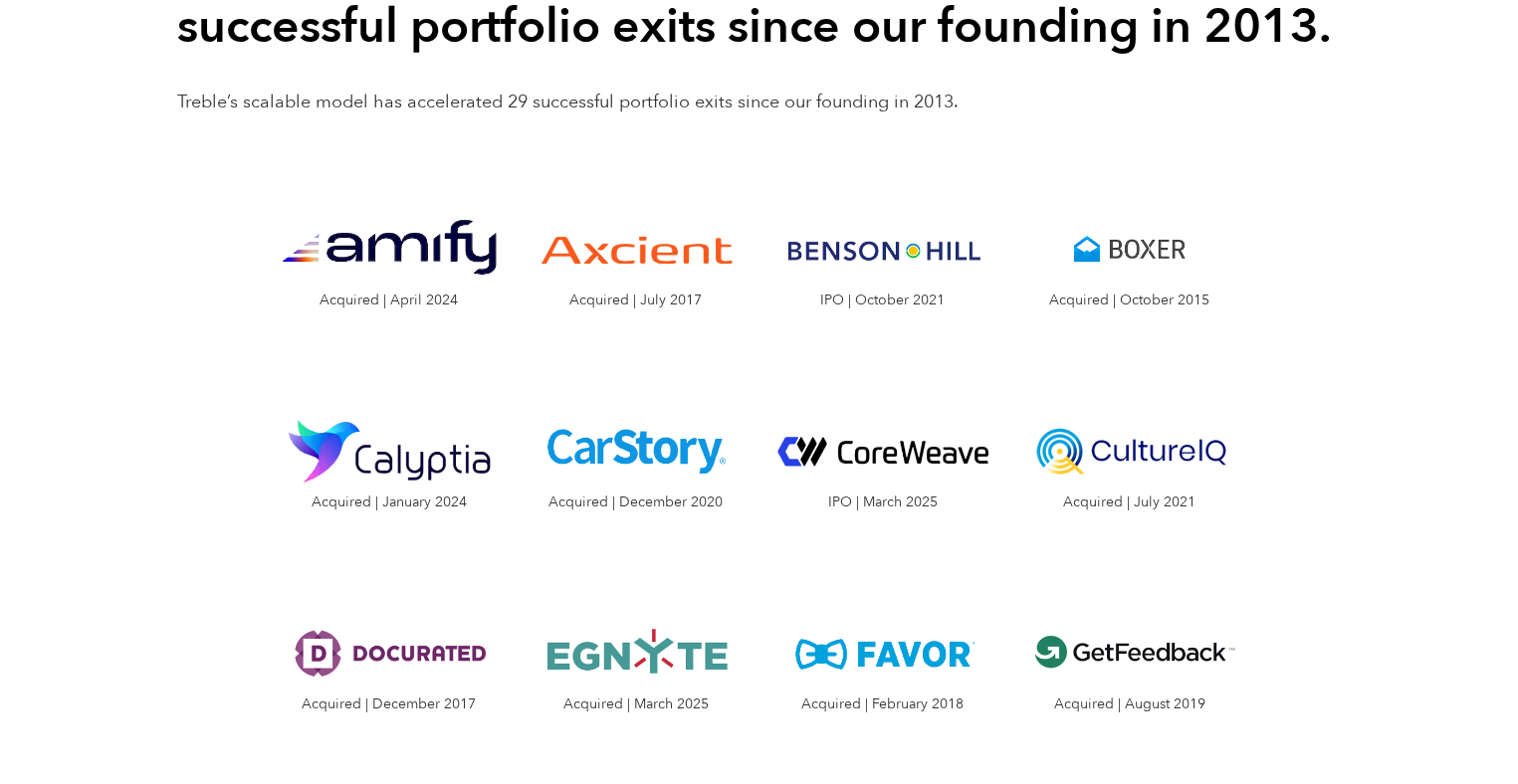 click at bounding box center (883, 451) 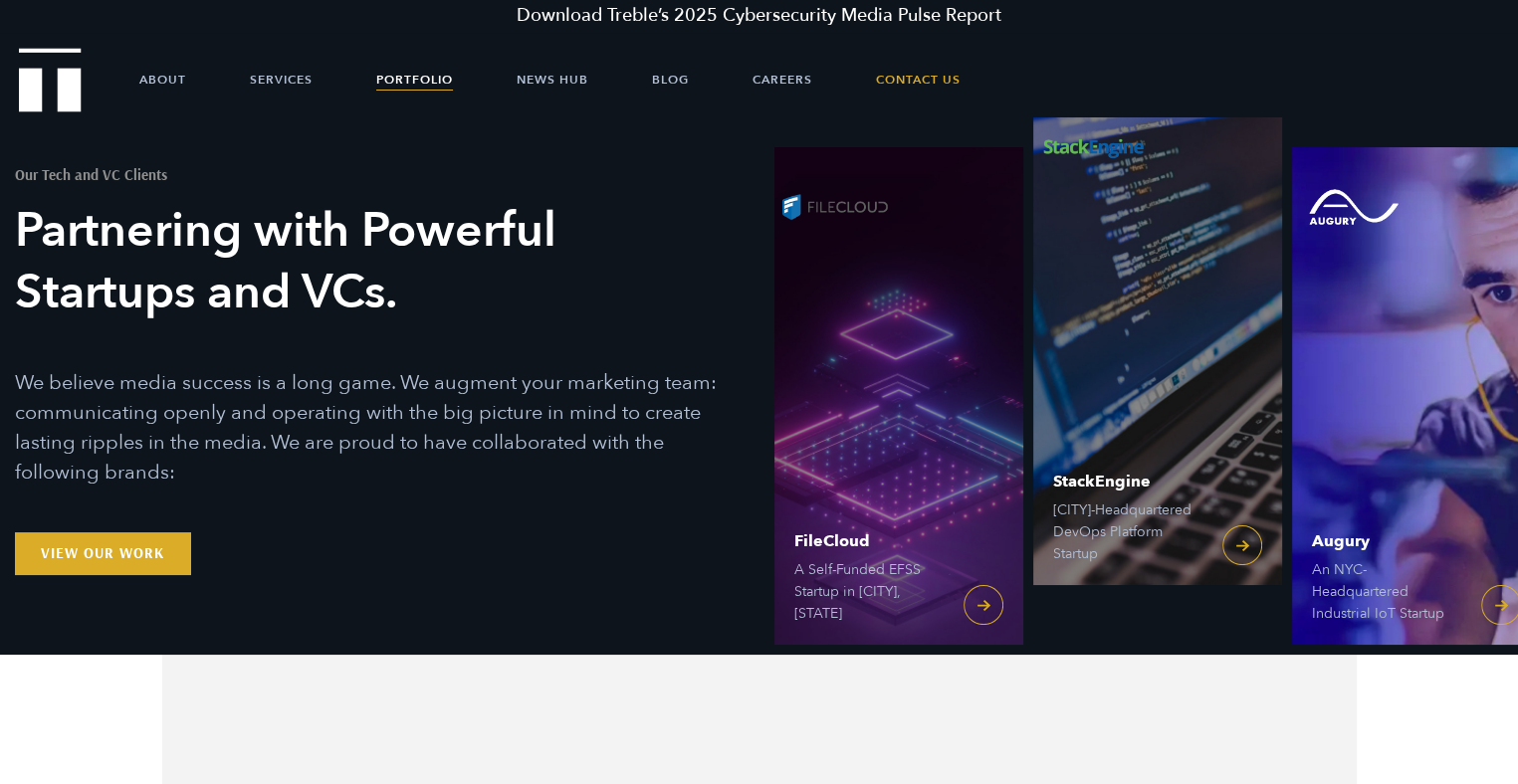 scroll, scrollTop: 0, scrollLeft: 0, axis: both 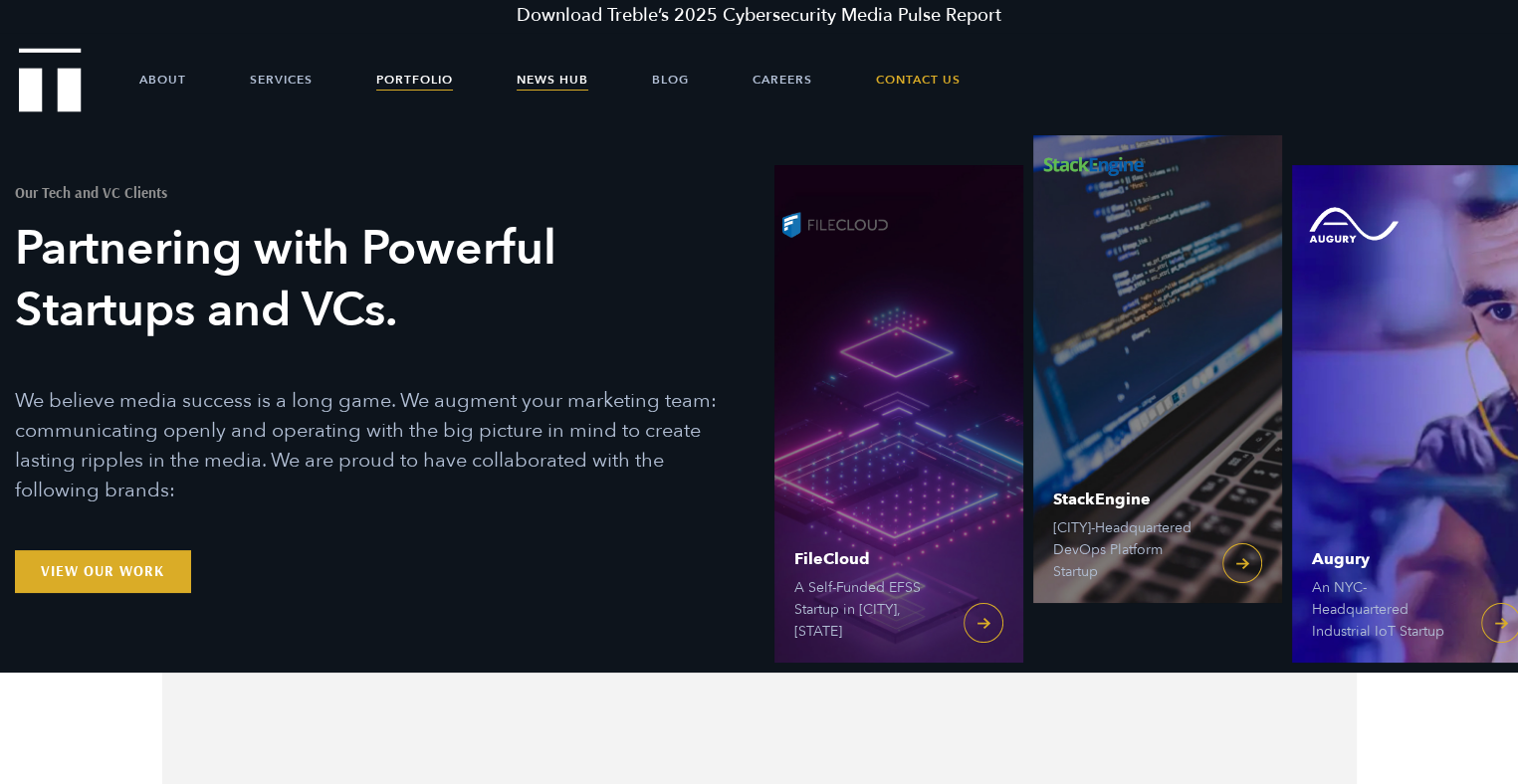 click on "News Hub" at bounding box center [552, 80] 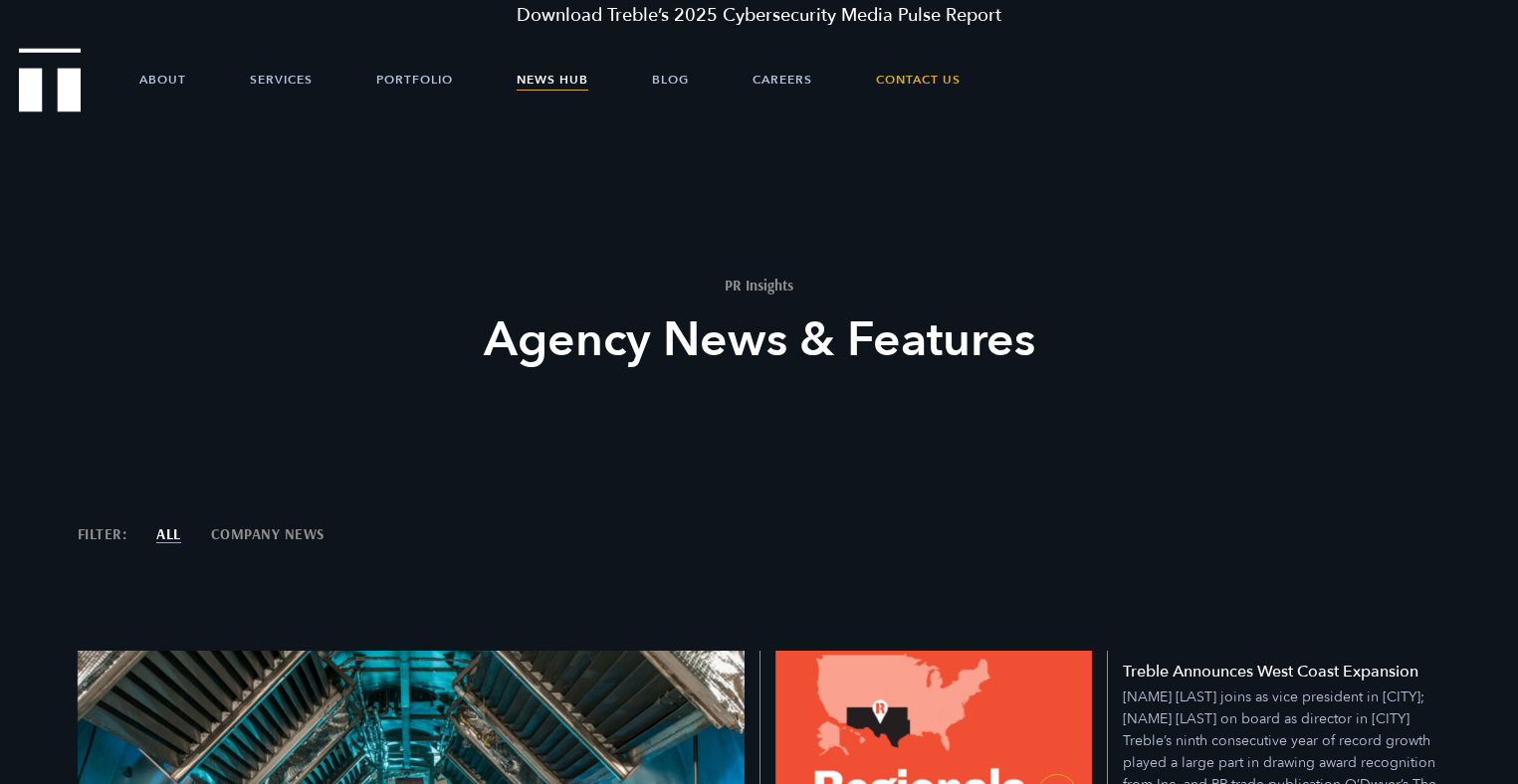 scroll, scrollTop: 0, scrollLeft: 0, axis: both 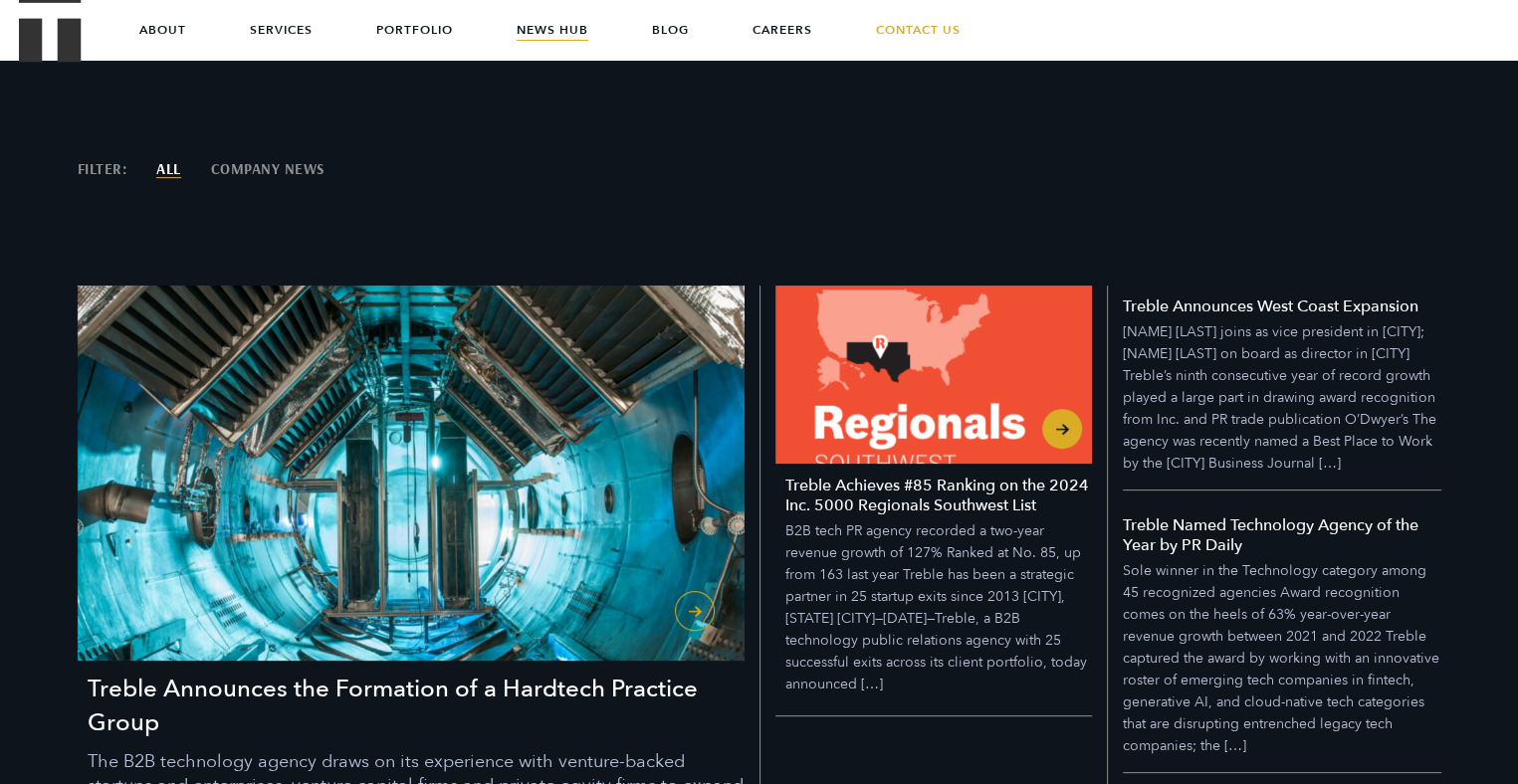 click at bounding box center [934, 374] 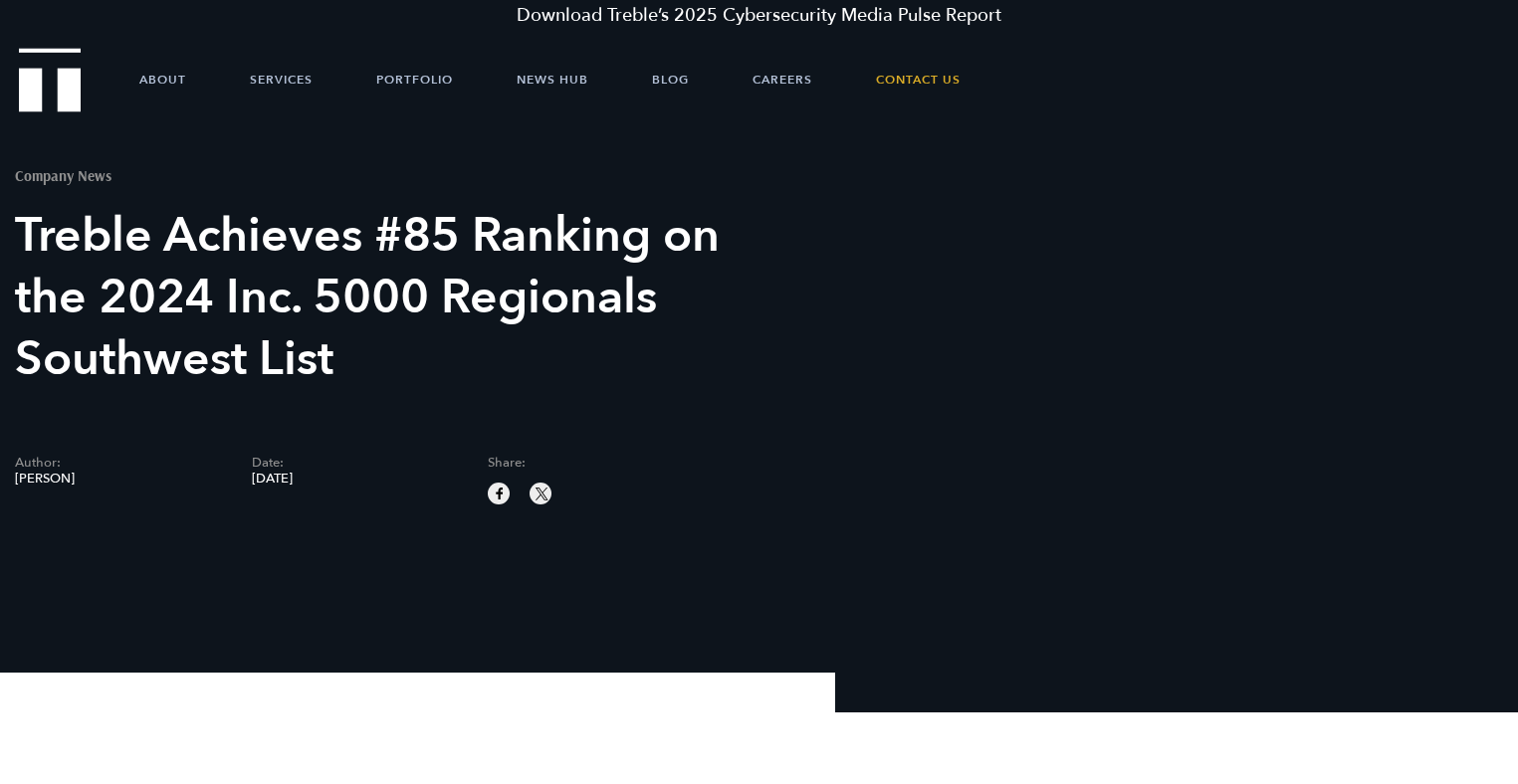 scroll, scrollTop: 0, scrollLeft: 0, axis: both 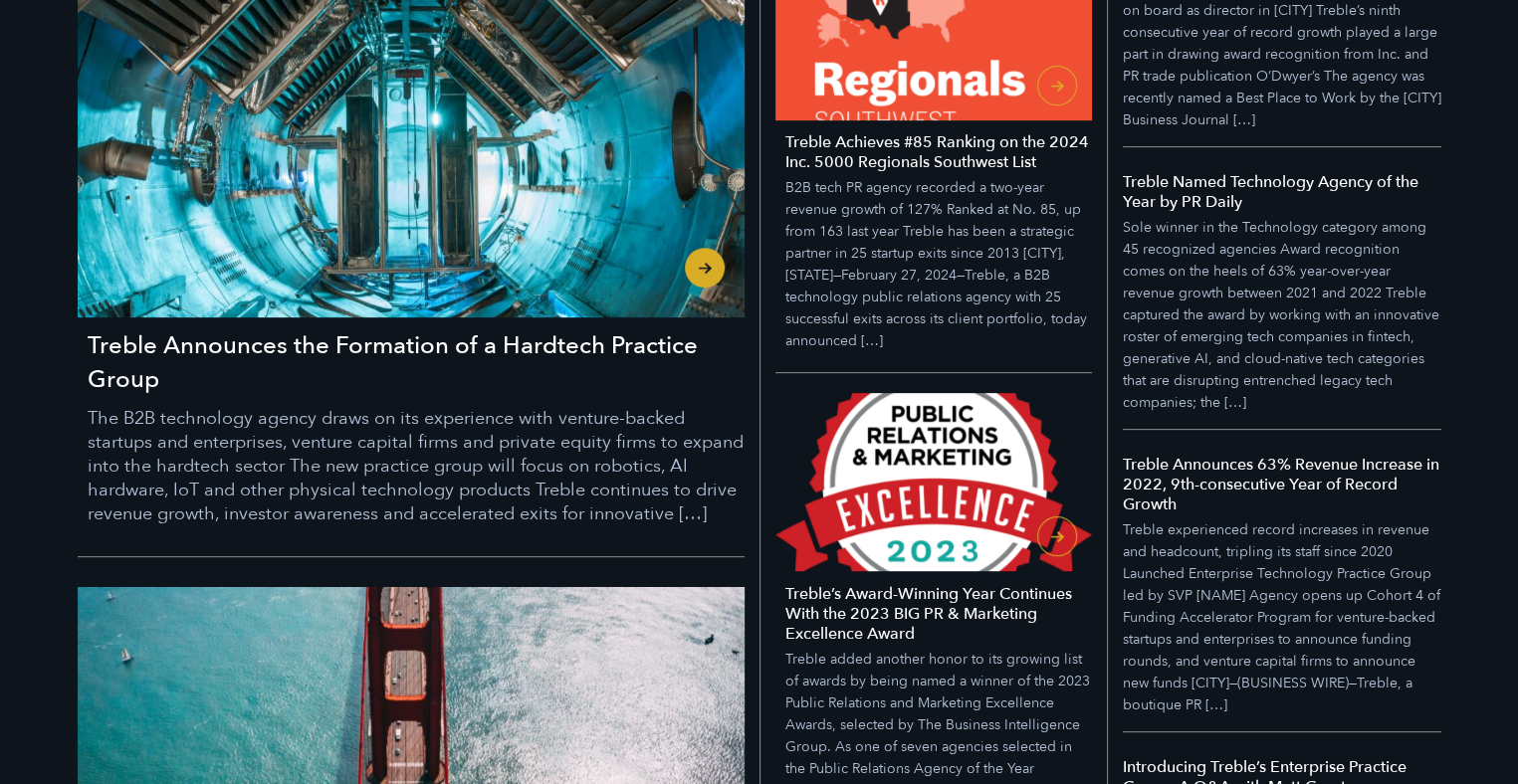 click at bounding box center (411, 129) 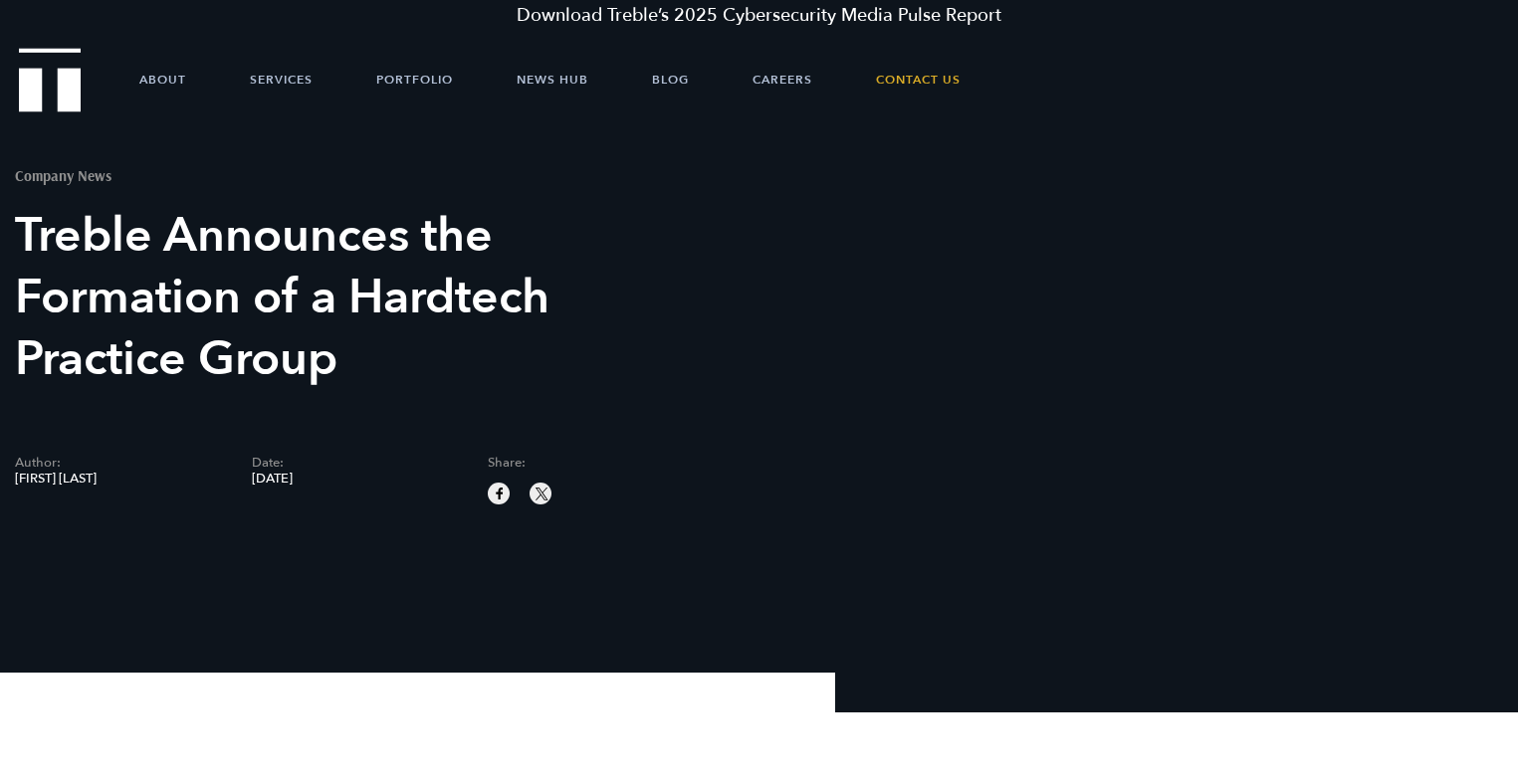 scroll, scrollTop: 0, scrollLeft: 0, axis: both 